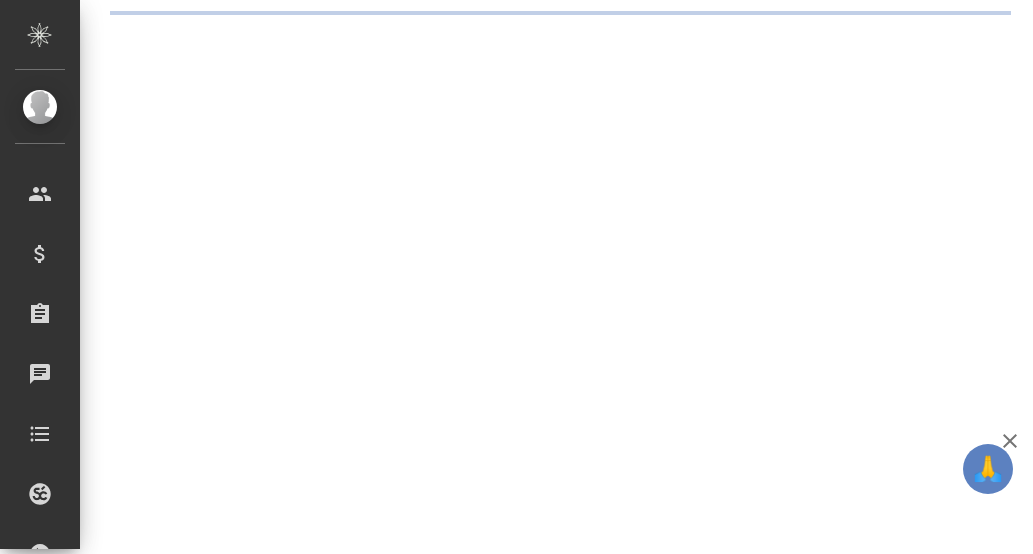 scroll, scrollTop: 0, scrollLeft: 0, axis: both 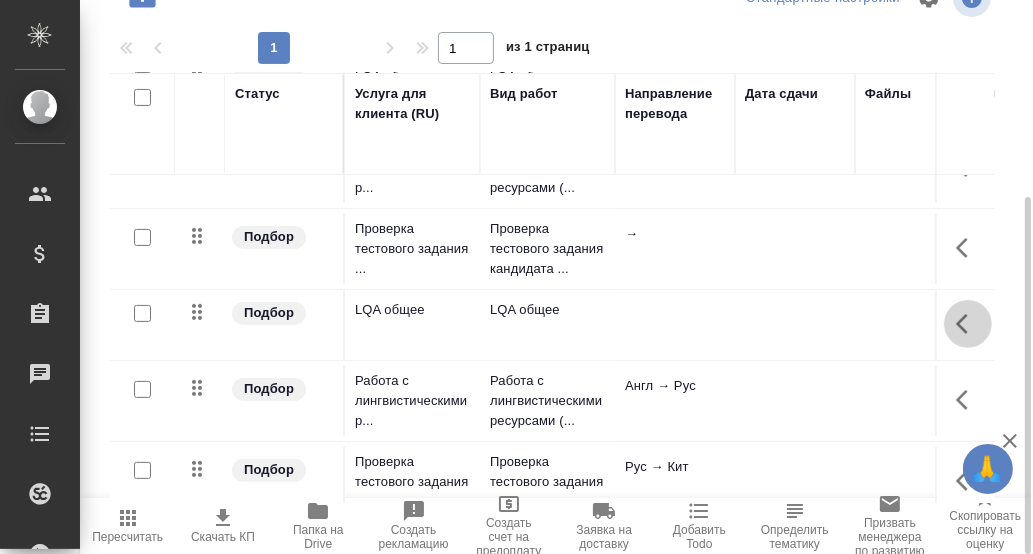 click 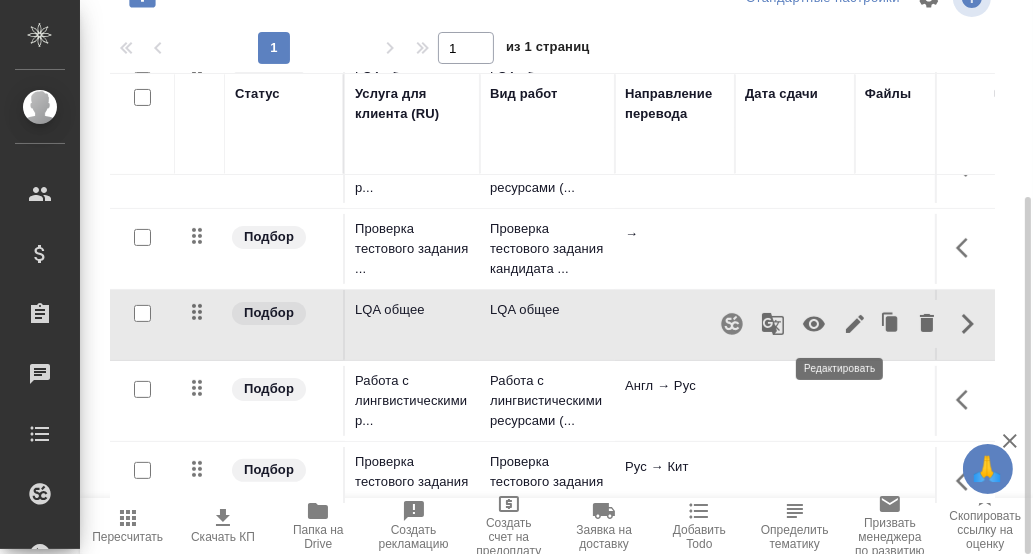 click 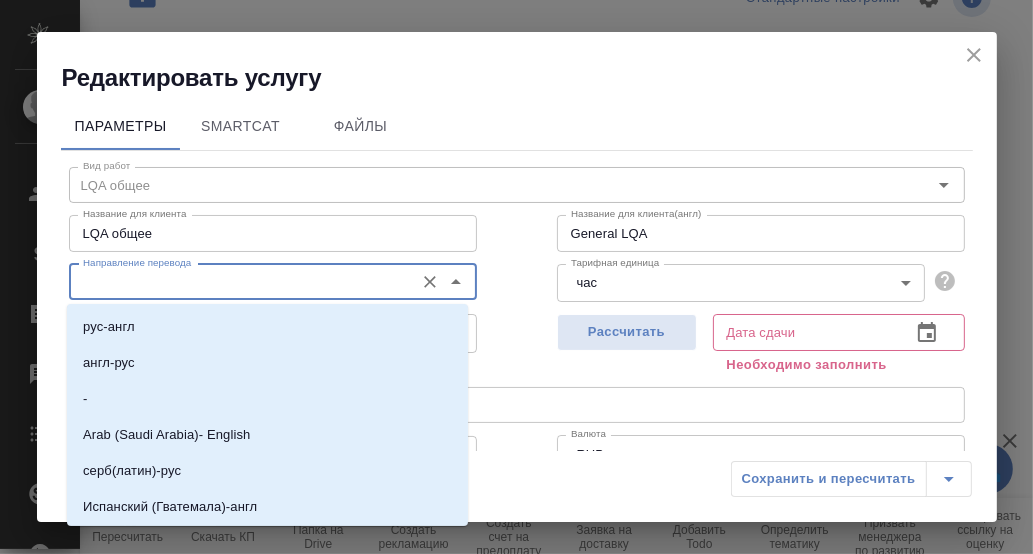 click on "Направление перевода" at bounding box center (239, 282) 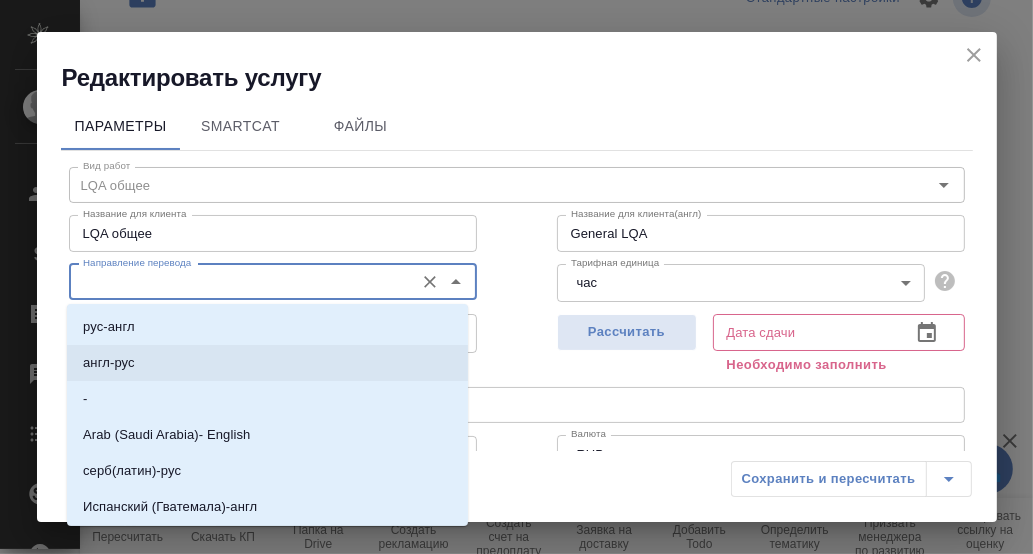 click on "англ-рус" at bounding box center (267, 363) 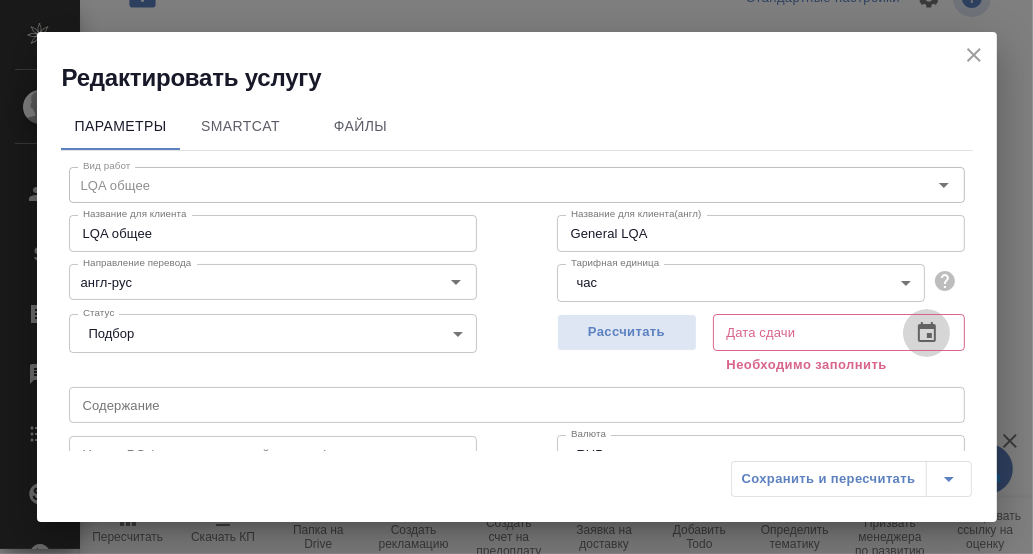 click 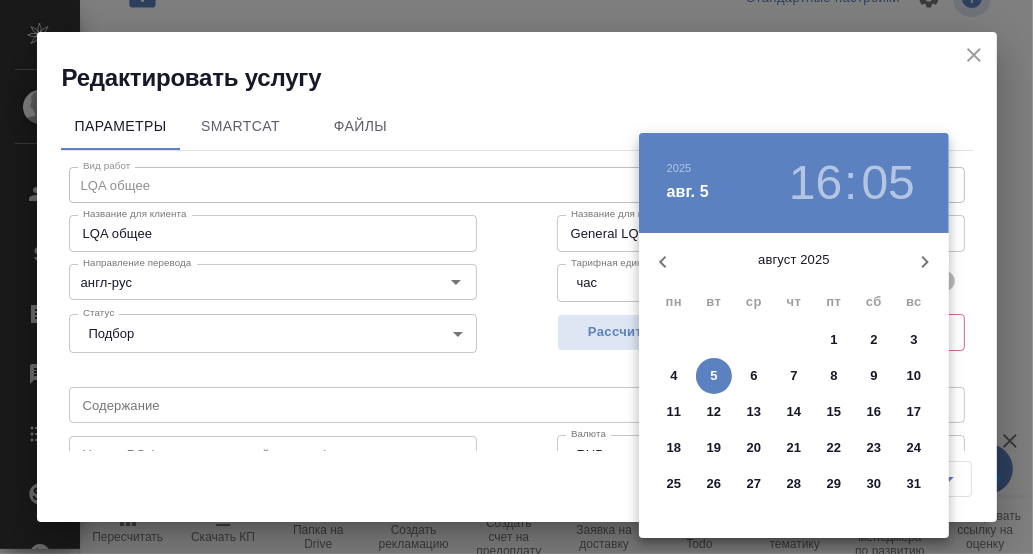 click at bounding box center (516, 277) 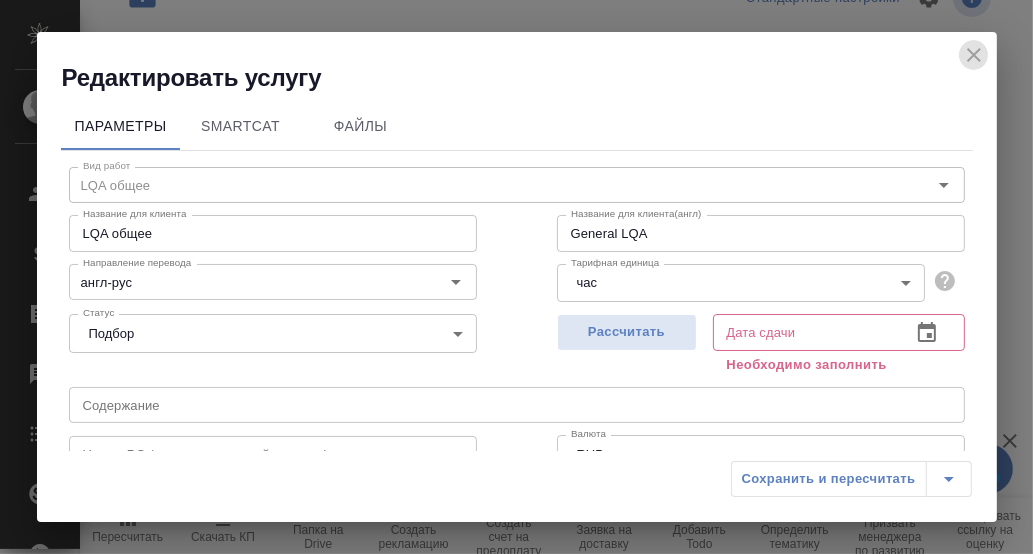 click 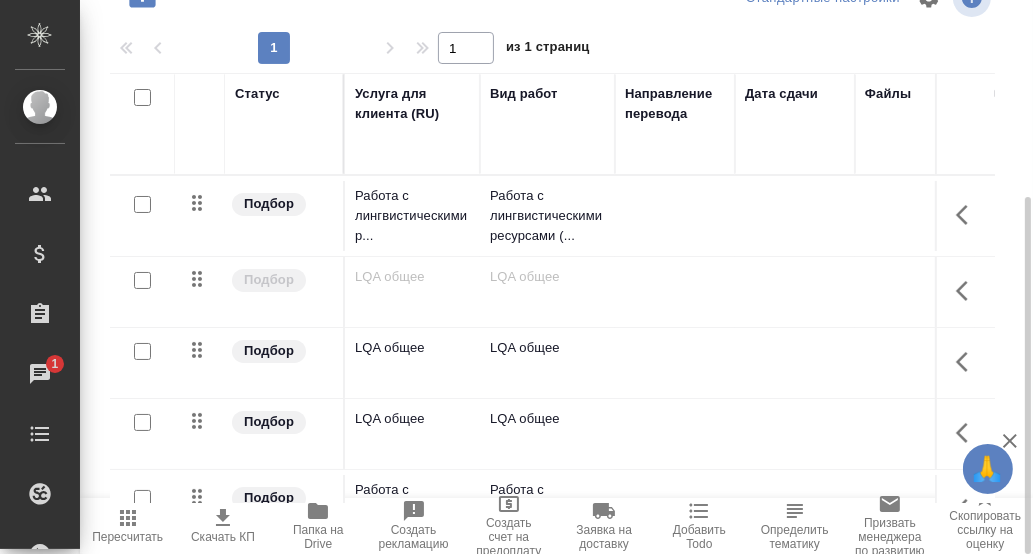 scroll, scrollTop: 0, scrollLeft: 0, axis: both 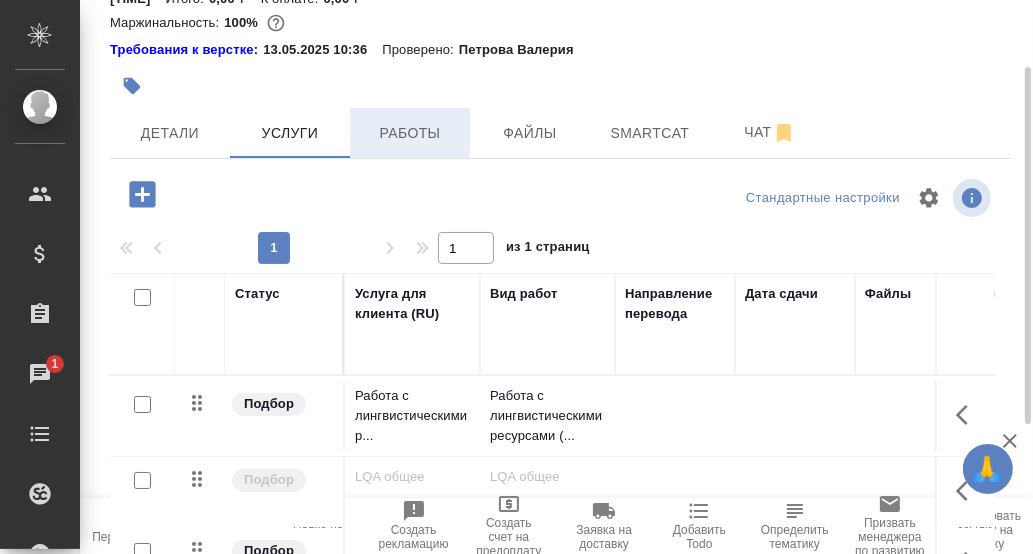 click on "Работы" at bounding box center [410, 133] 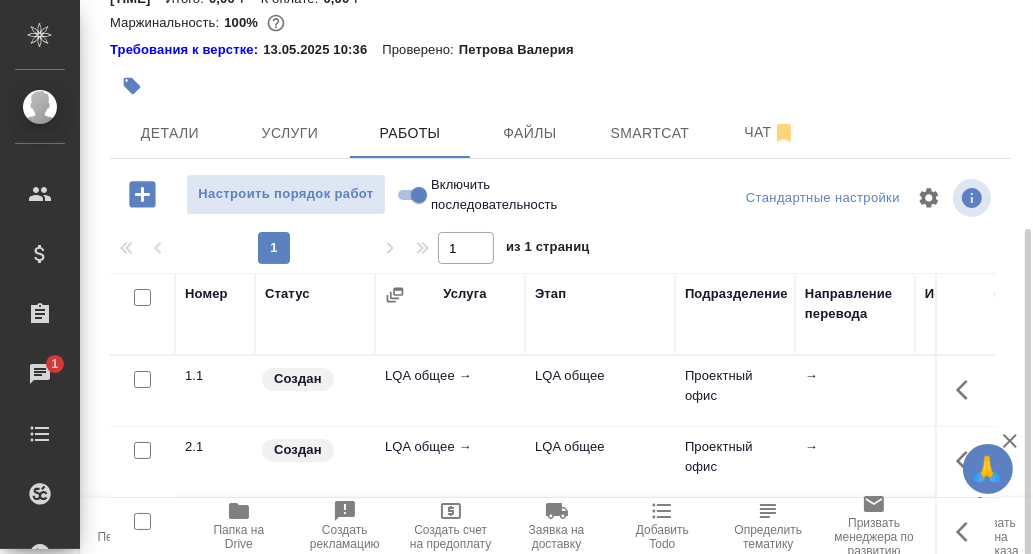 scroll, scrollTop: 305, scrollLeft: 0, axis: vertical 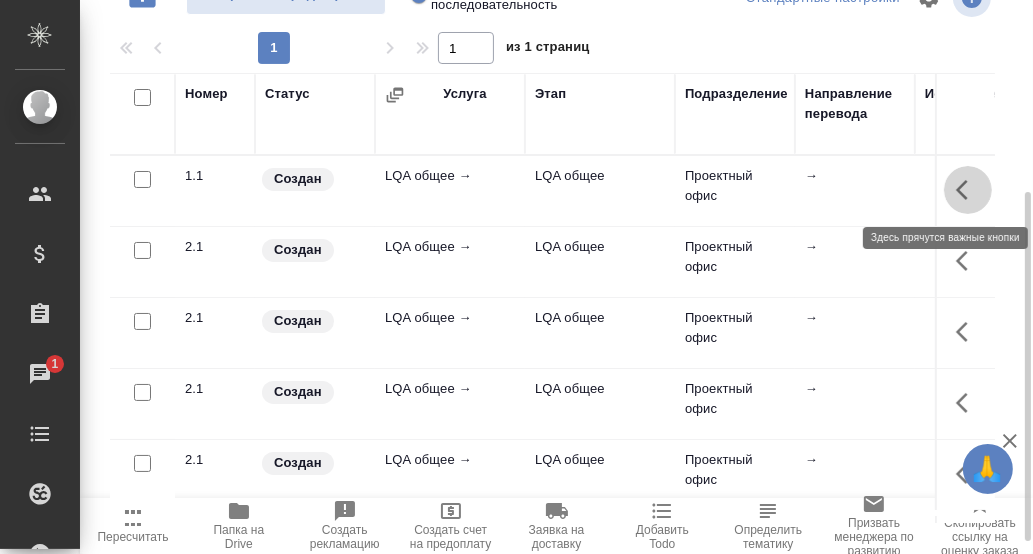 click 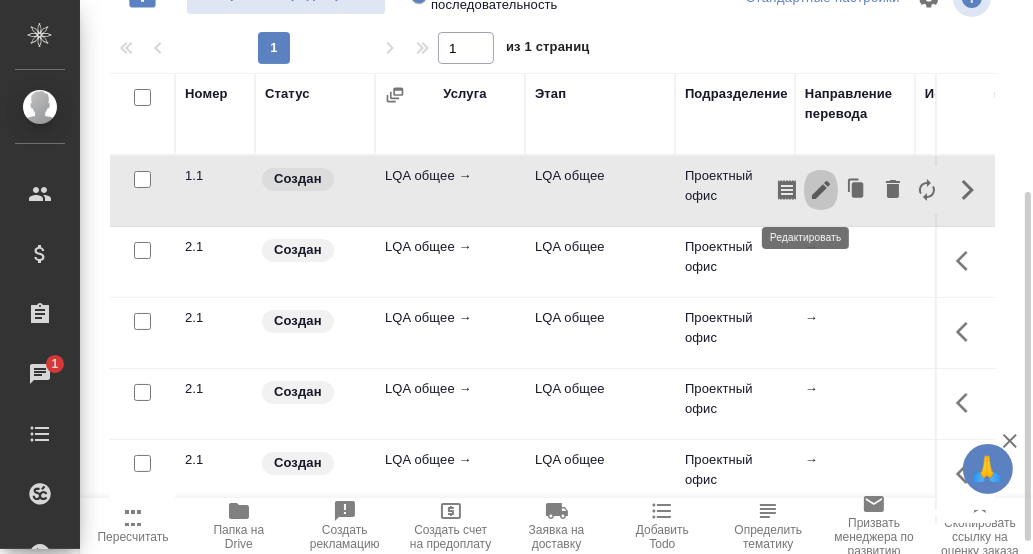 click 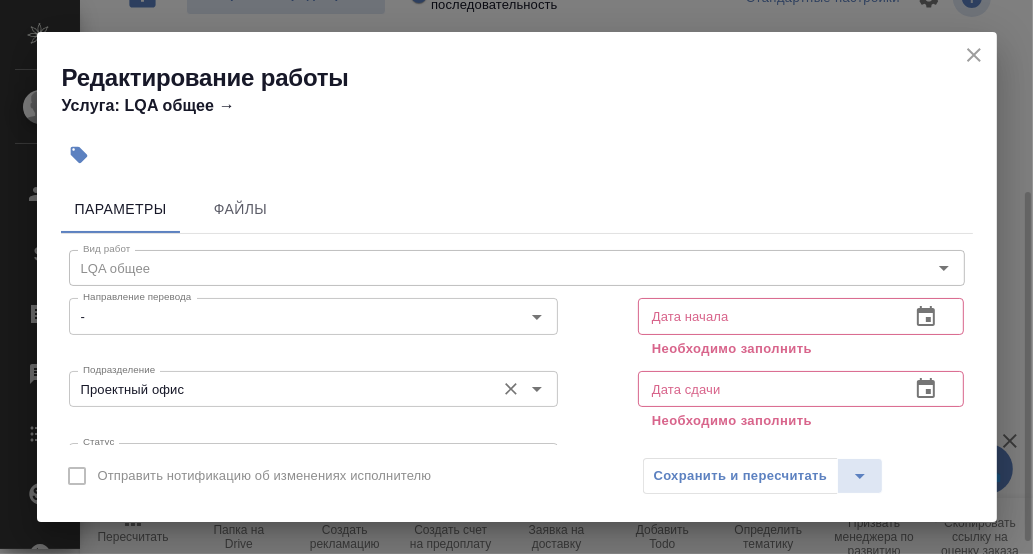 click on "Проектный офис" at bounding box center [280, 389] 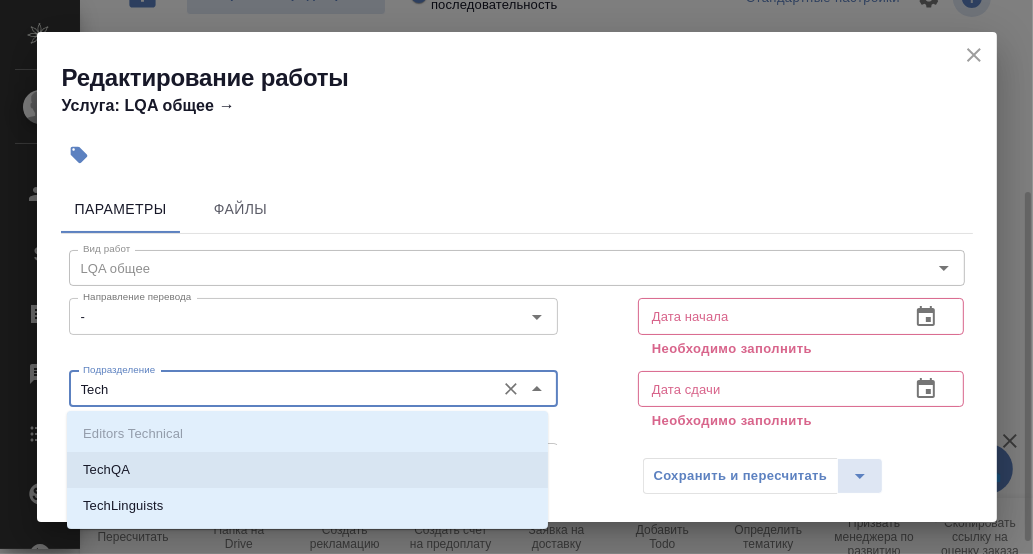 click on "TechQA" at bounding box center (307, 470) 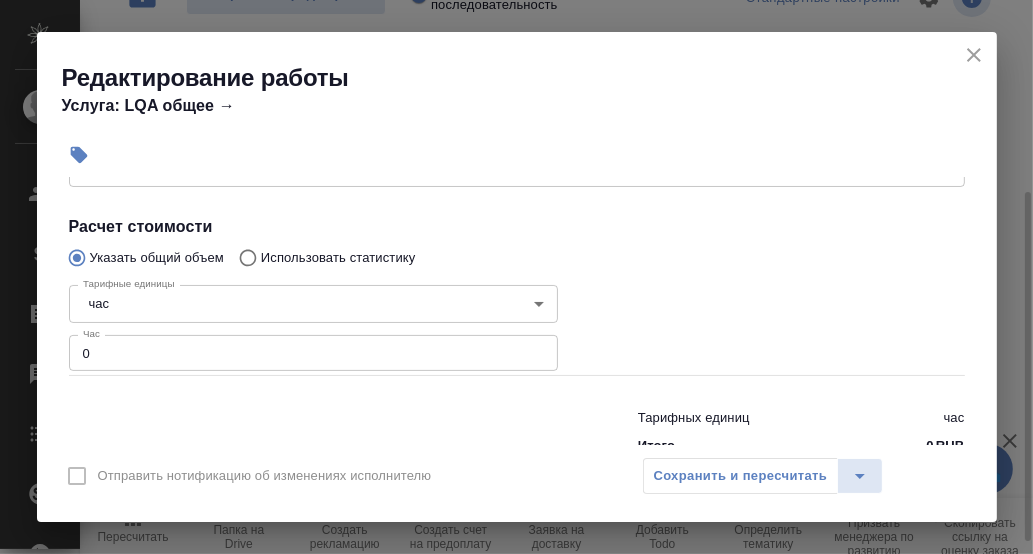 scroll, scrollTop: 400, scrollLeft: 0, axis: vertical 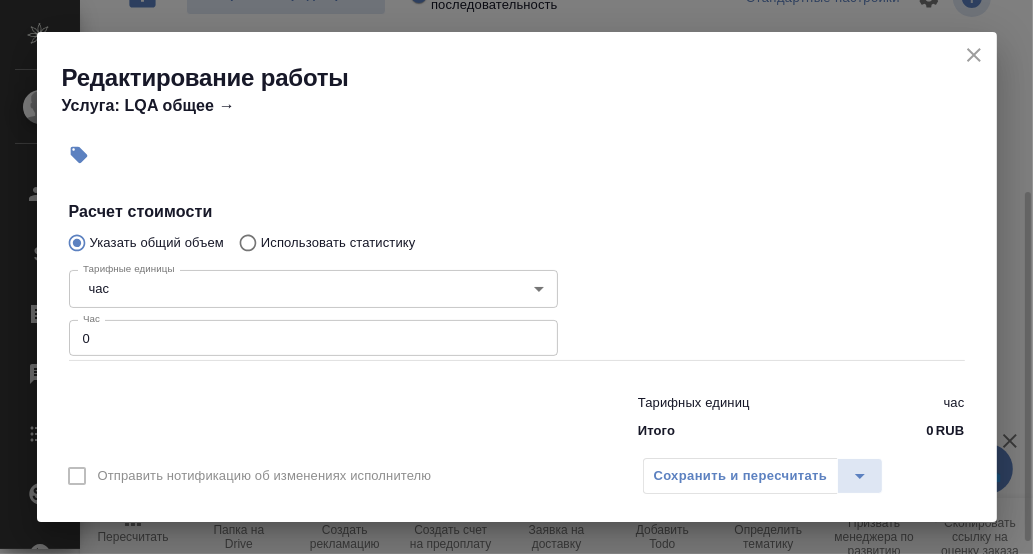 type on "TechQA" 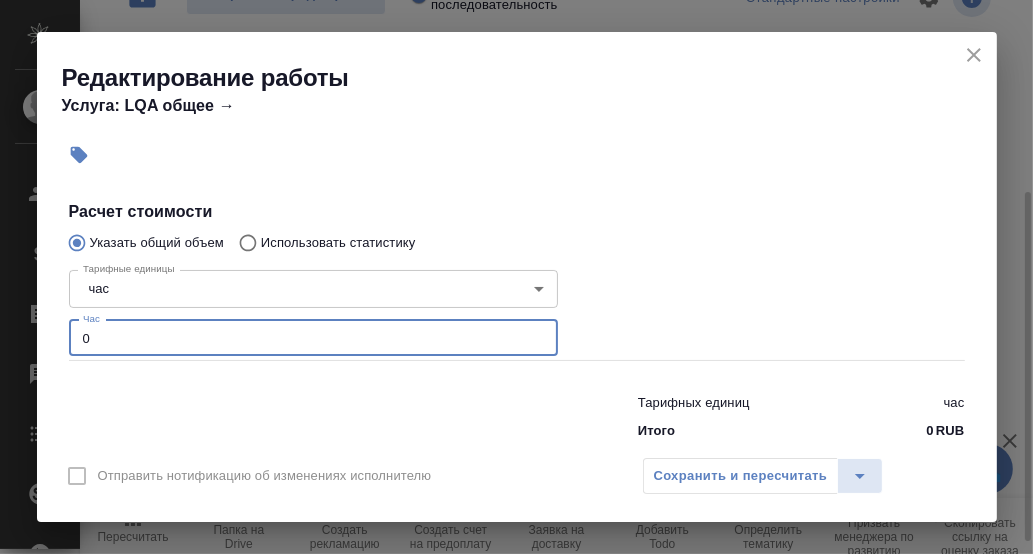 drag, startPoint x: 98, startPoint y: 339, endPoint x: 68, endPoint y: 339, distance: 30 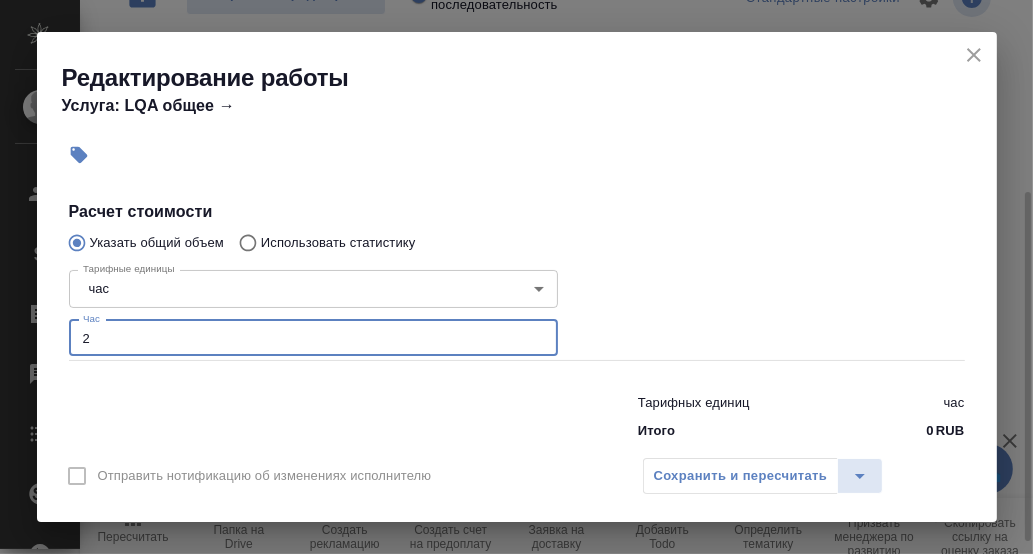 scroll, scrollTop: 200, scrollLeft: 0, axis: vertical 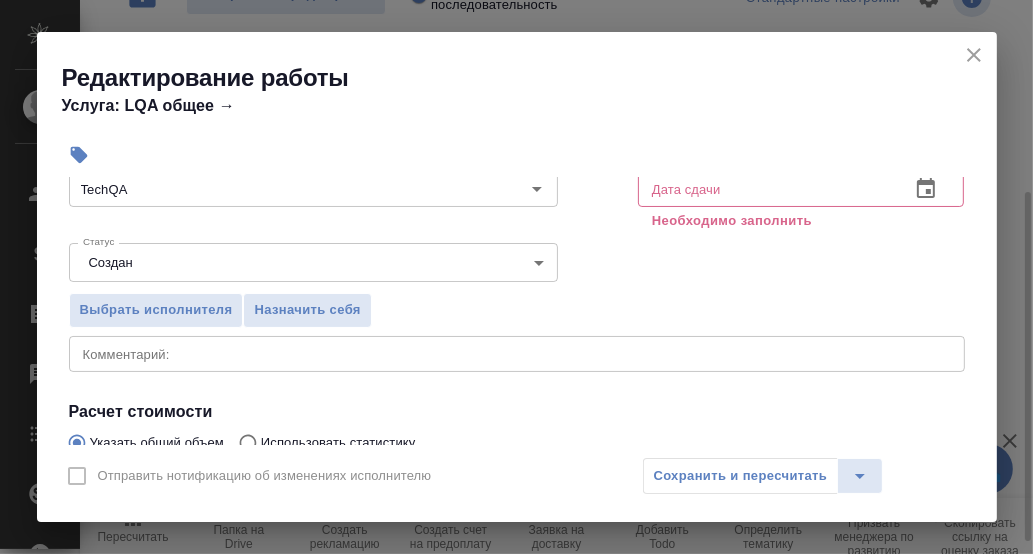 type on "2" 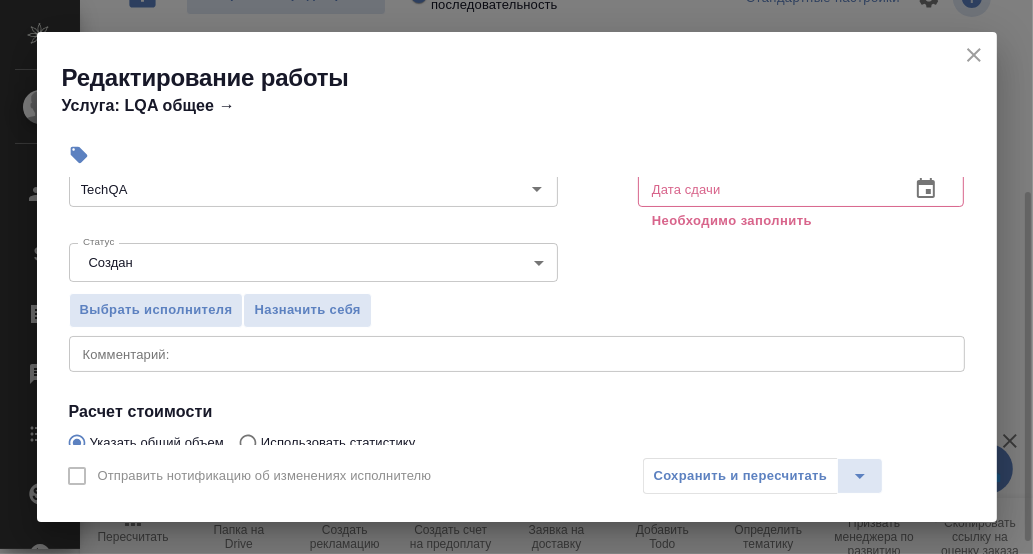 scroll, scrollTop: 0, scrollLeft: 0, axis: both 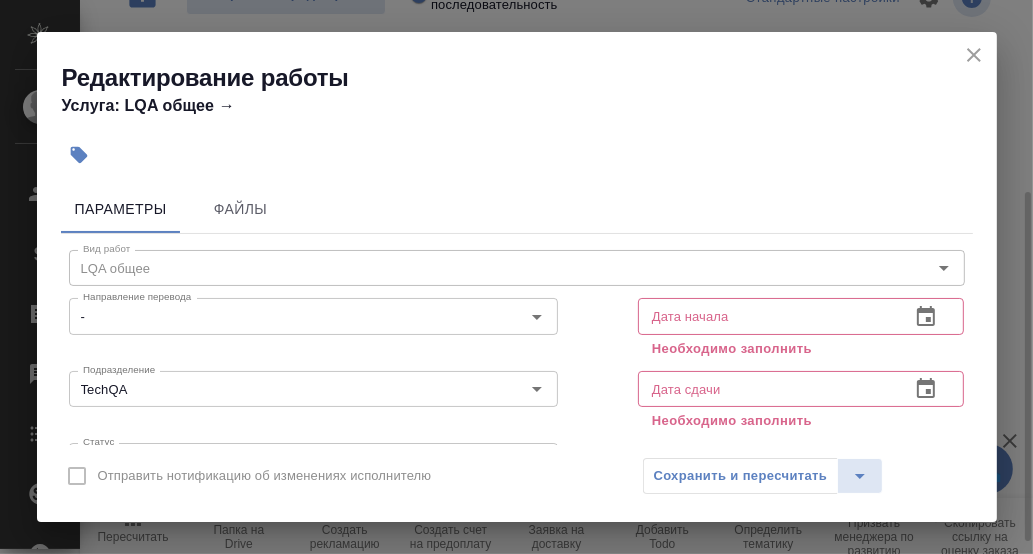 click 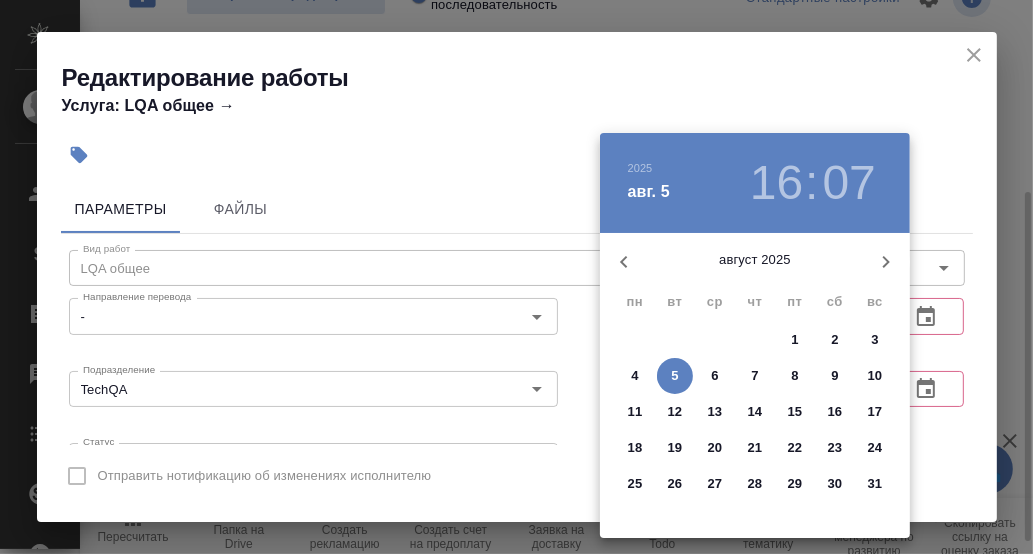 click on "5" at bounding box center [675, 376] 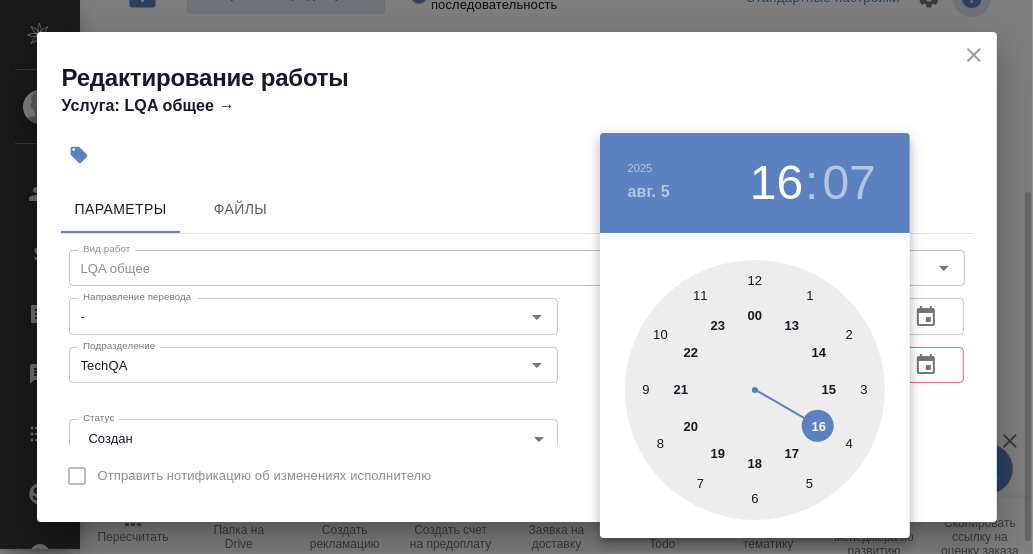 click at bounding box center (755, 390) 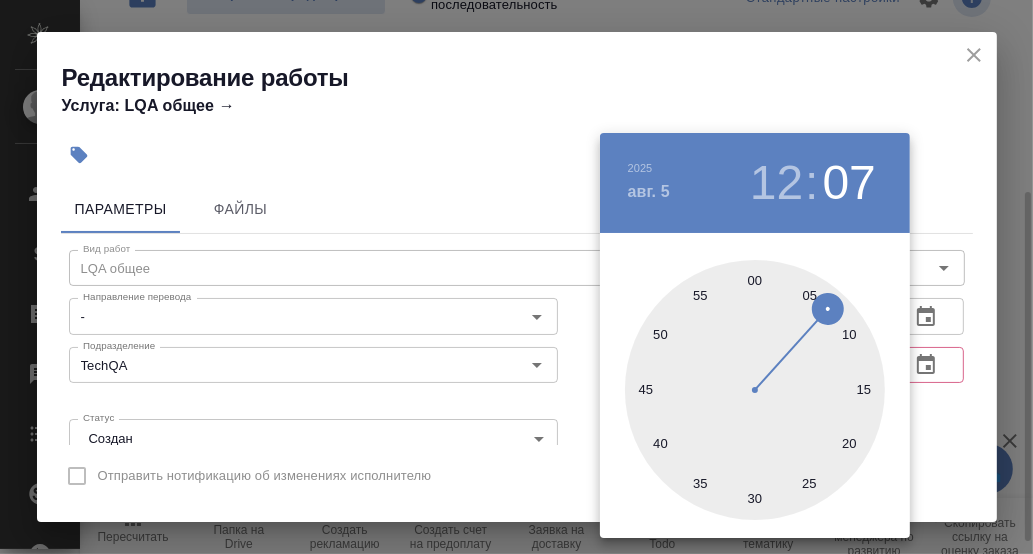 click at bounding box center [755, 390] 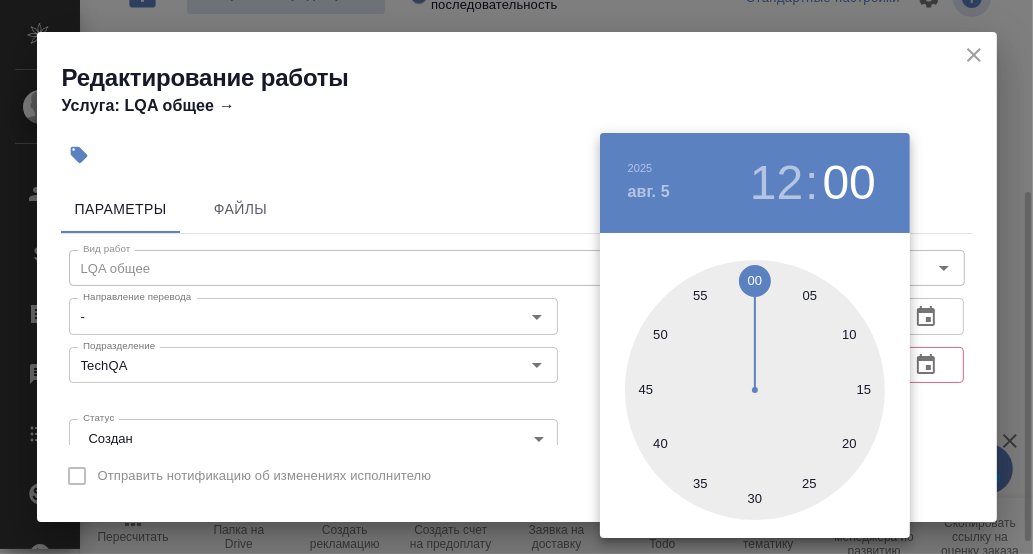 click at bounding box center (516, 277) 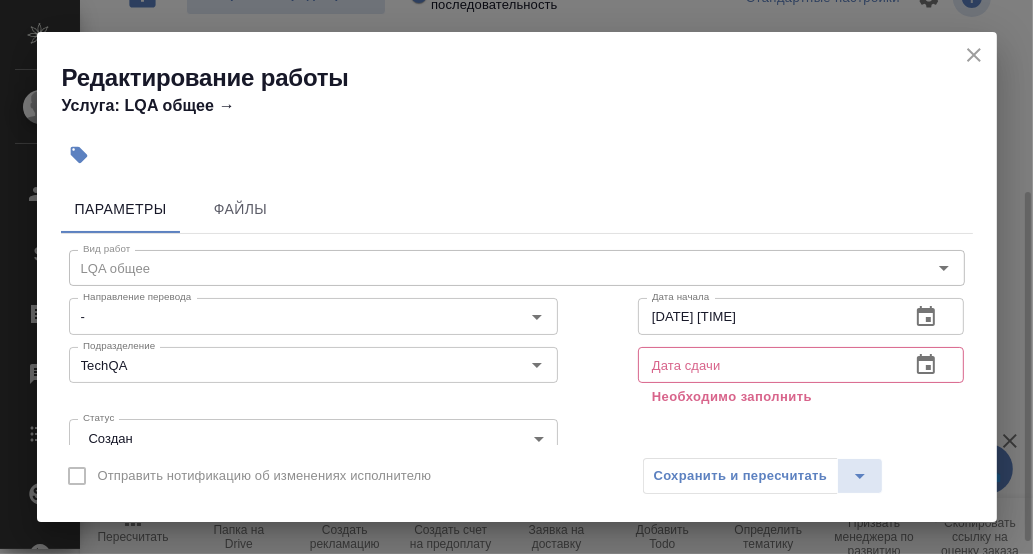 click 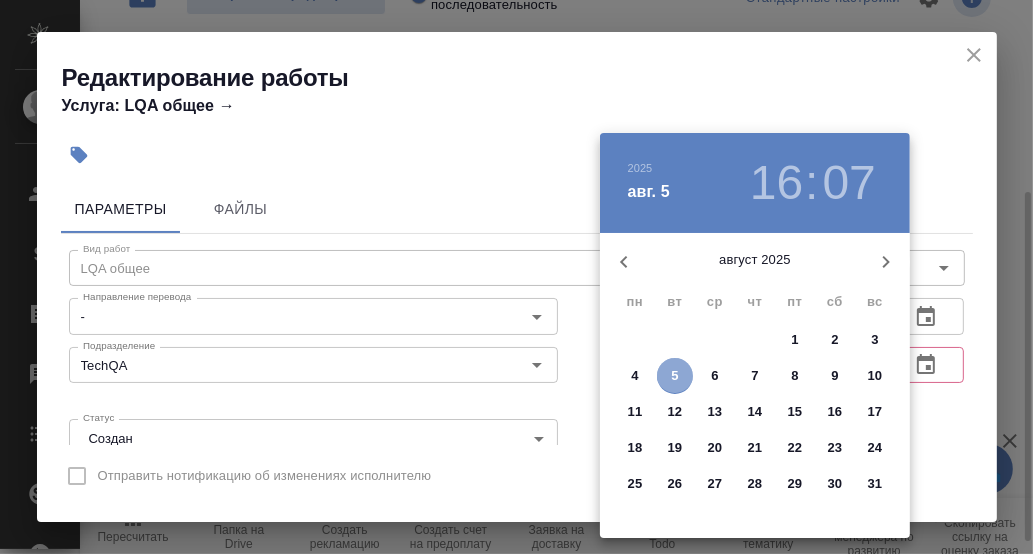 click on "5" at bounding box center (674, 376) 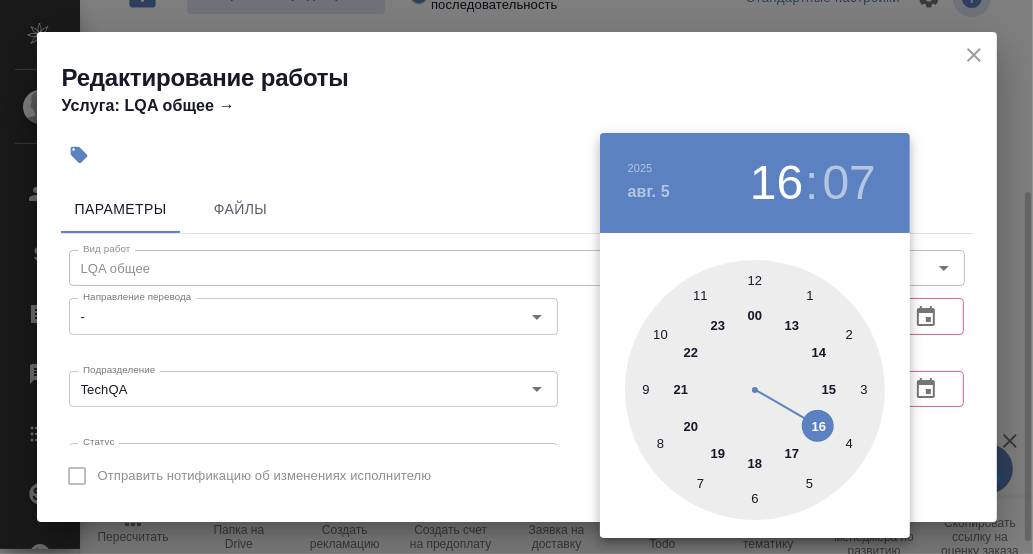 click at bounding box center (755, 390) 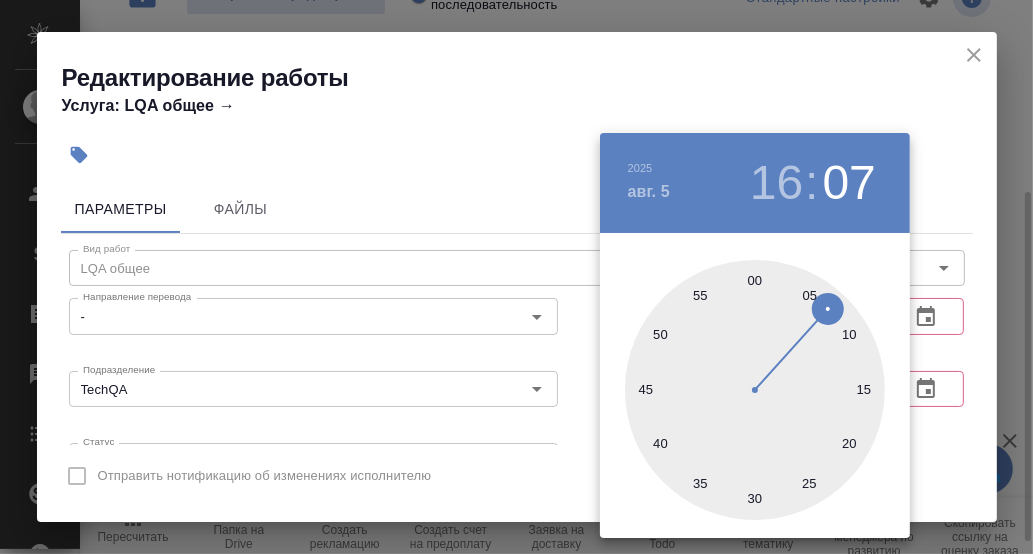 drag, startPoint x: 758, startPoint y: 281, endPoint x: 787, endPoint y: 299, distance: 34.132095 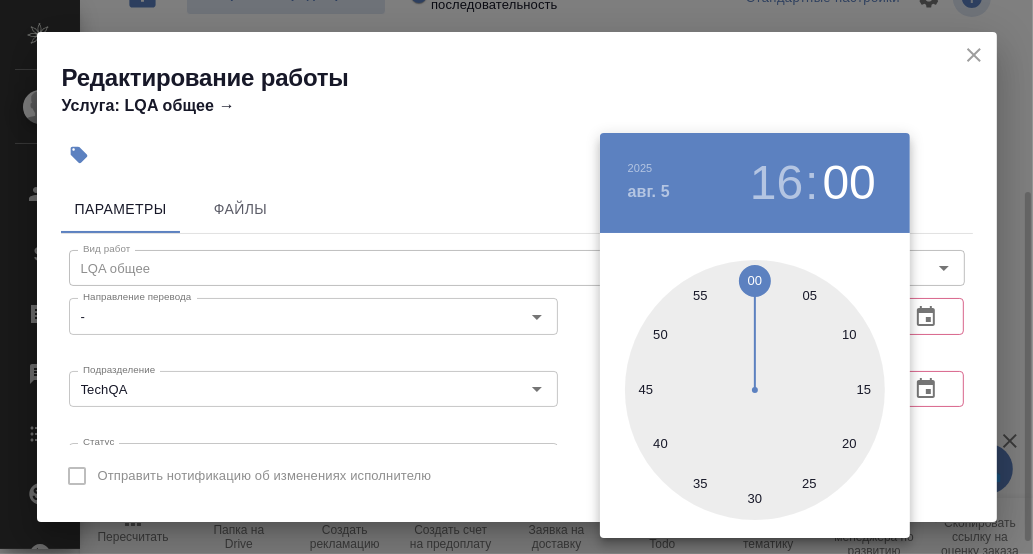 click at bounding box center [516, 277] 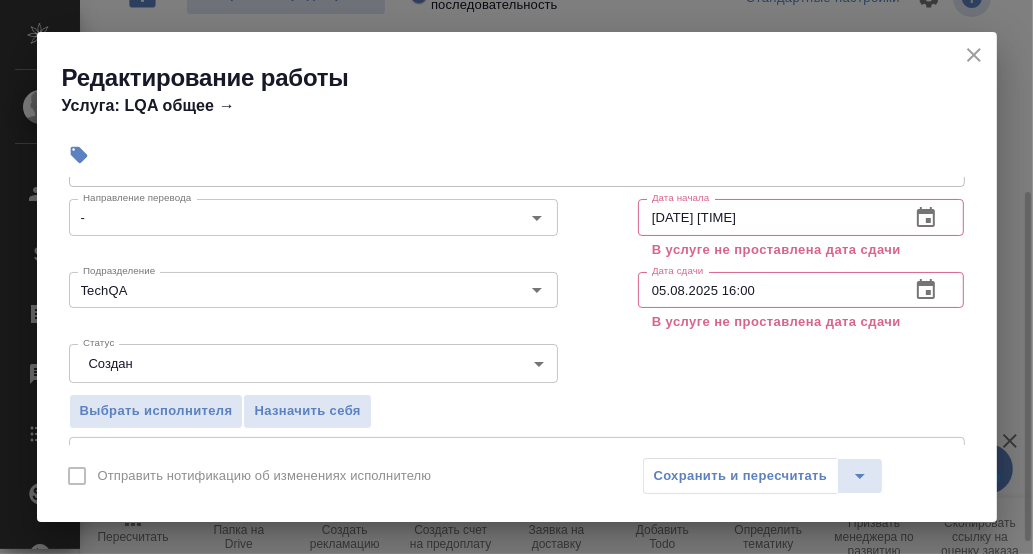 scroll, scrollTop: 400, scrollLeft: 0, axis: vertical 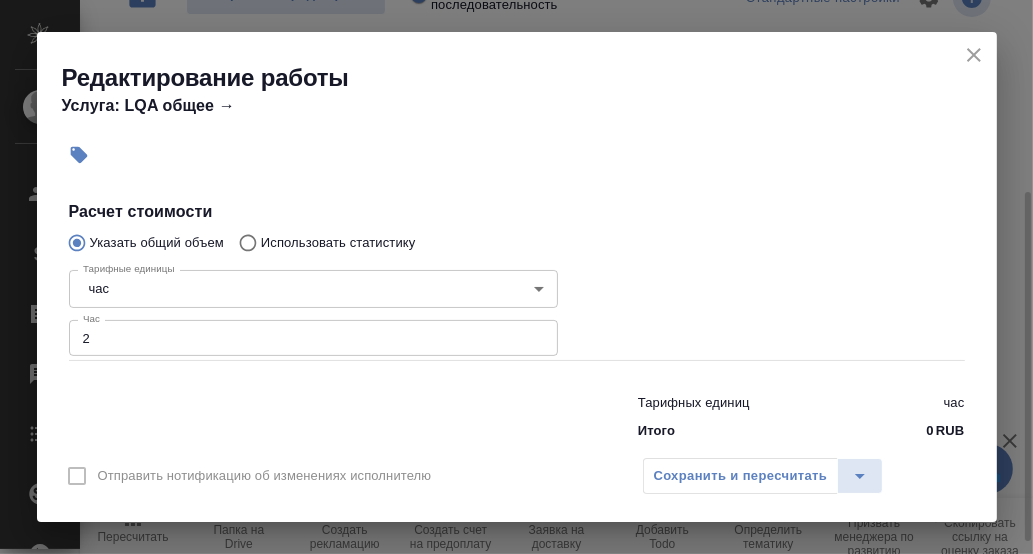 click 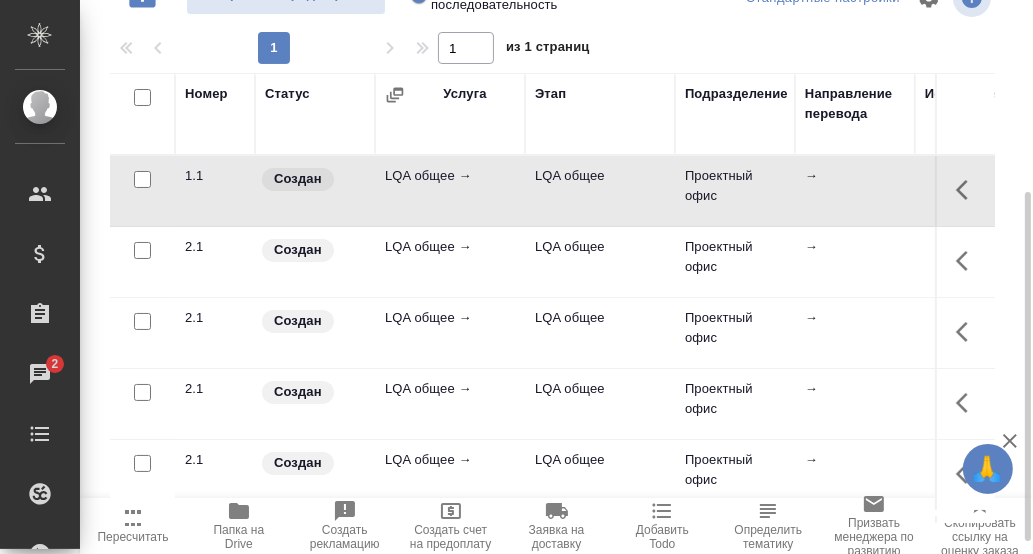 scroll, scrollTop: 0, scrollLeft: 0, axis: both 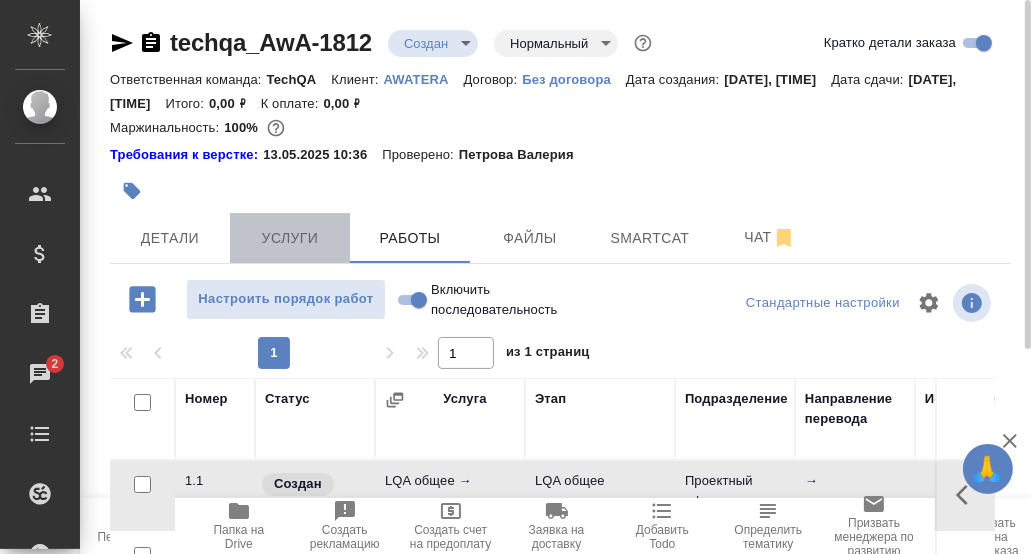 click on "Услуги" at bounding box center [290, 238] 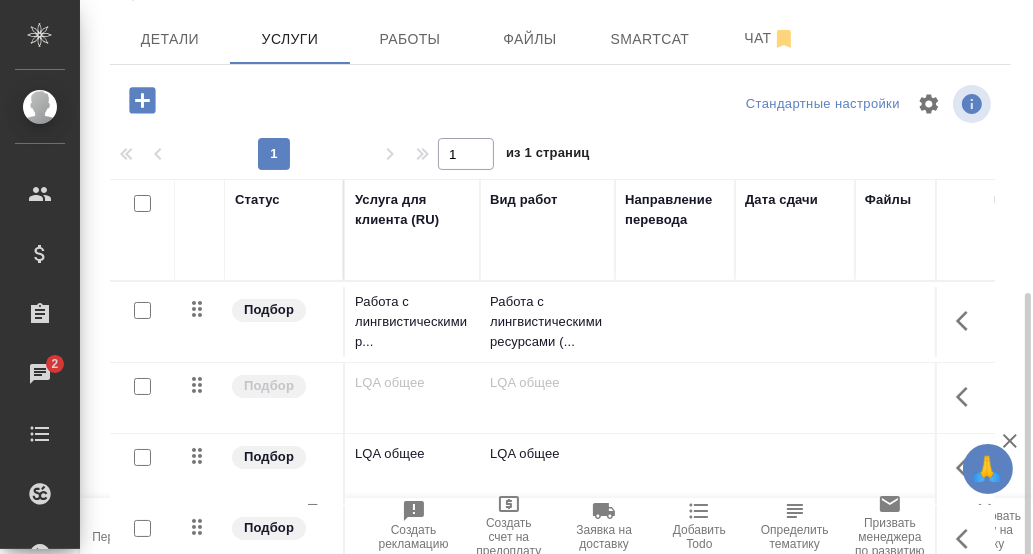 scroll, scrollTop: 305, scrollLeft: 0, axis: vertical 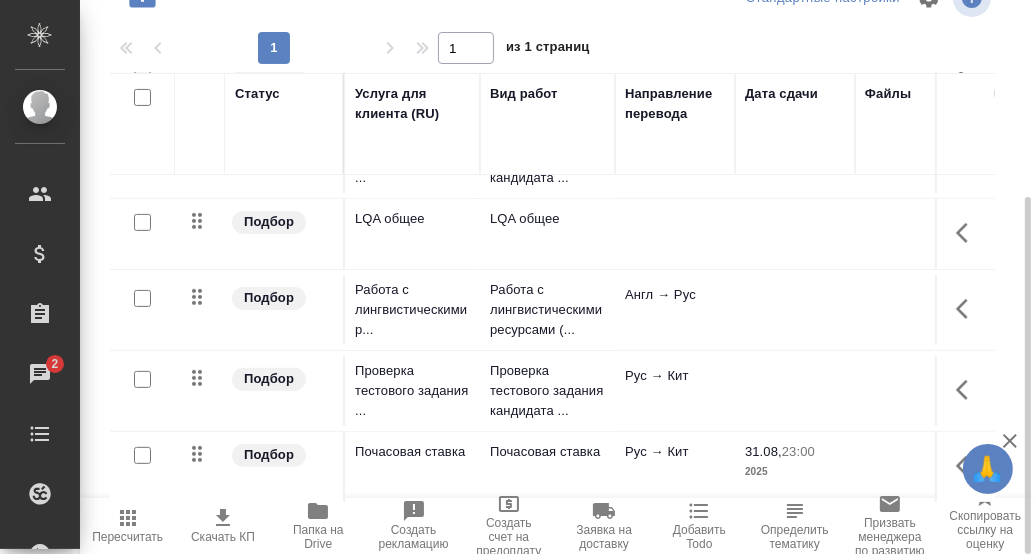 click 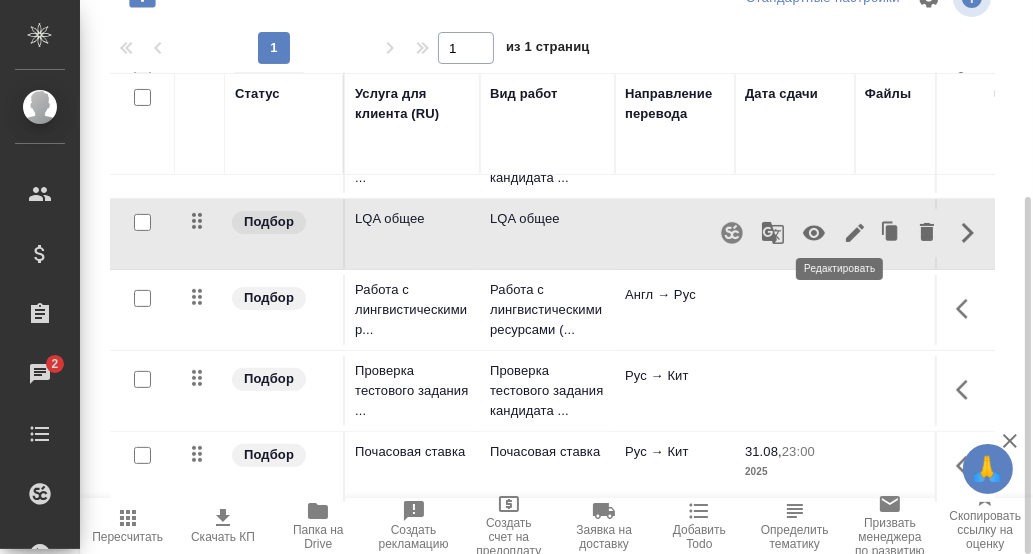click 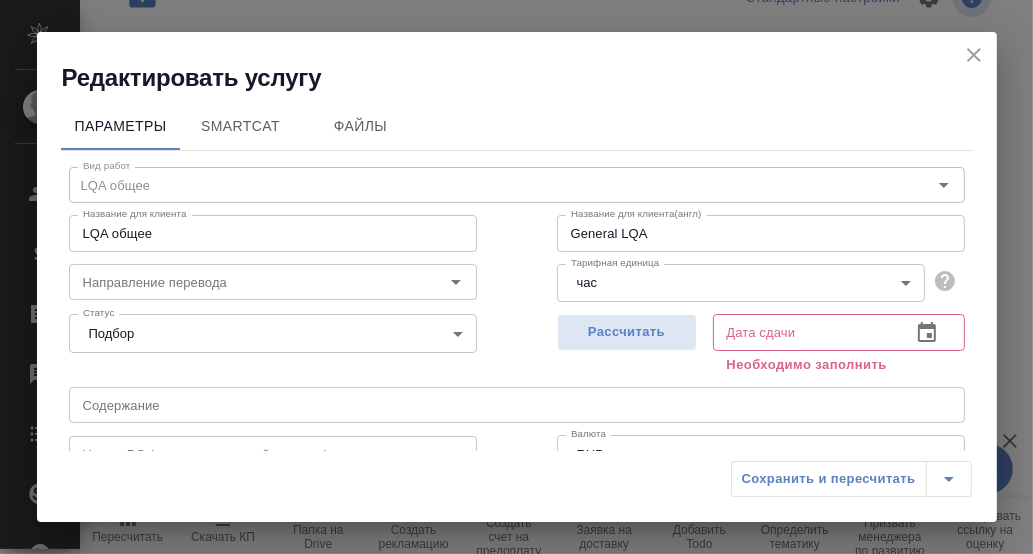 click 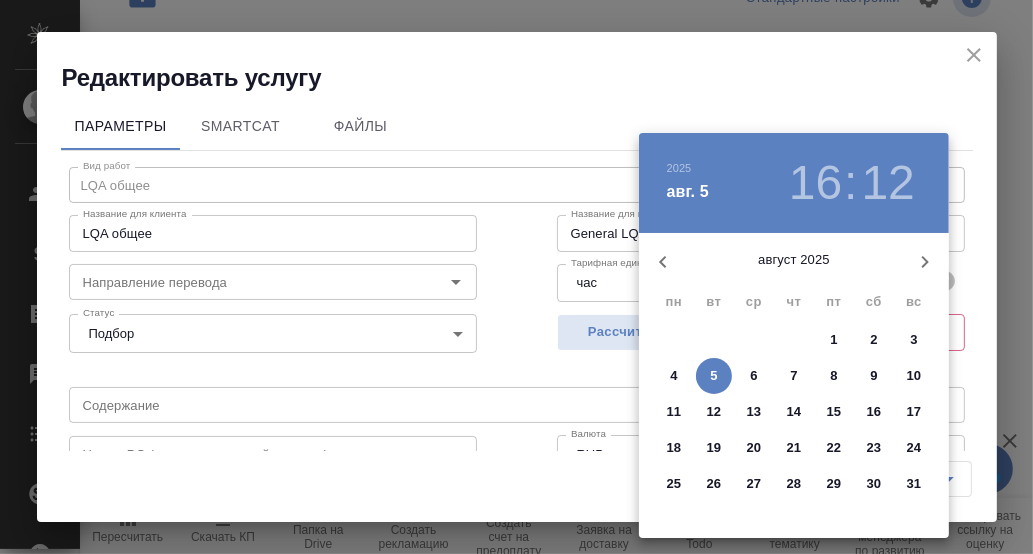 click on "31" at bounding box center (914, 484) 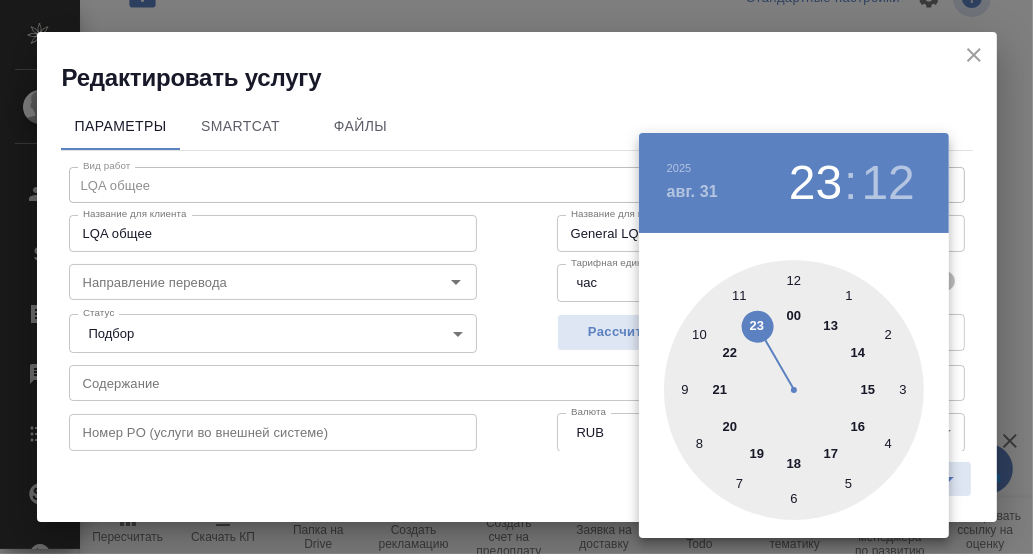 click at bounding box center (794, 390) 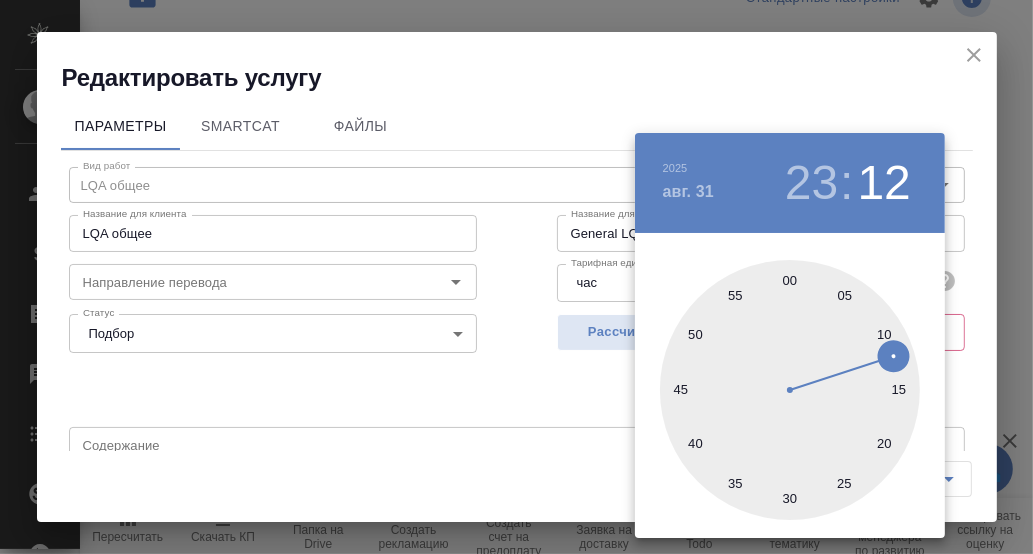type on "[DATE] [TIME]" 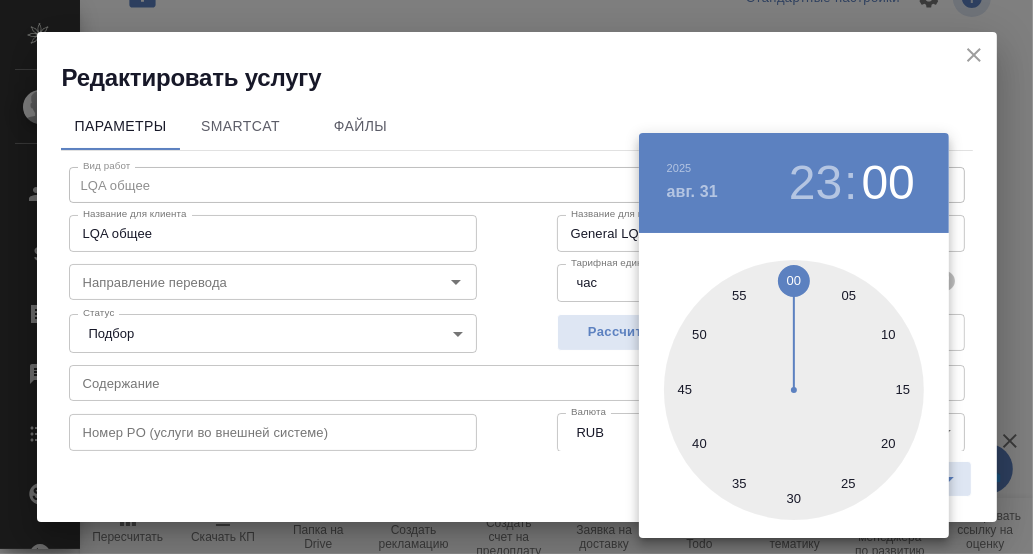 click at bounding box center (516, 277) 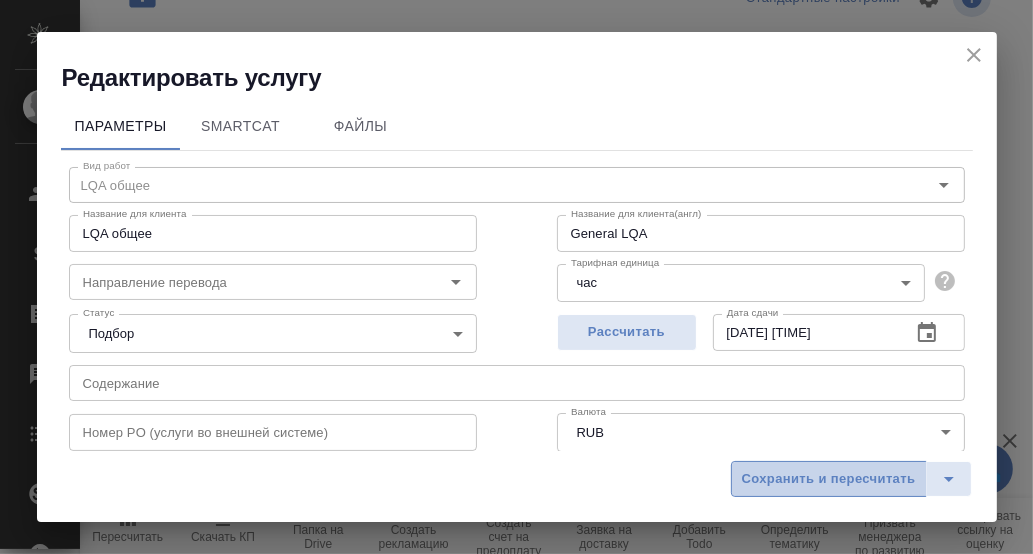 click on "Сохранить и пересчитать" at bounding box center (829, 479) 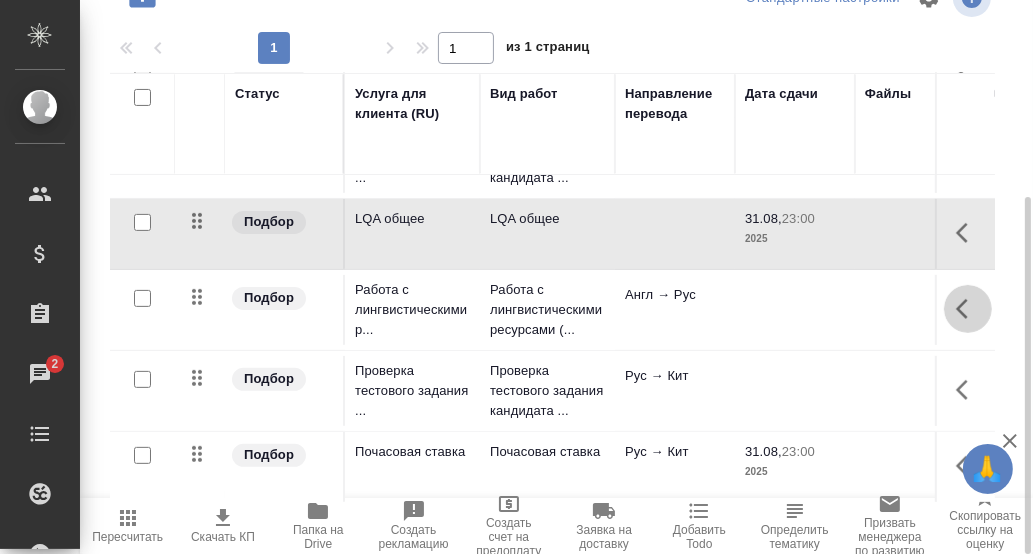 click 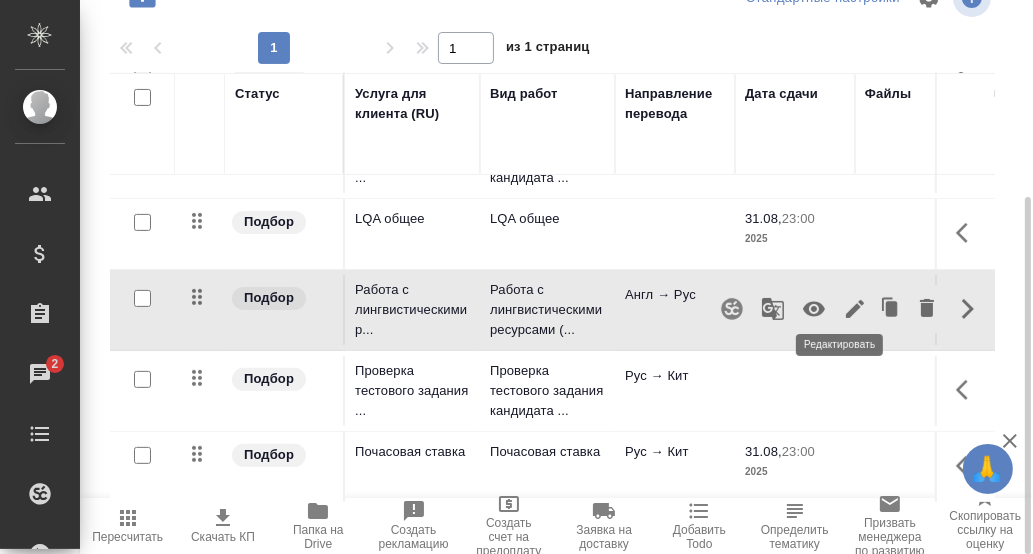 click 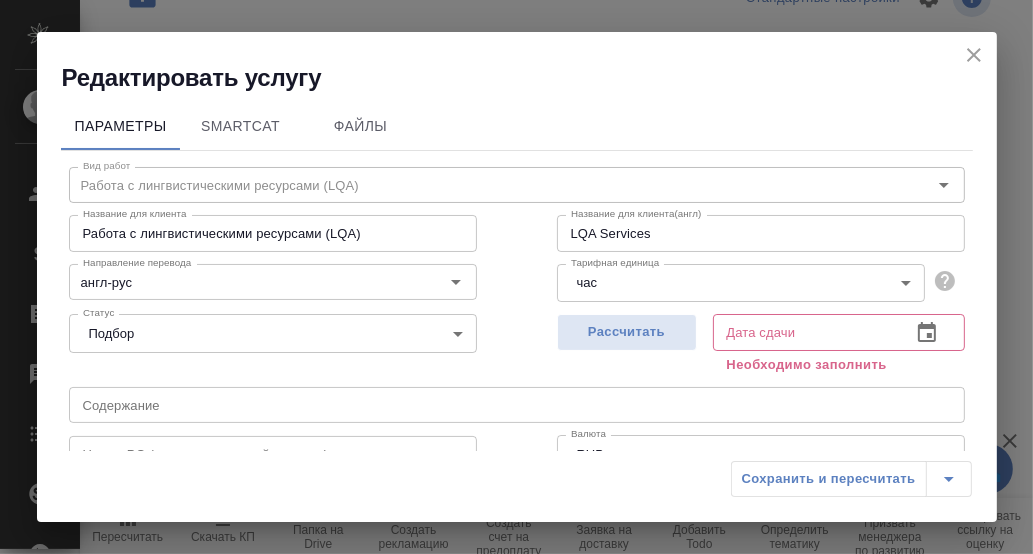 click 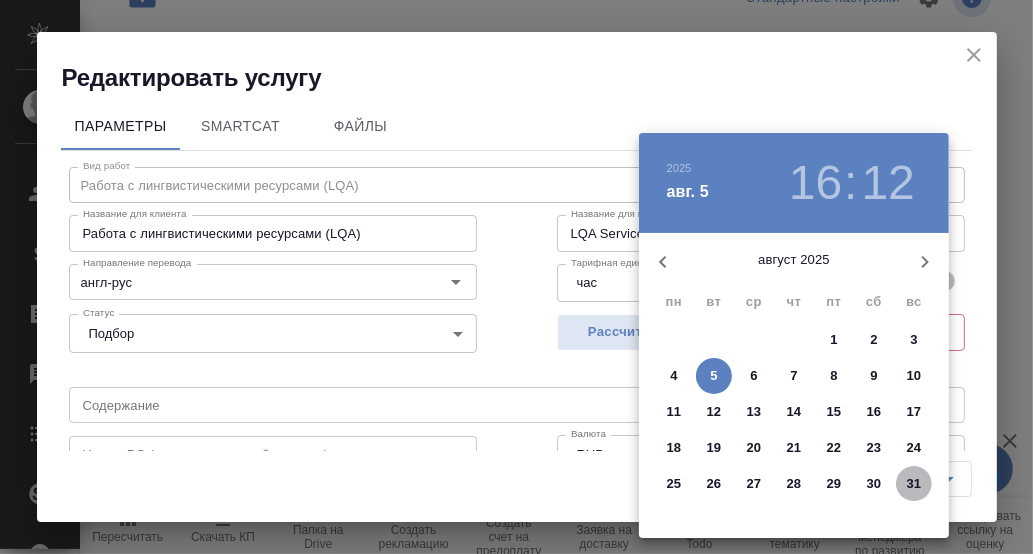 click on "31" at bounding box center (914, 484) 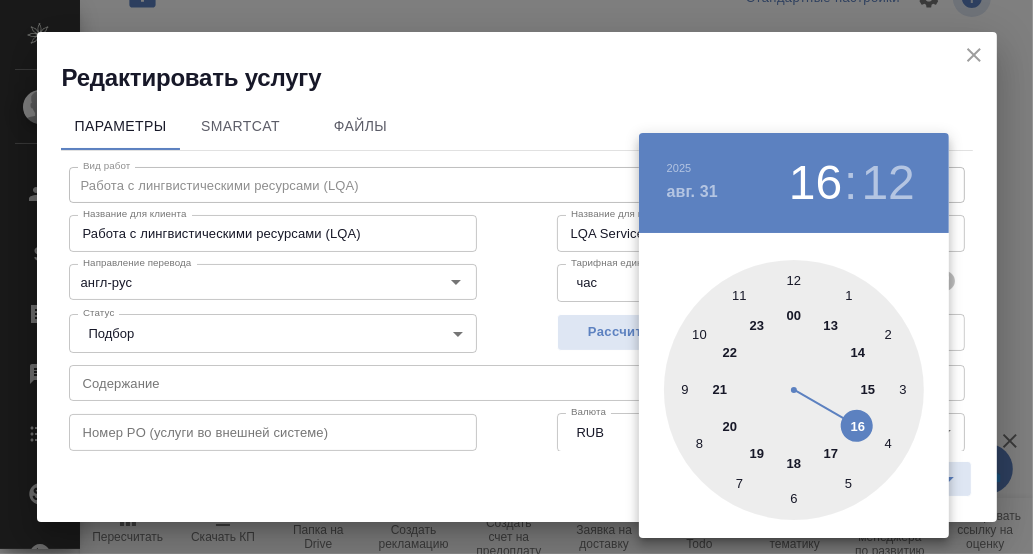 click at bounding box center (794, 390) 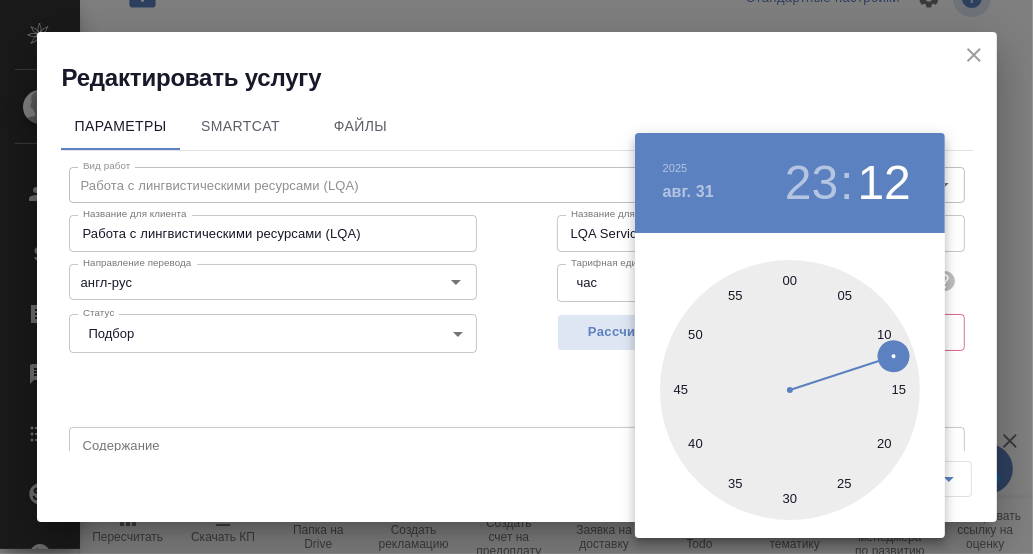 click at bounding box center [790, 390] 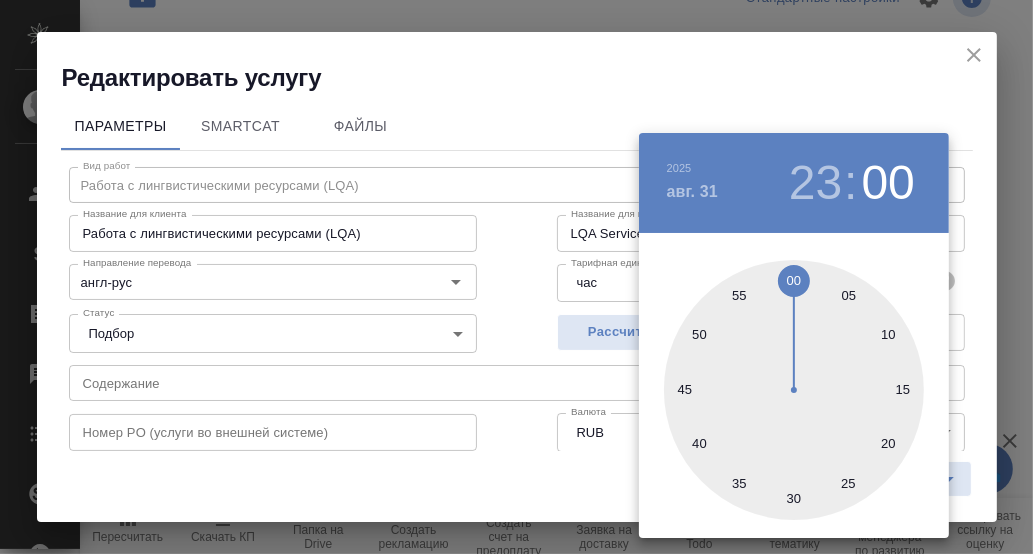 click at bounding box center (516, 277) 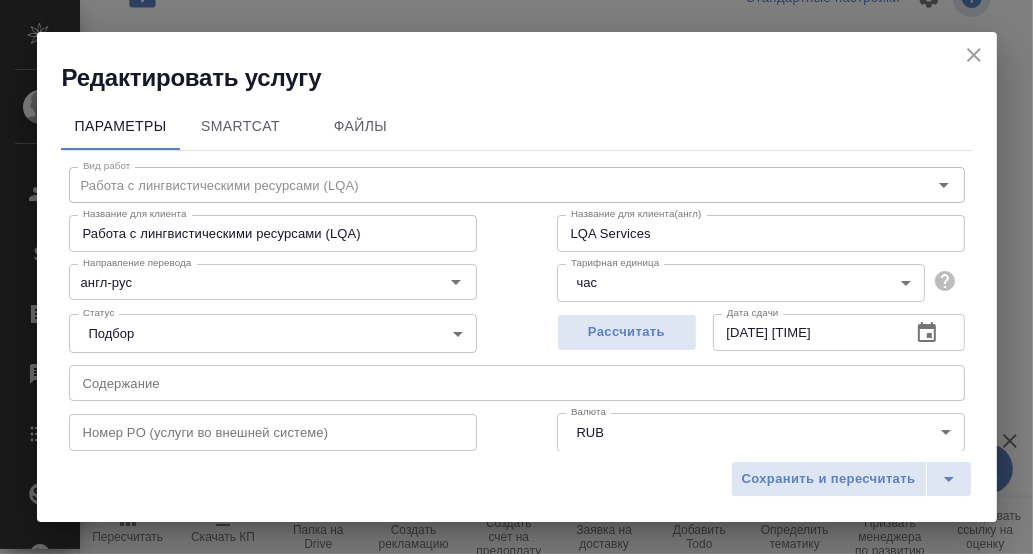 click on "Параметры SmartCat Файлы Вид работ Работа с лингвистическими ресурсами (LQA) Вид работ Название для клиента Работа с лингвистическими ресурсами (LQA) Название для клиента Название для клиента(англ) LQA Services Название для клиента(англ) Направление перевода англ-рус Направление перевода Тарифная единица час [ID] Тарифная единица Статус Подбор none Статус Рассчитать Дата сдачи [DATE] [TIME] Дата сдачи Содержание Содержание Номер PO (услуги во внешней системе) Номер PO (услуги во внешней системе) Валюта RUB RUB Валюта Расчет стоимости Указать общий объем Час 0 Час 0 % 0 RUB" at bounding box center (517, 272) 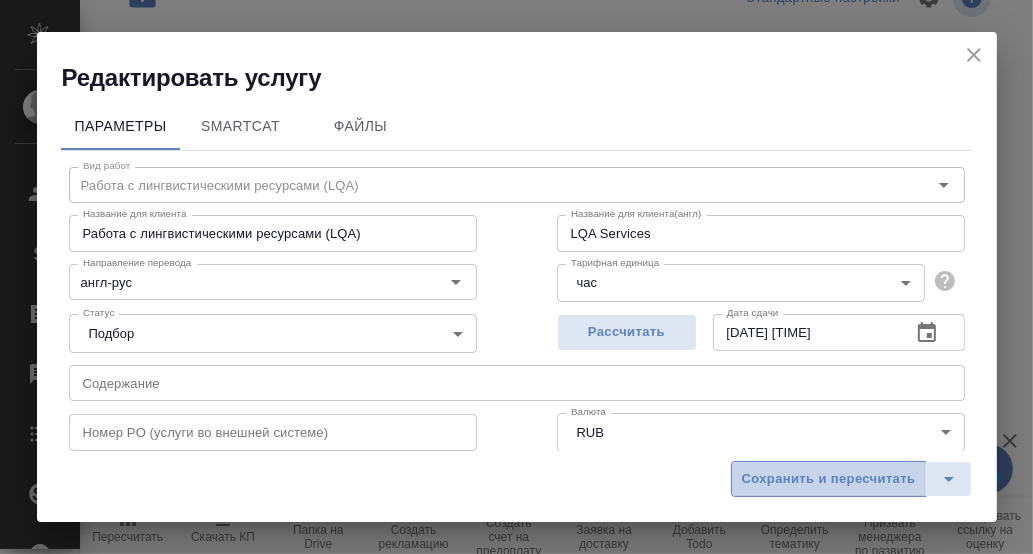 click on "Сохранить и пересчитать" at bounding box center [829, 479] 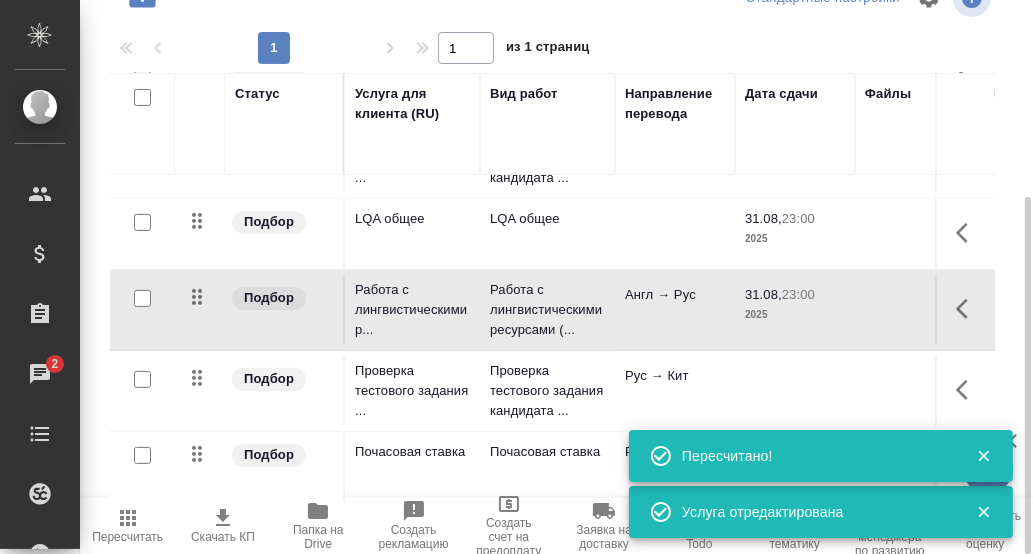click 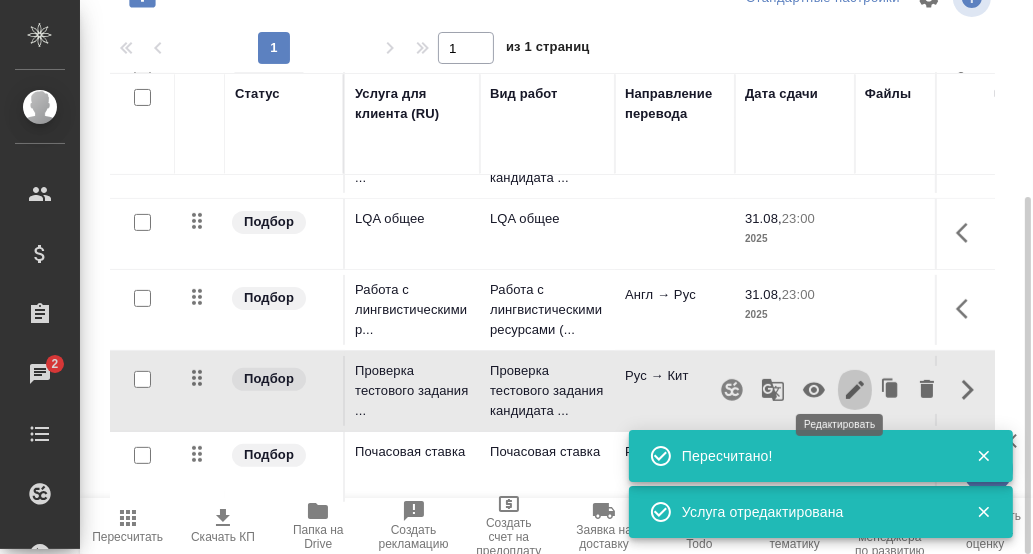 click 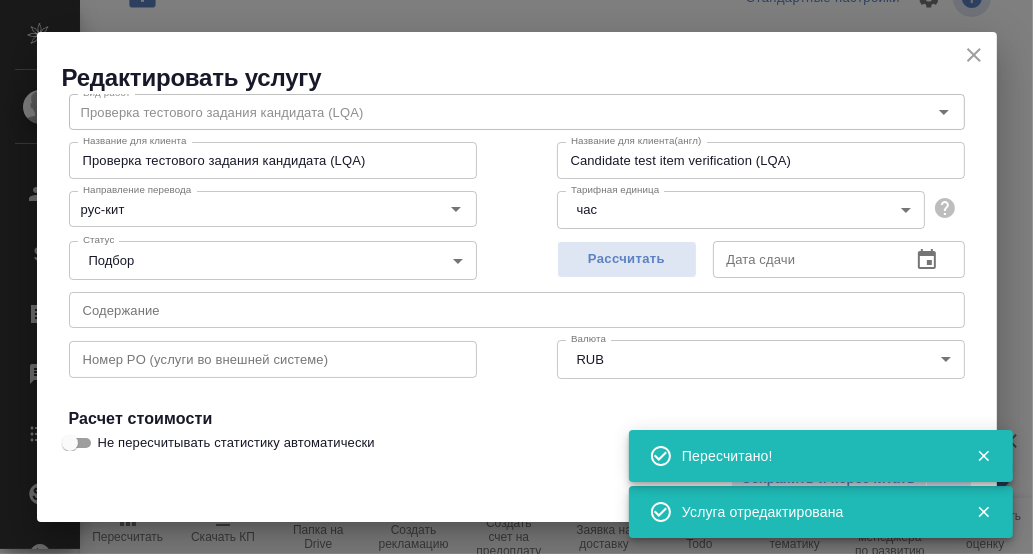 scroll, scrollTop: 99, scrollLeft: 0, axis: vertical 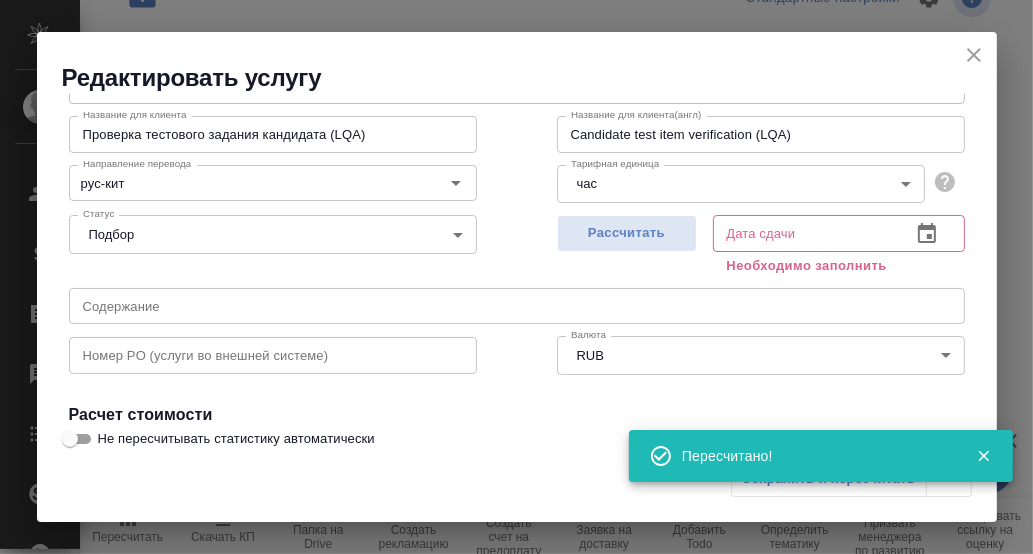 click 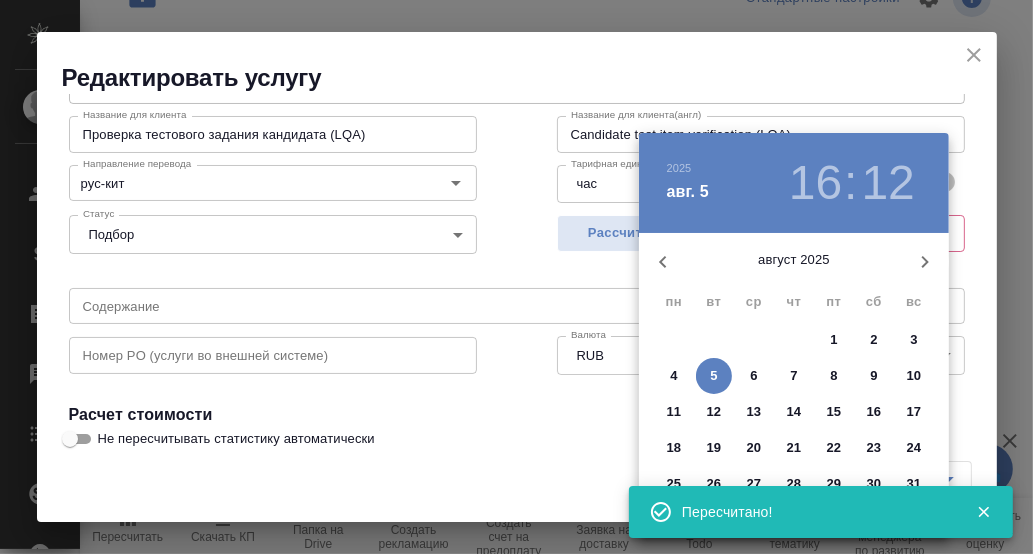 click 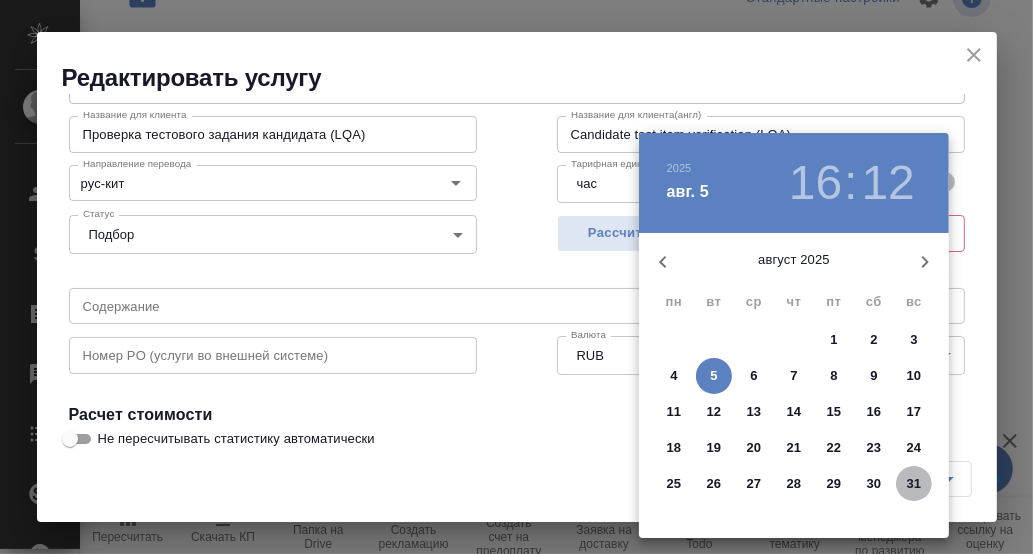 click on "31" at bounding box center (914, 484) 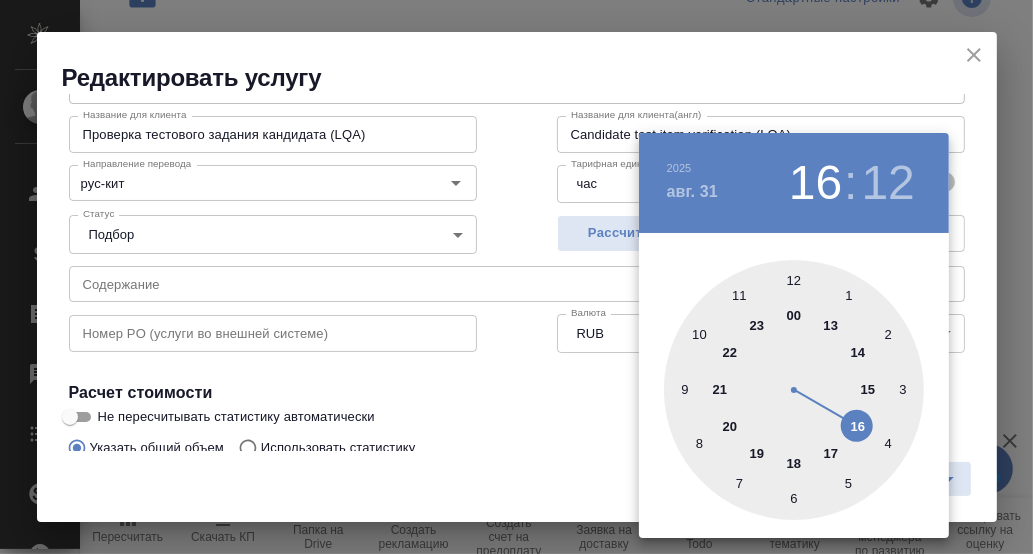 click at bounding box center [794, 390] 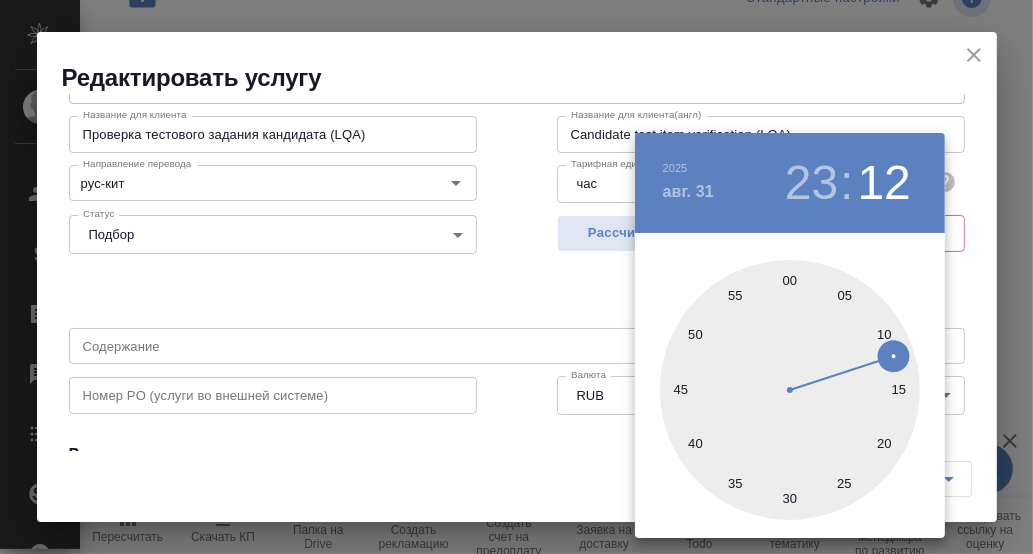 click at bounding box center (790, 390) 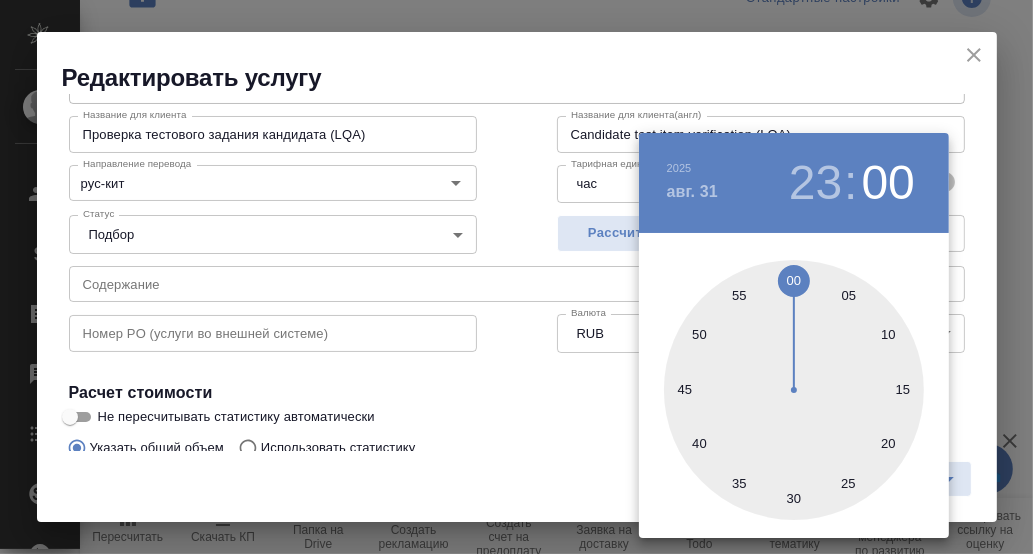 click at bounding box center [516, 277] 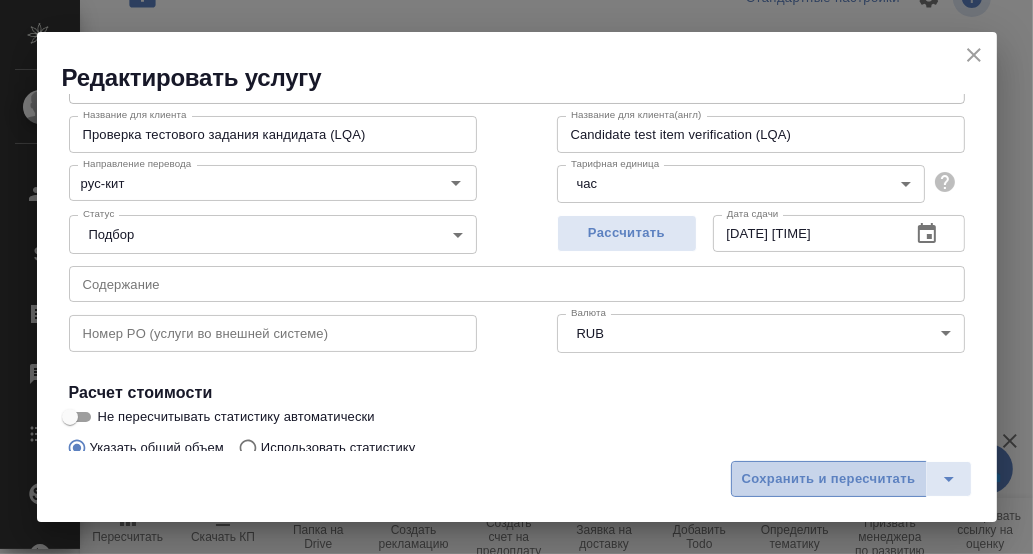 click on "Сохранить и пересчитать" at bounding box center (829, 479) 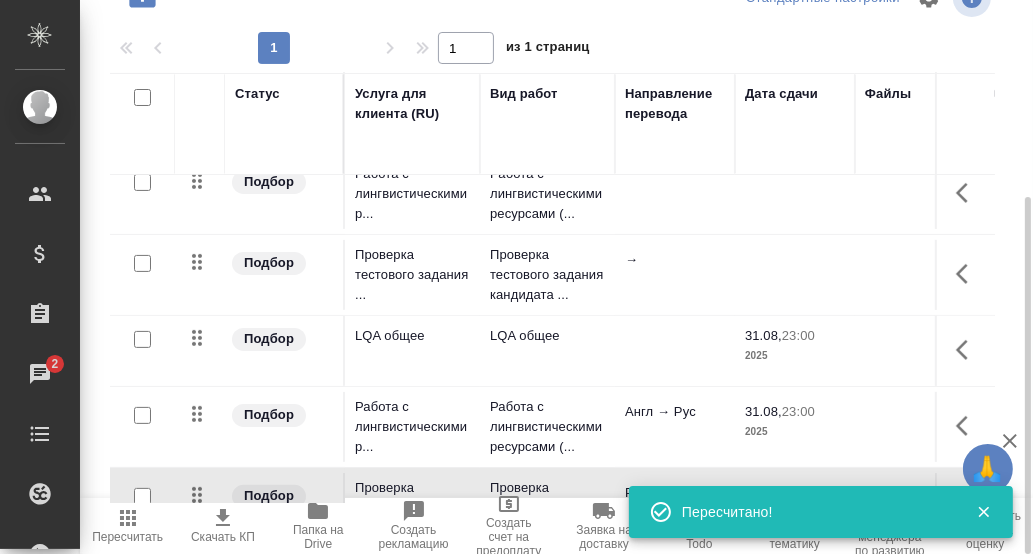 scroll, scrollTop: 242, scrollLeft: 0, axis: vertical 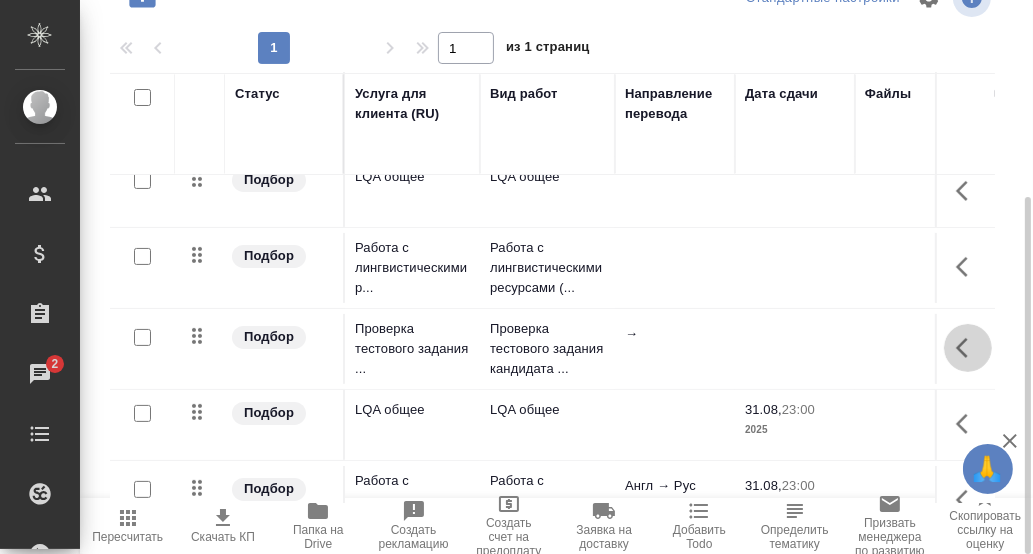 click 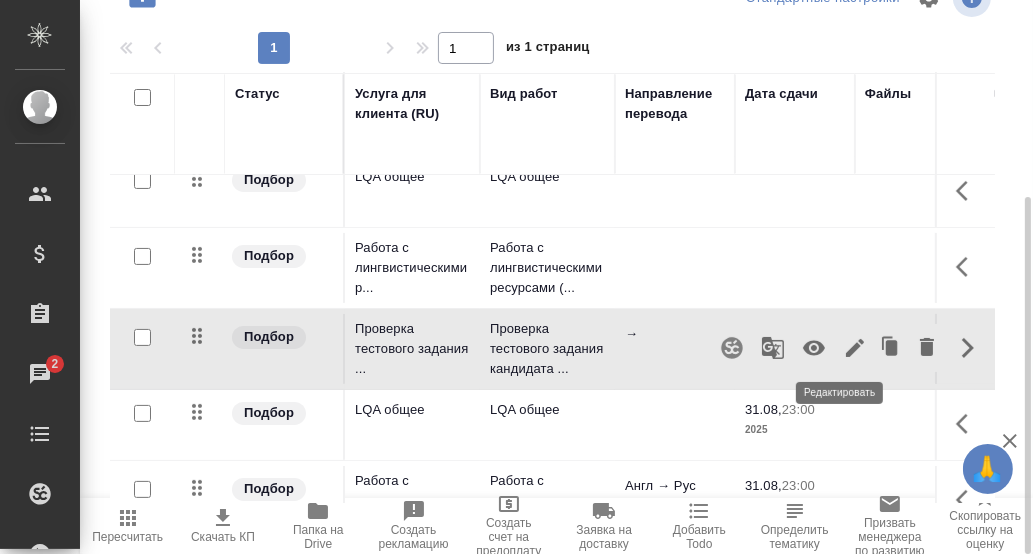 click 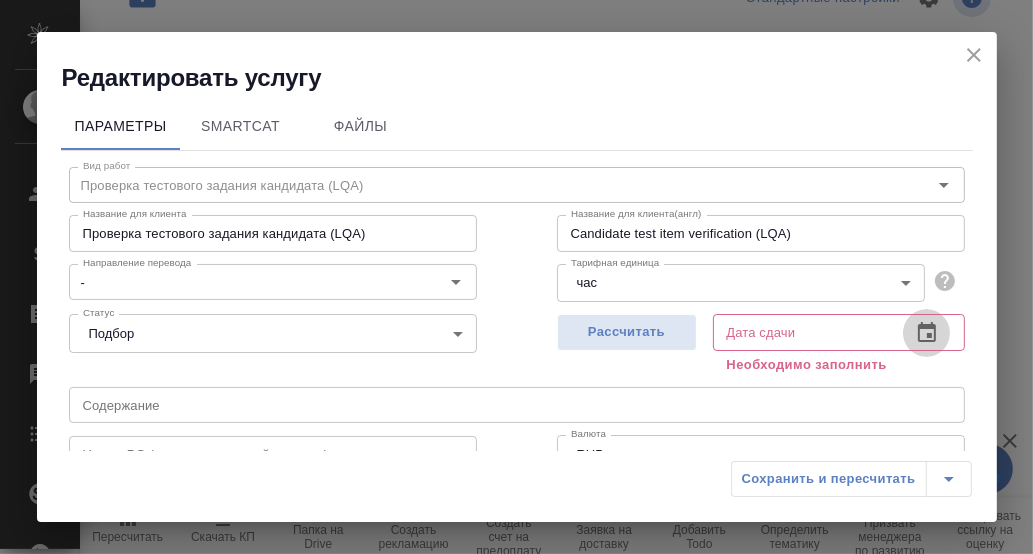 click 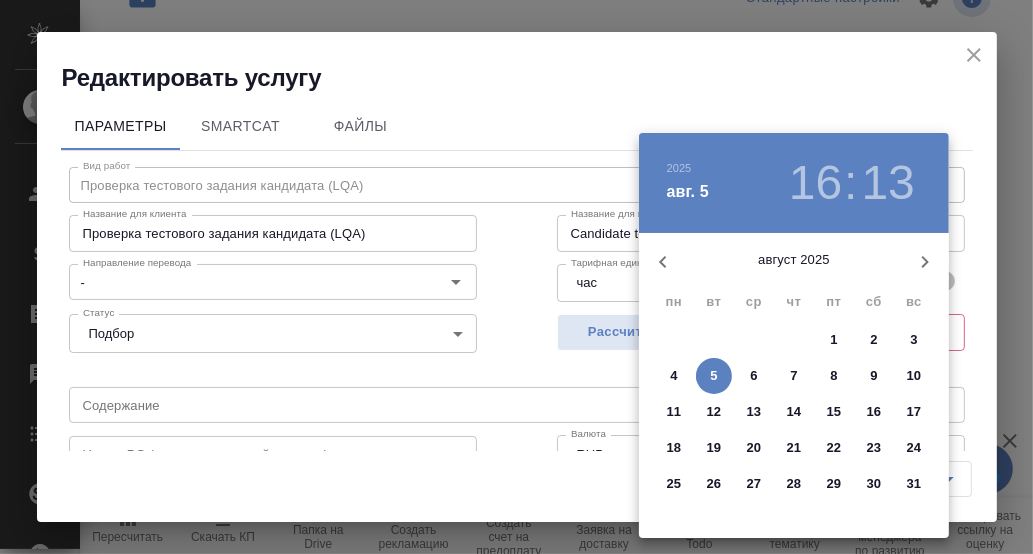 click on "31" at bounding box center (914, 484) 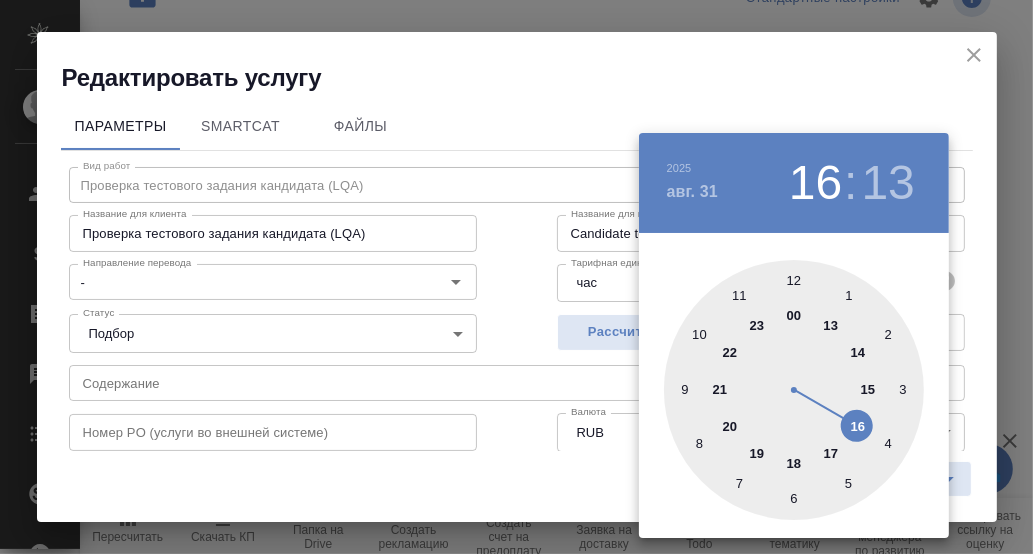 click at bounding box center (794, 390) 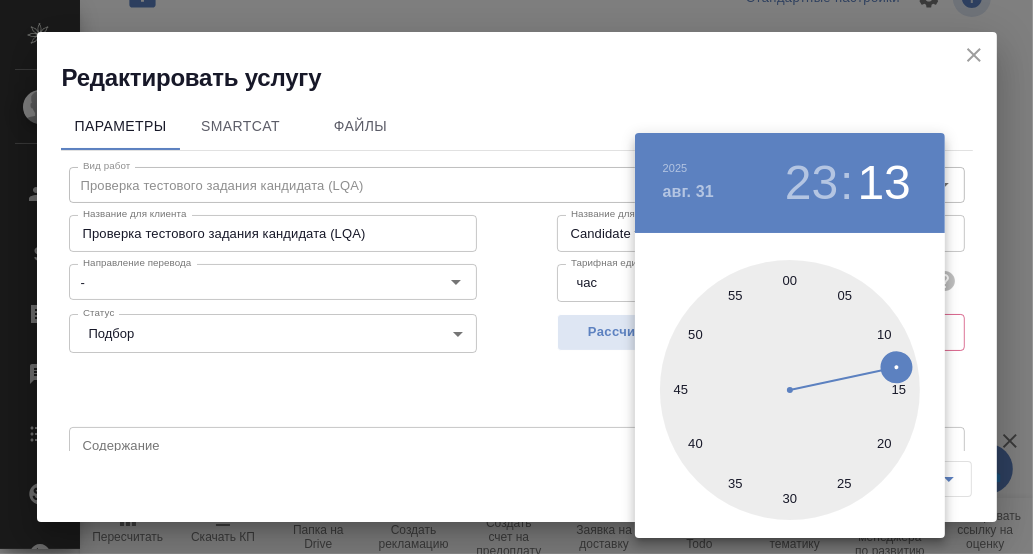 click at bounding box center [790, 390] 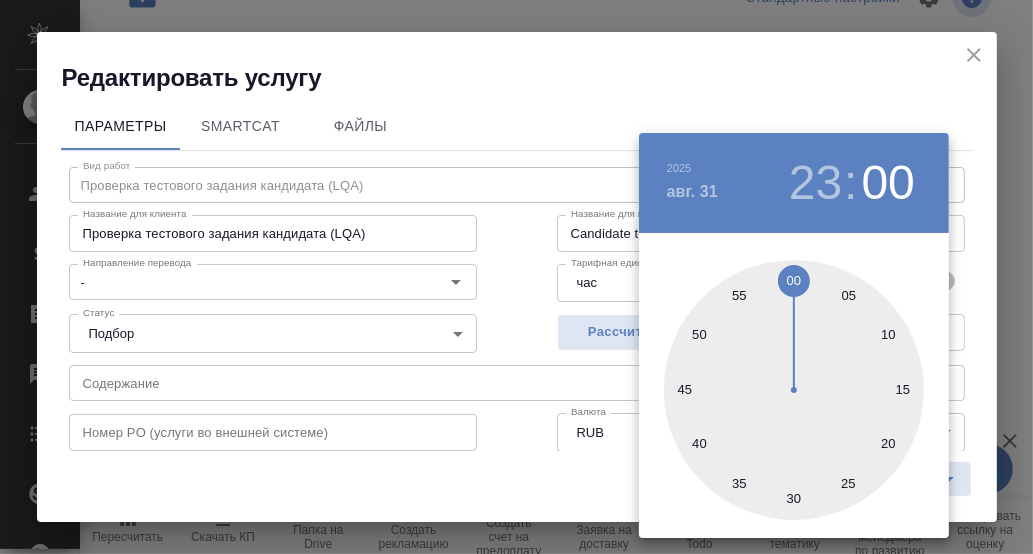 click at bounding box center (516, 277) 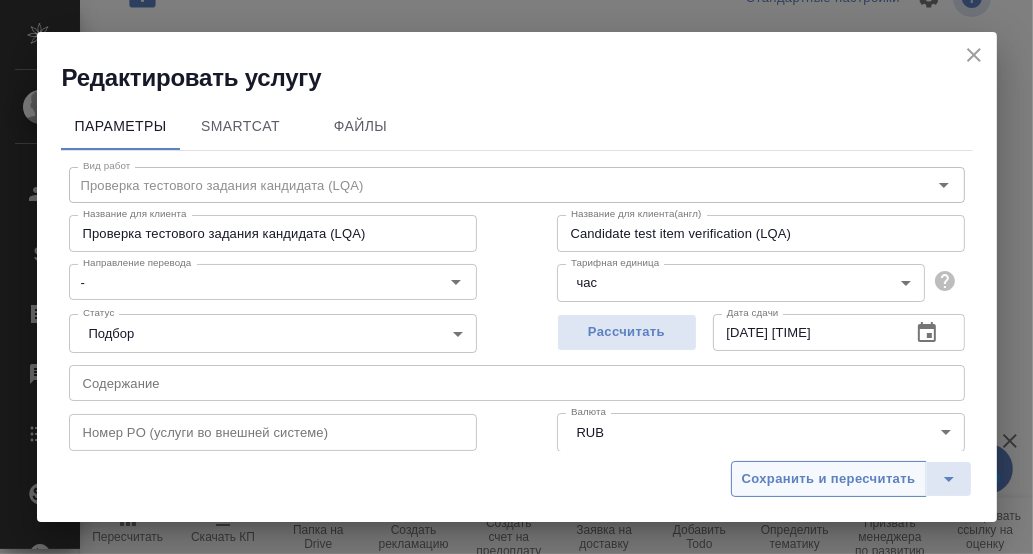 click on "Сохранить и пересчитать" at bounding box center [829, 479] 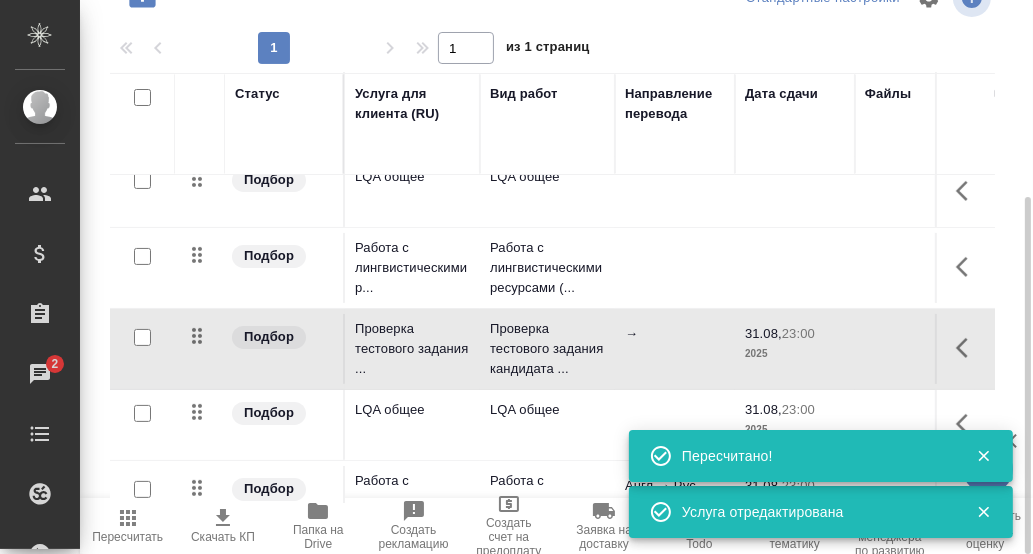 click 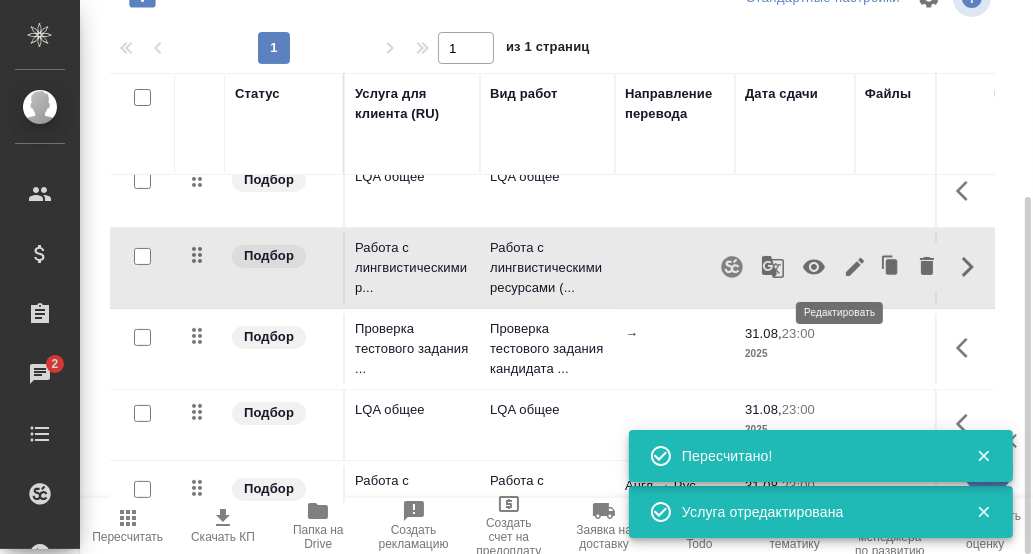 click 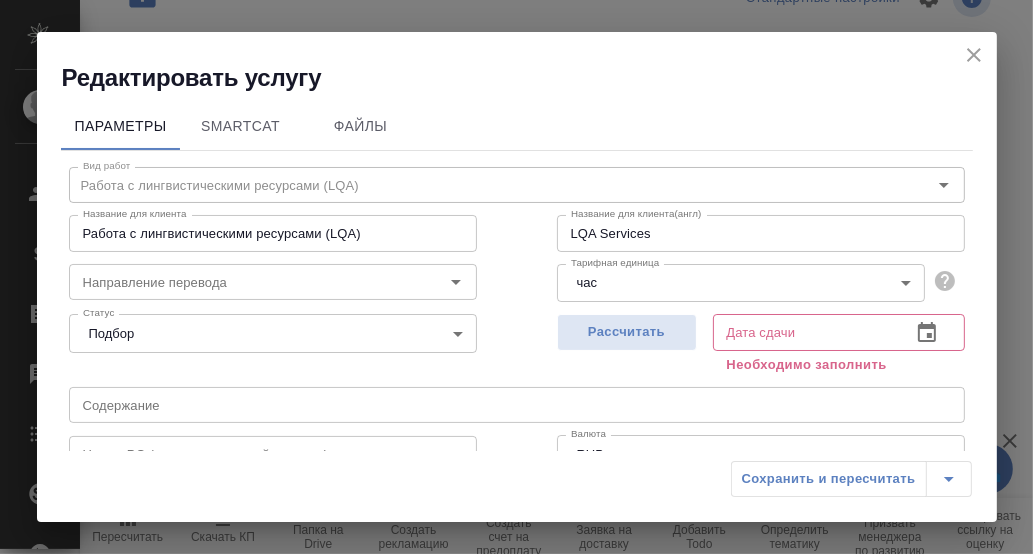 click 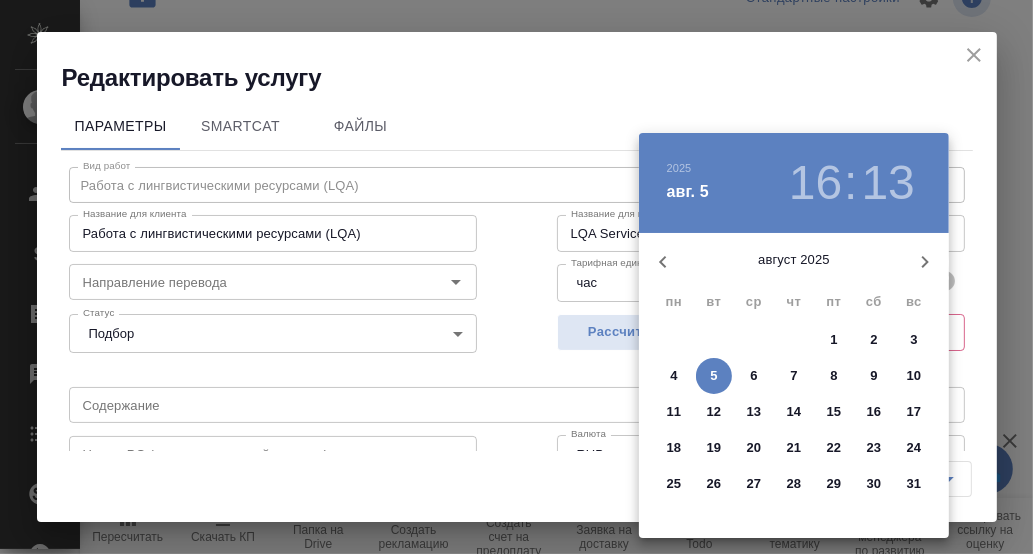 click on "5" at bounding box center (713, 376) 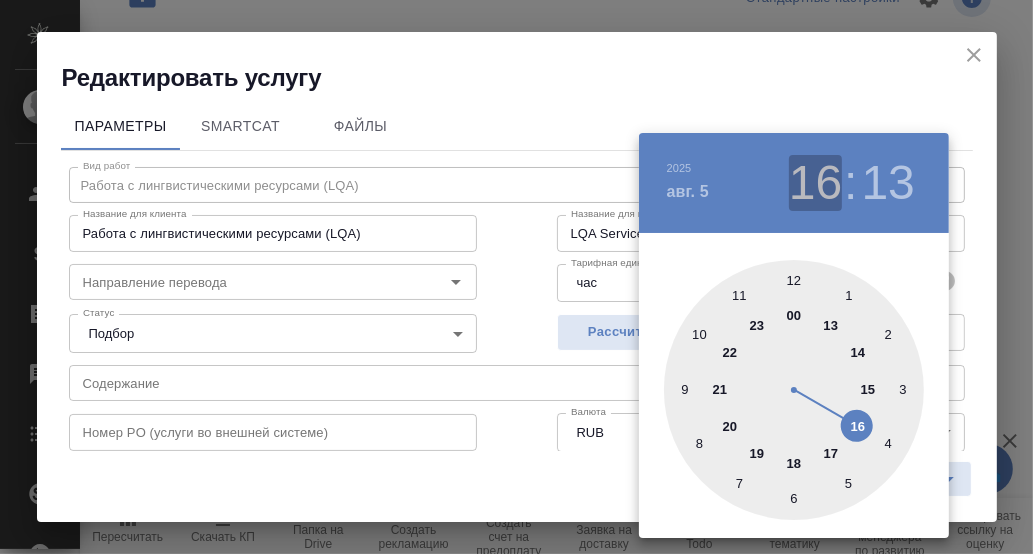 click on "16" at bounding box center (815, 183) 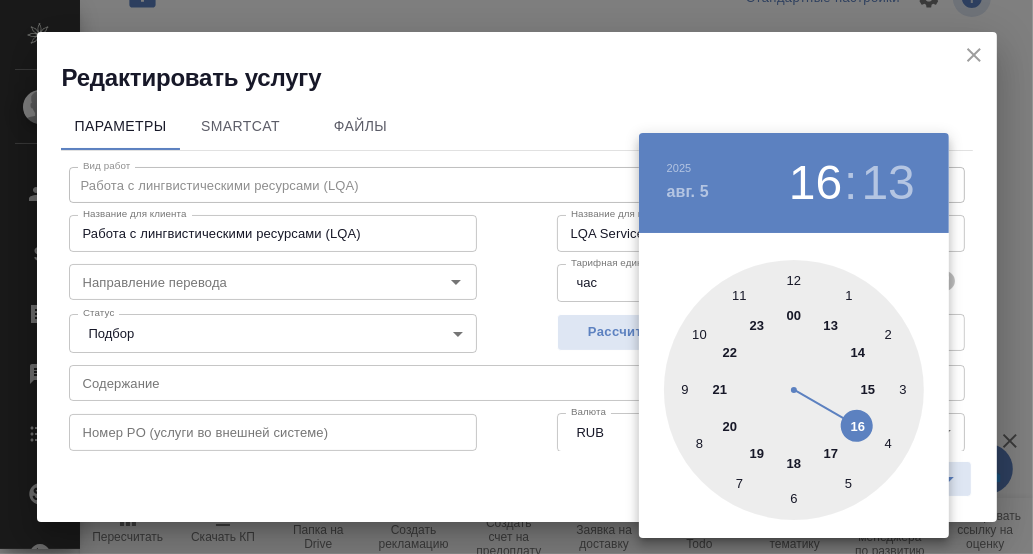 click at bounding box center (516, 277) 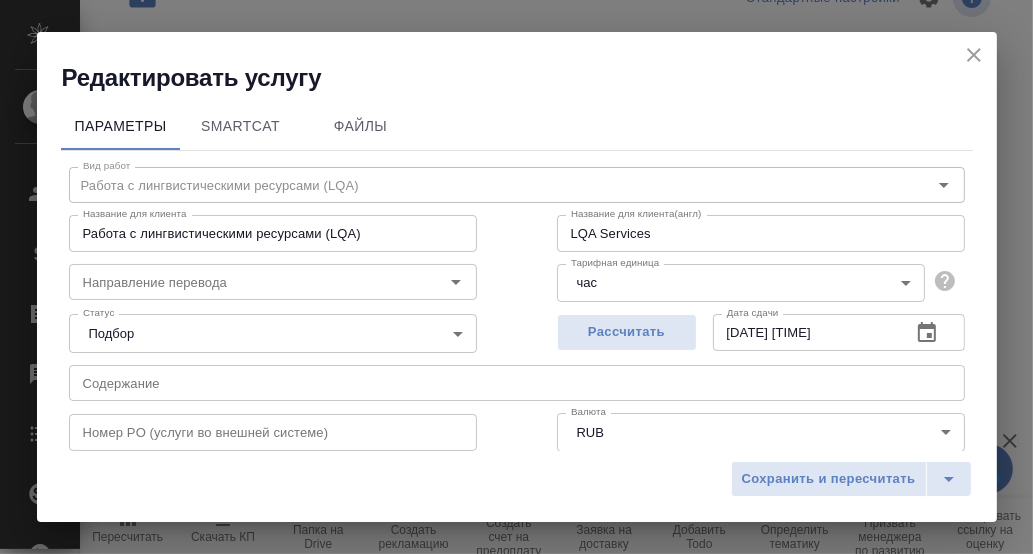 click 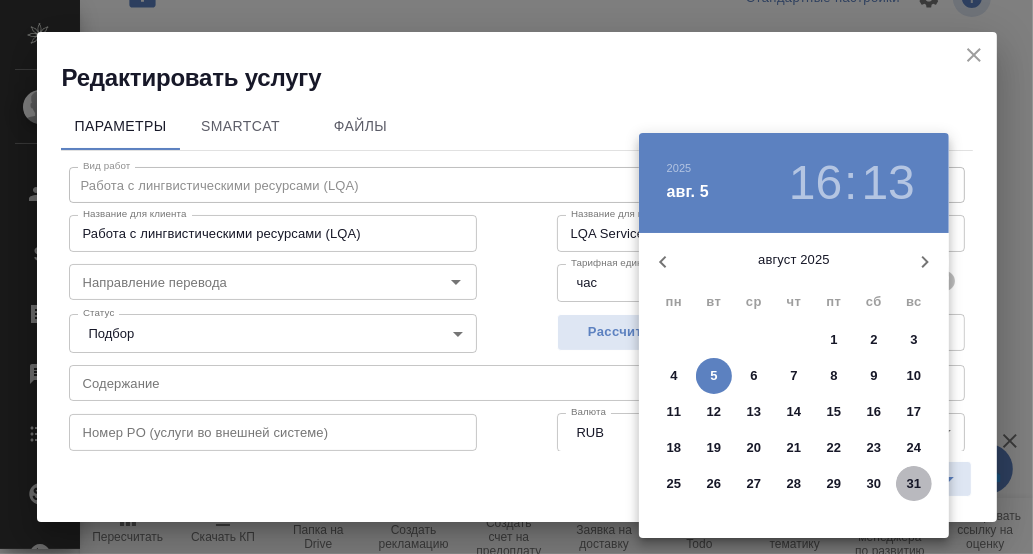 click on "31" at bounding box center (914, 484) 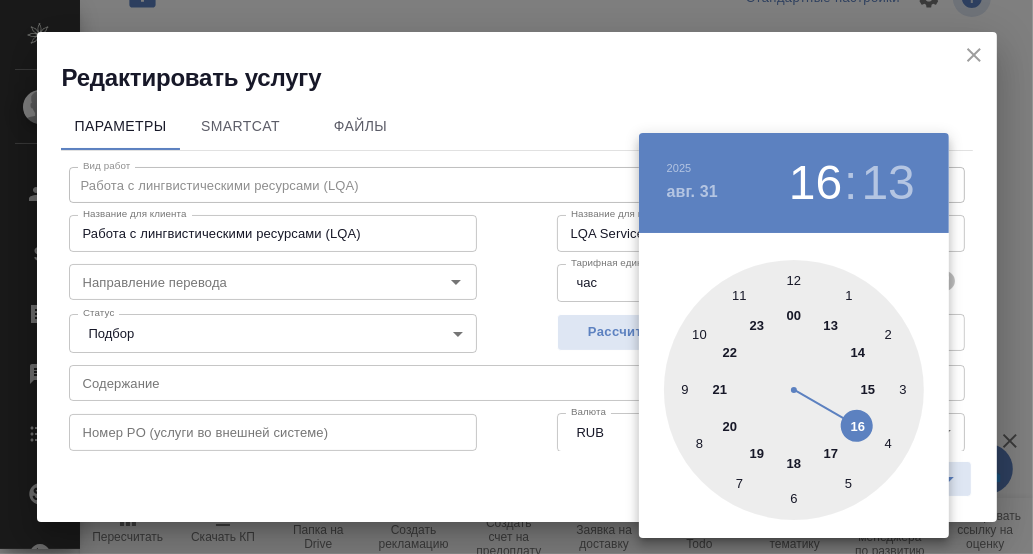 click at bounding box center (794, 390) 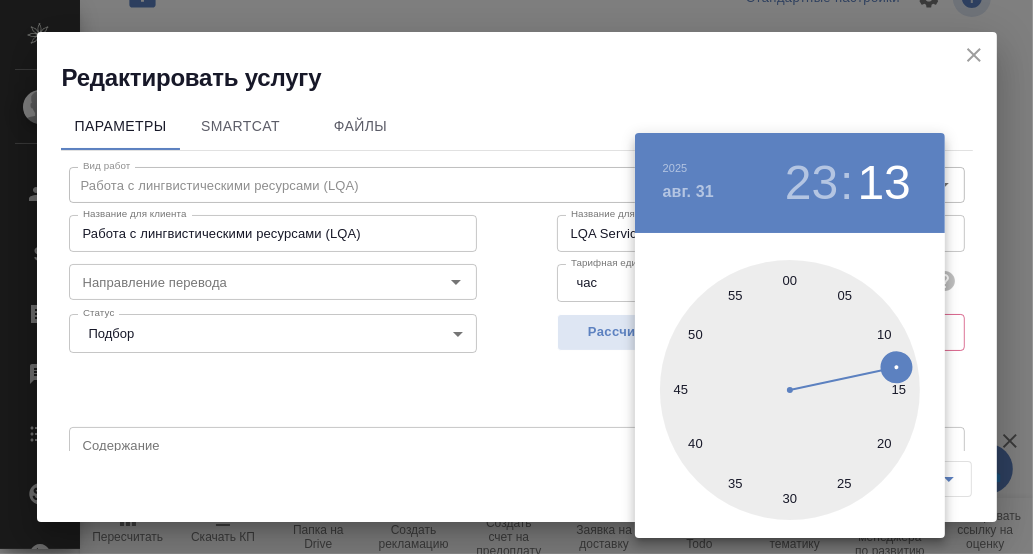 click at bounding box center (790, 390) 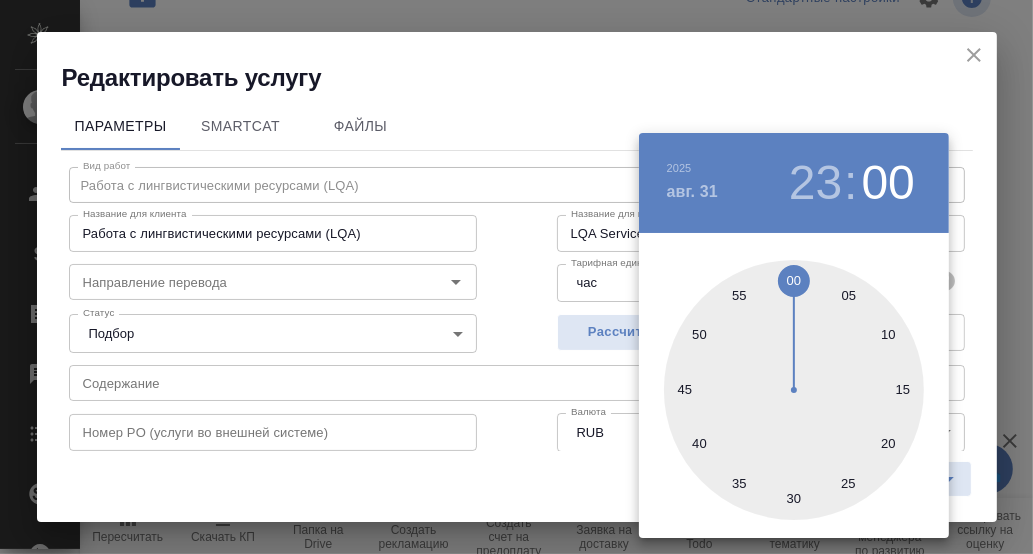 click at bounding box center (516, 277) 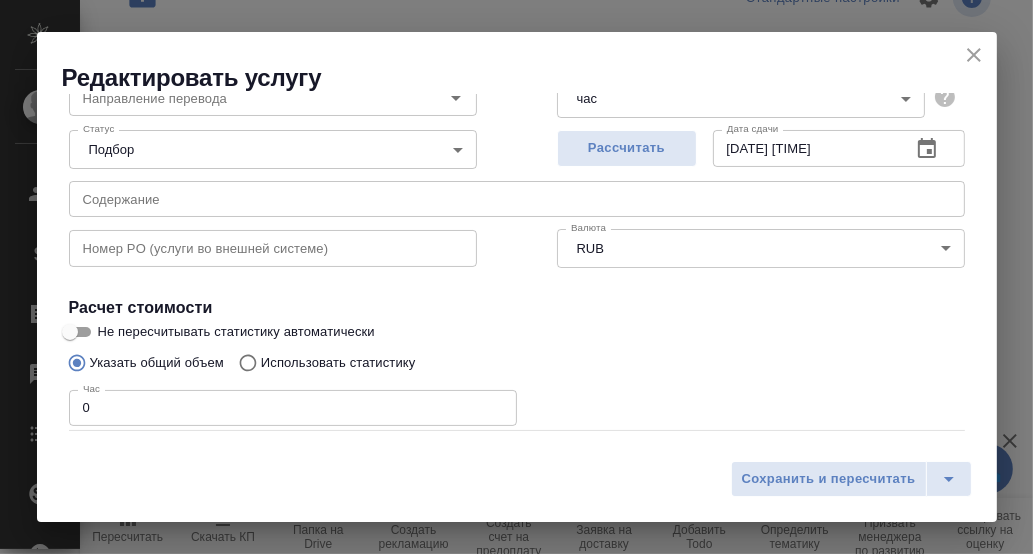 scroll, scrollTop: 200, scrollLeft: 0, axis: vertical 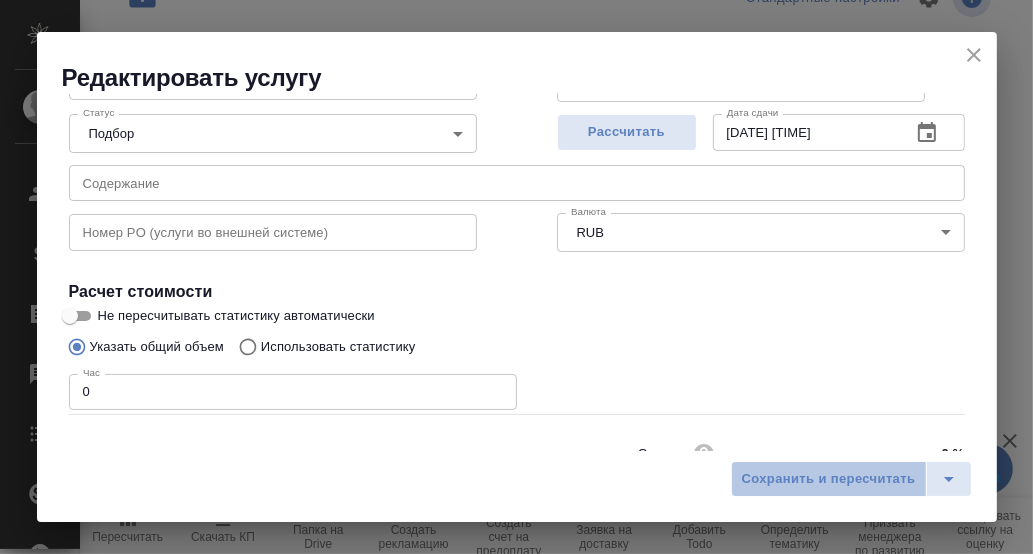 drag, startPoint x: 850, startPoint y: 476, endPoint x: 846, endPoint y: 456, distance: 20.396078 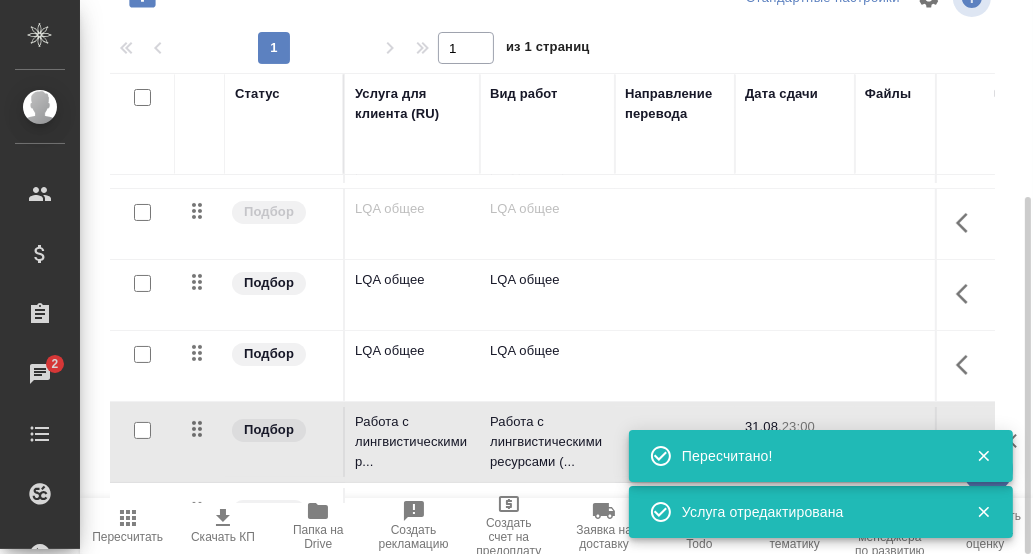 scroll, scrollTop: 41, scrollLeft: 0, axis: vertical 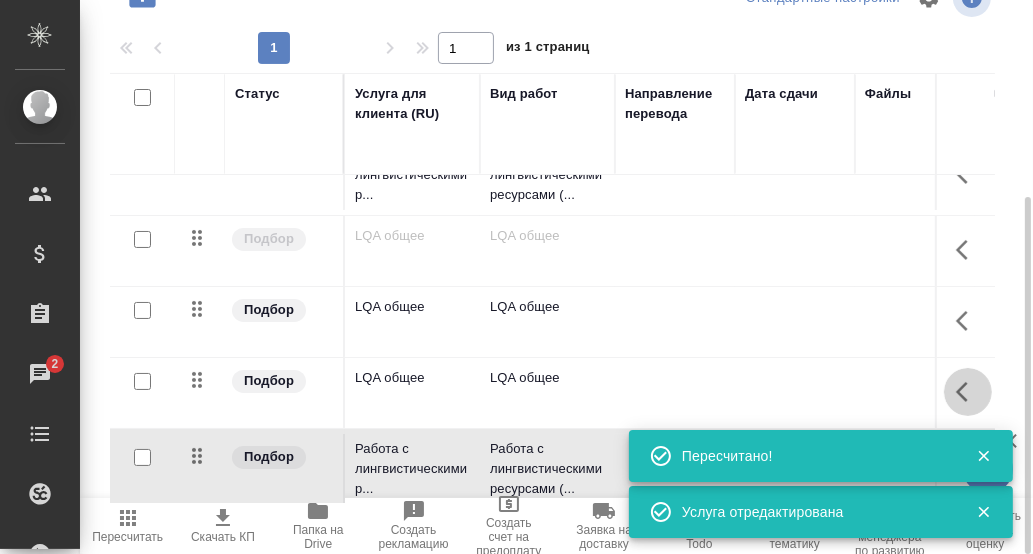 click 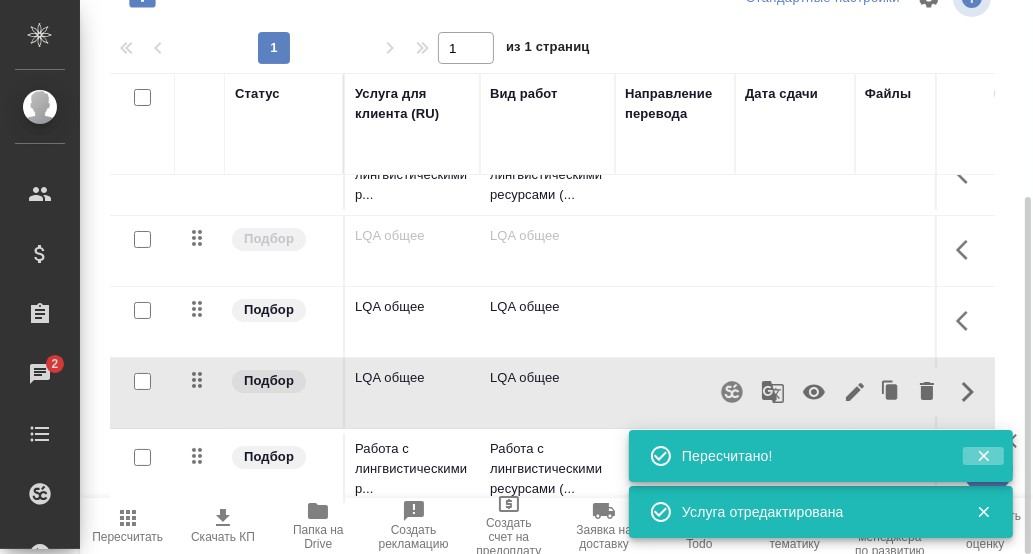 drag, startPoint x: 982, startPoint y: 452, endPoint x: 982, endPoint y: 476, distance: 24 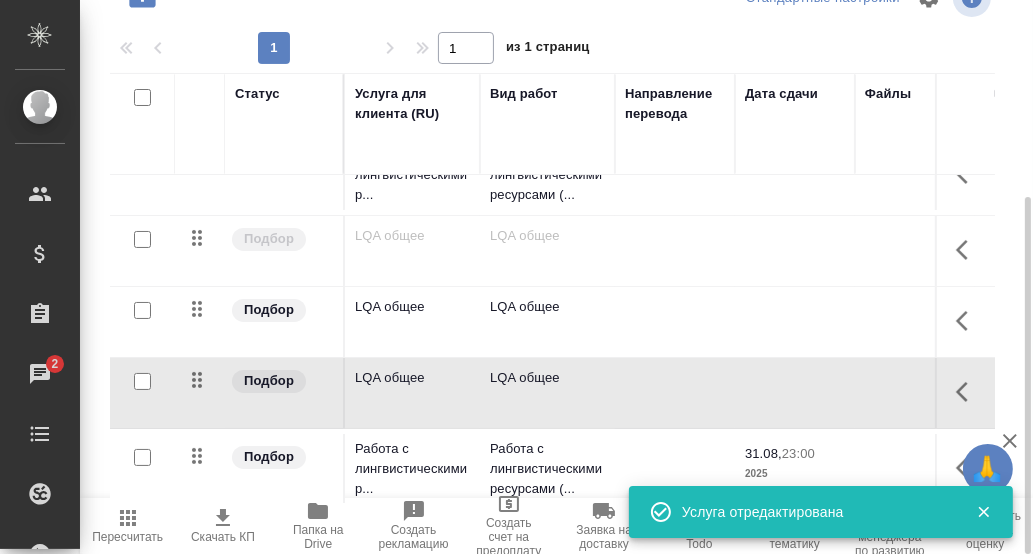 click 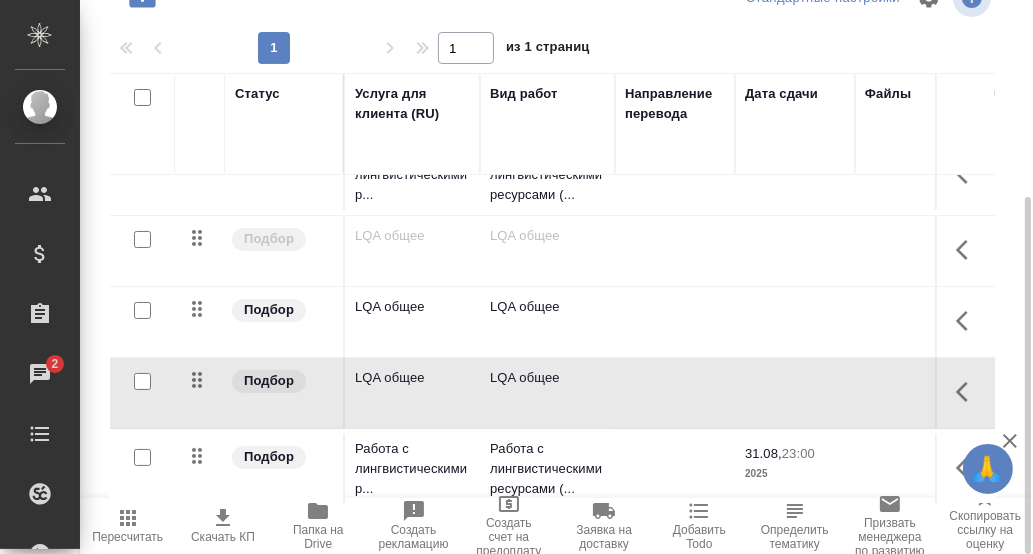 click 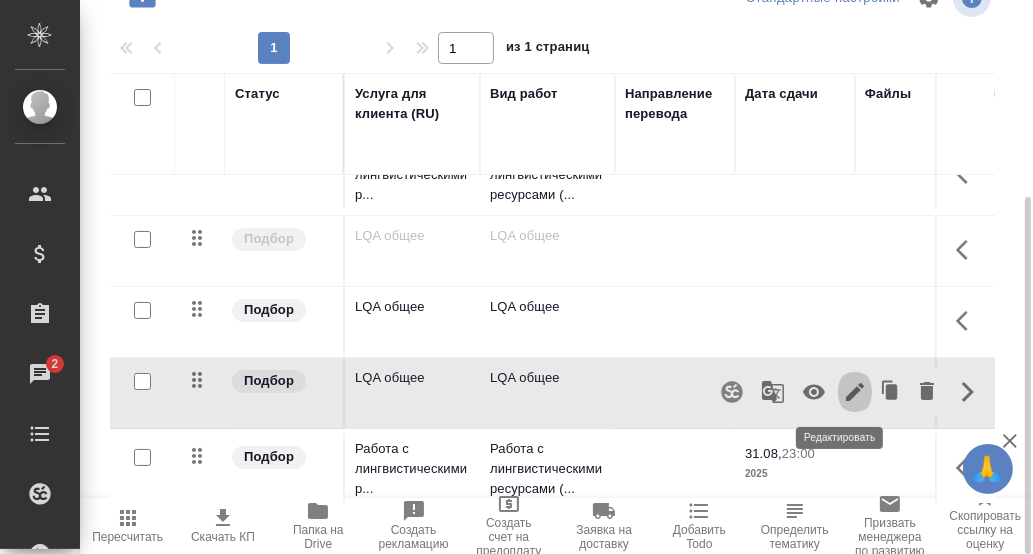 click 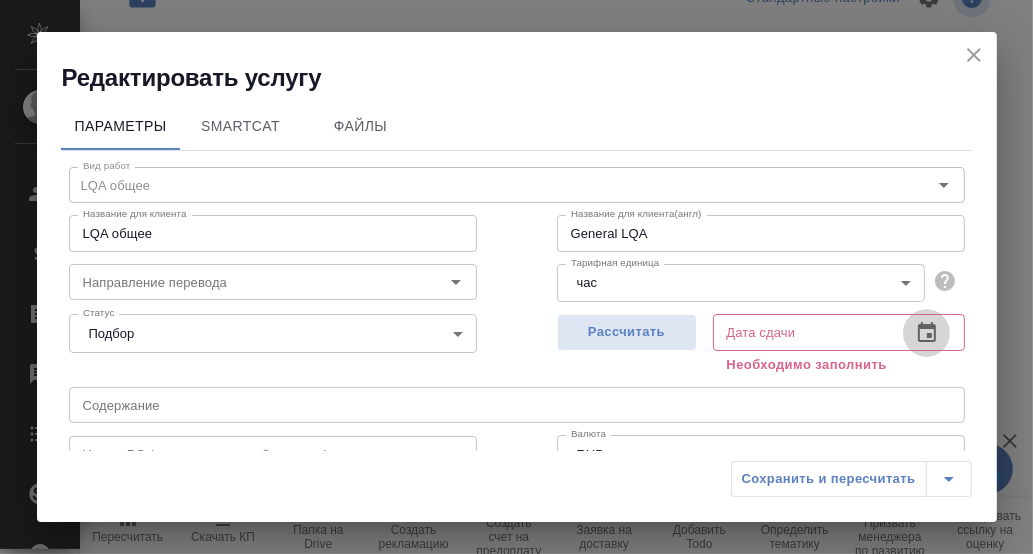 click 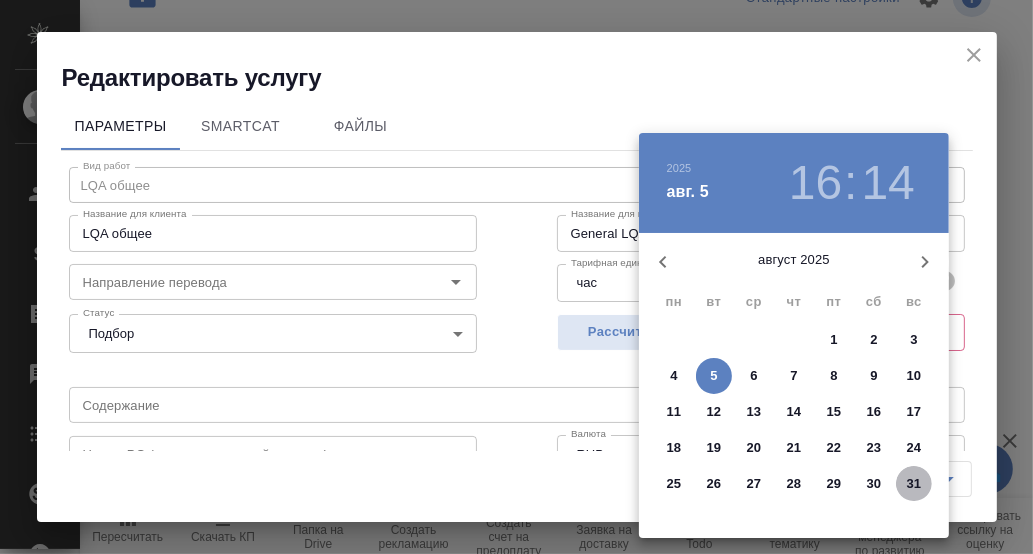 click on "31" at bounding box center (914, 484) 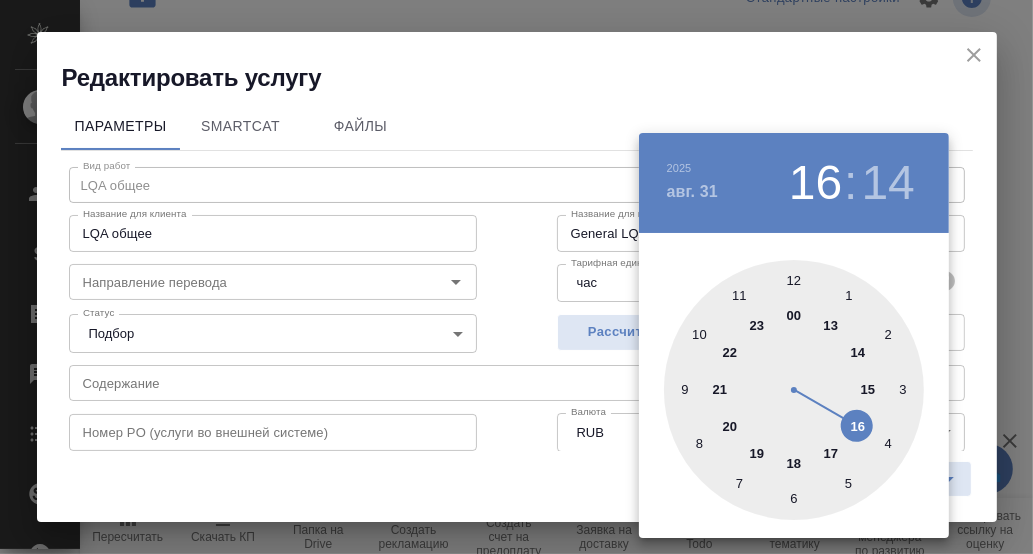 click at bounding box center [794, 390] 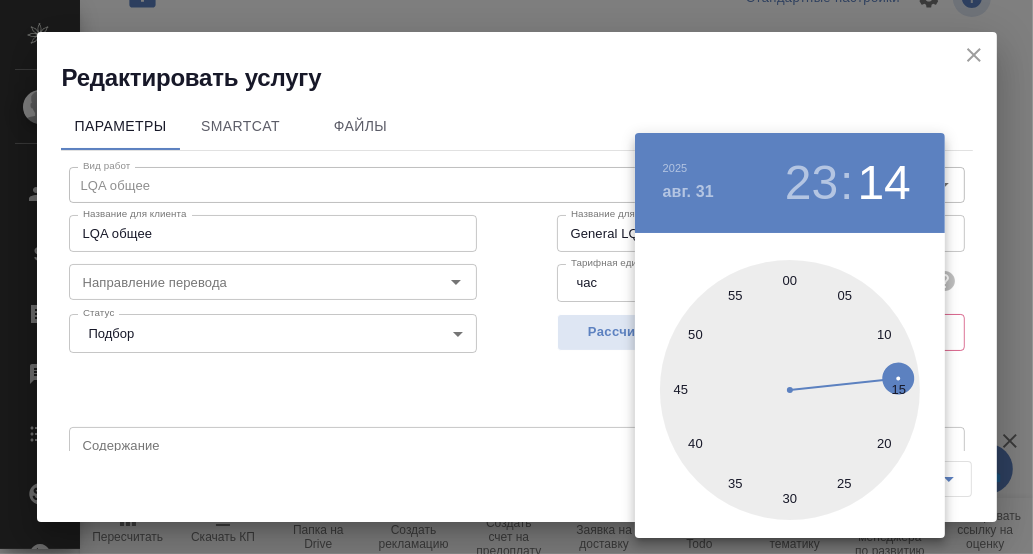 click at bounding box center [790, 390] 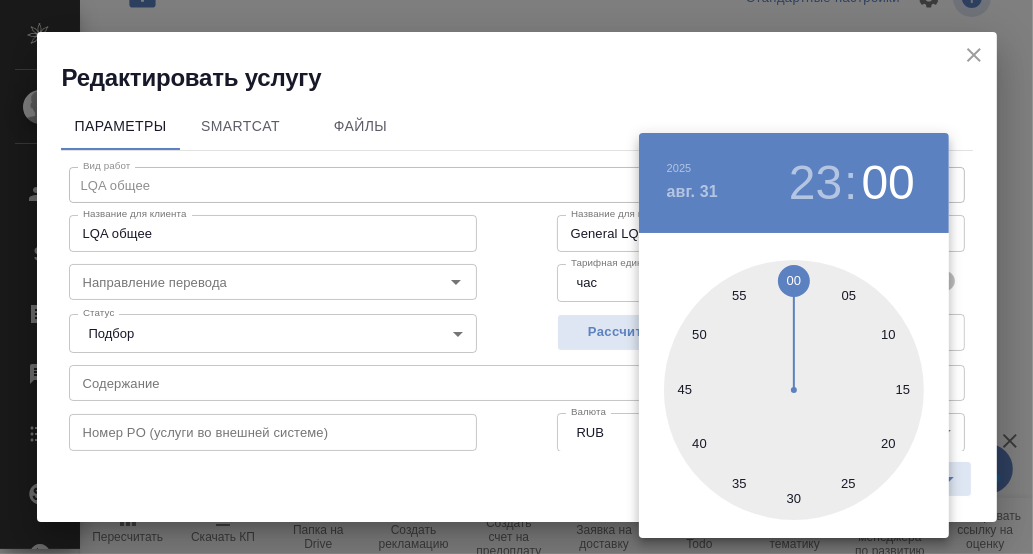 click at bounding box center [516, 277] 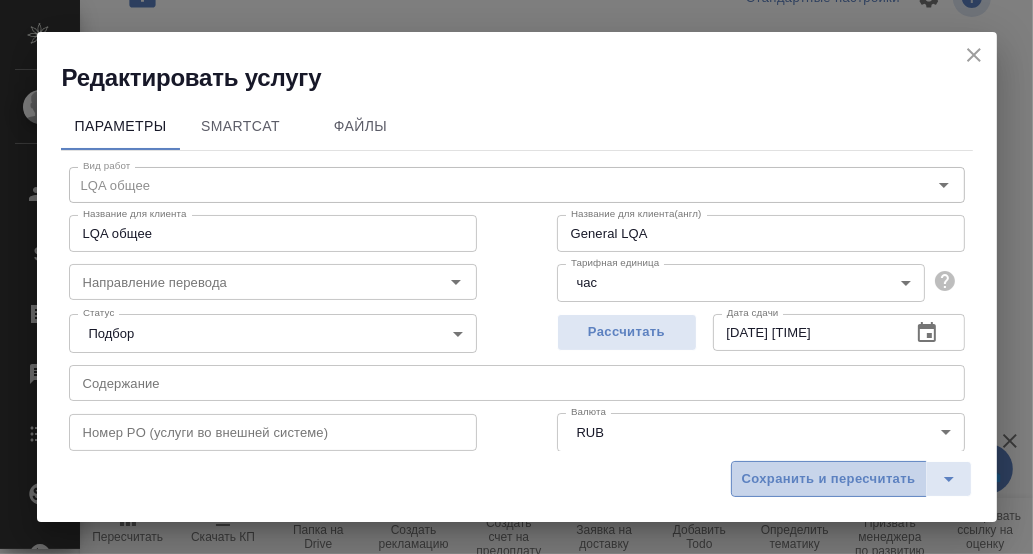 click on "Сохранить и пересчитать" at bounding box center [829, 479] 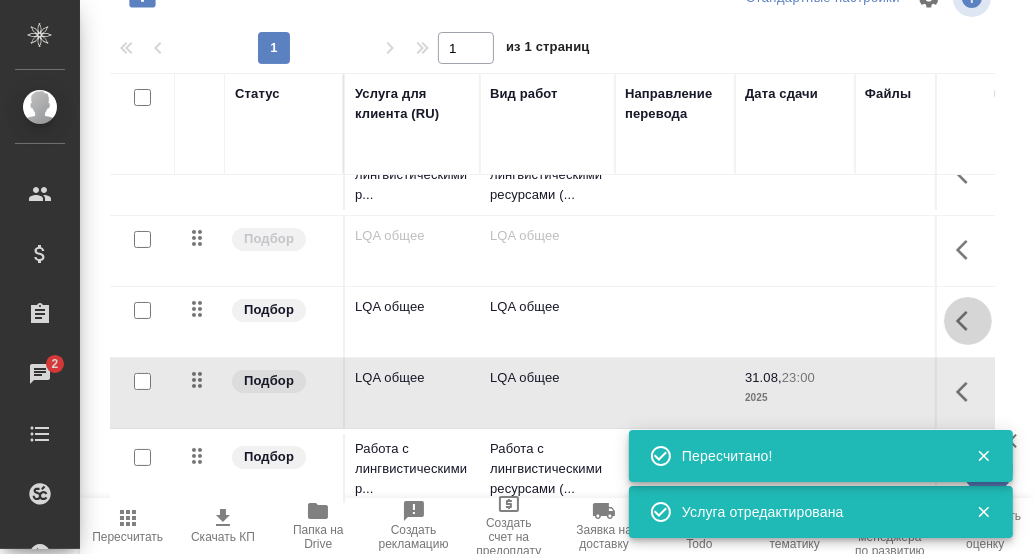 click 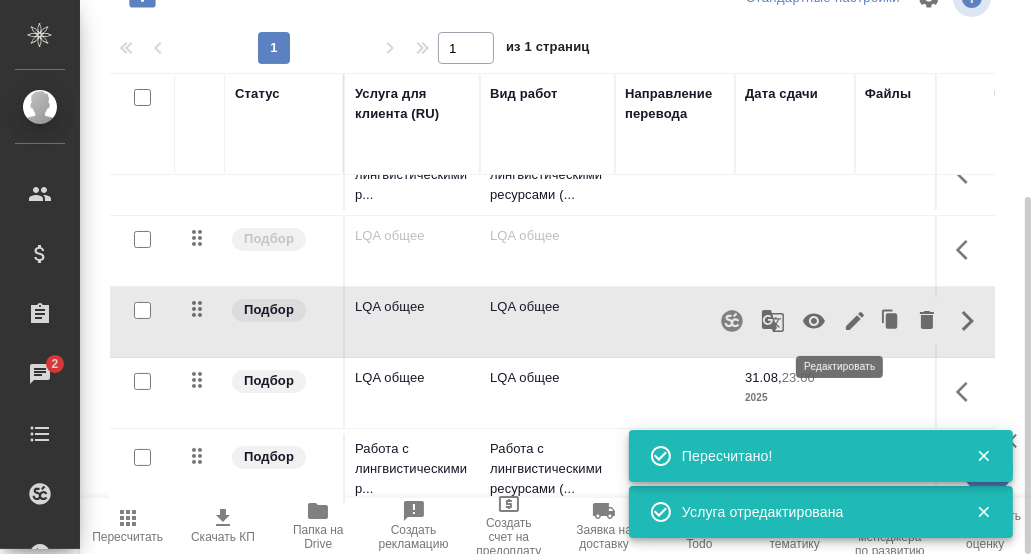 click 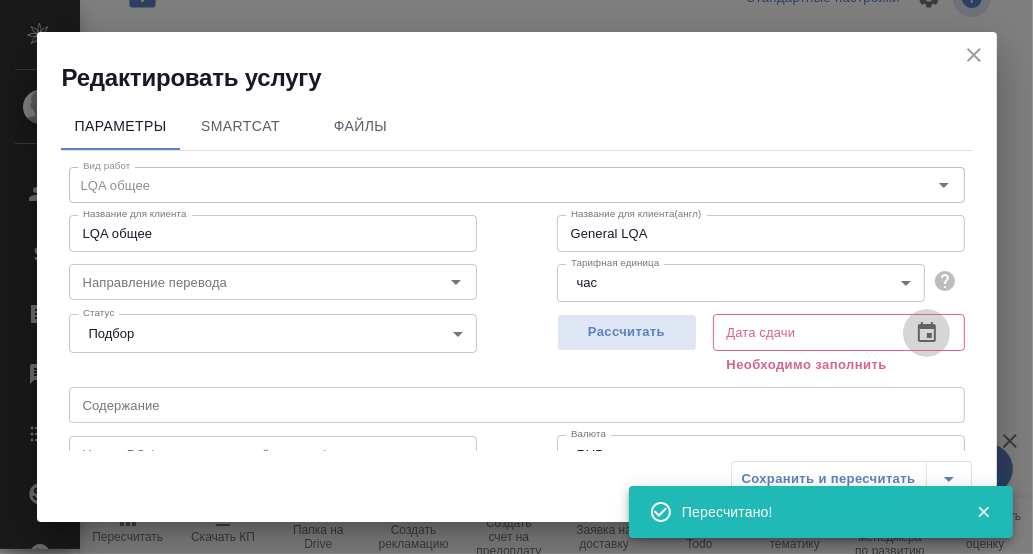 click 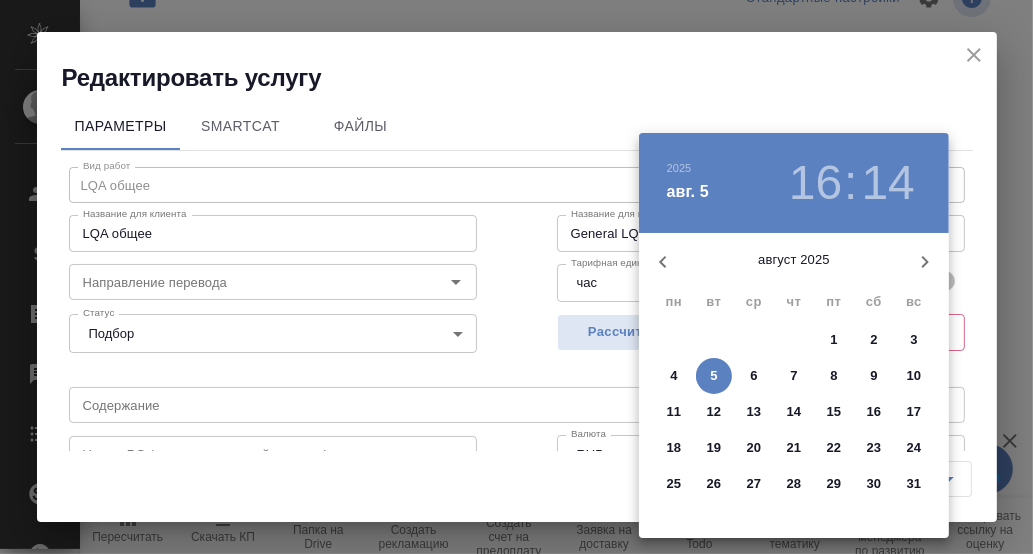 click on "31" at bounding box center (914, 484) 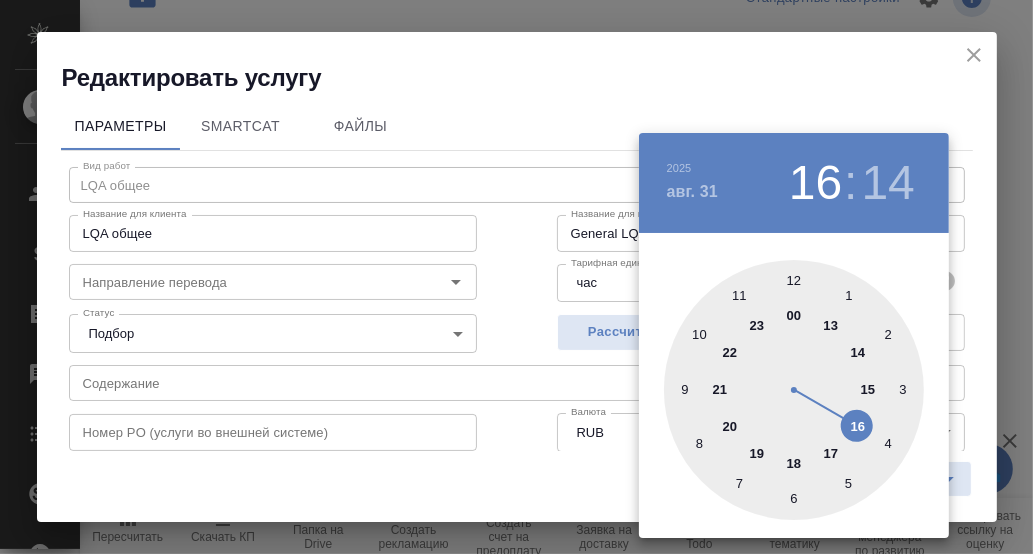 click at bounding box center [794, 390] 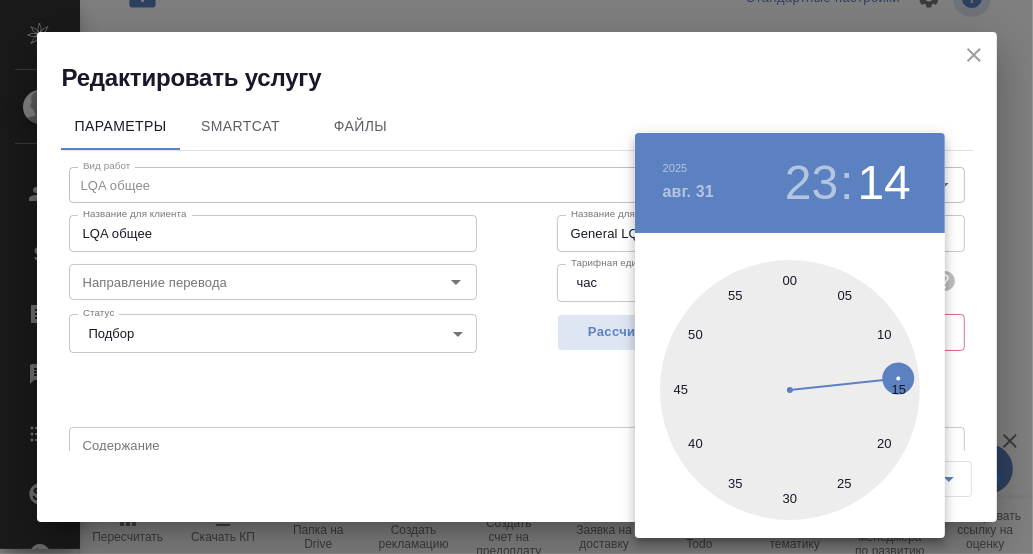 click at bounding box center [790, 390] 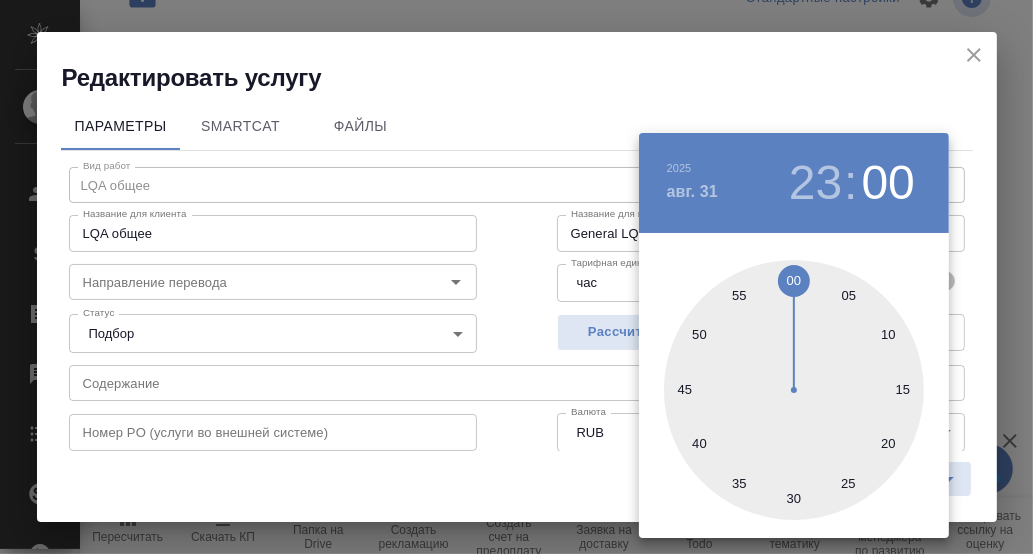 click at bounding box center [516, 277] 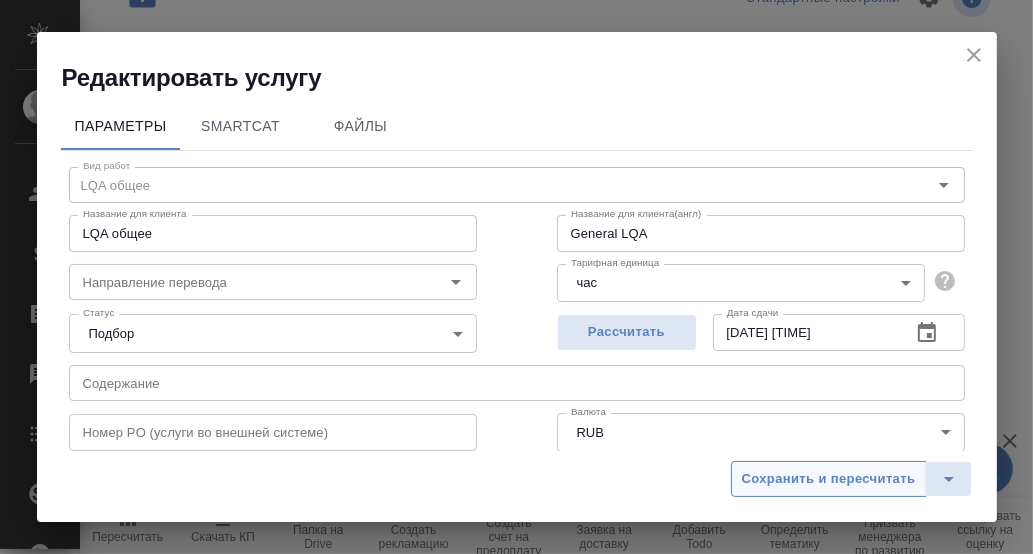 click on "Сохранить и пересчитать" at bounding box center (829, 479) 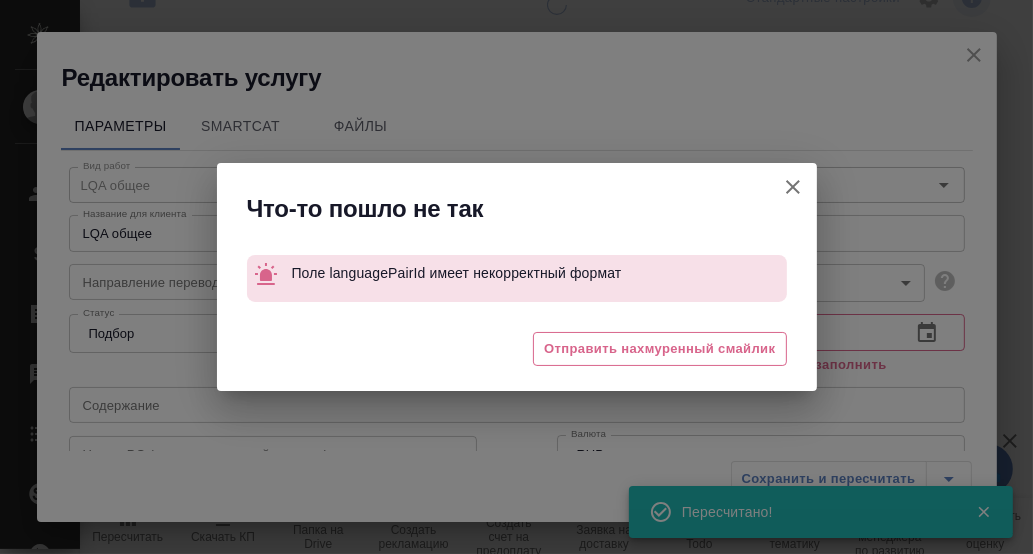 click 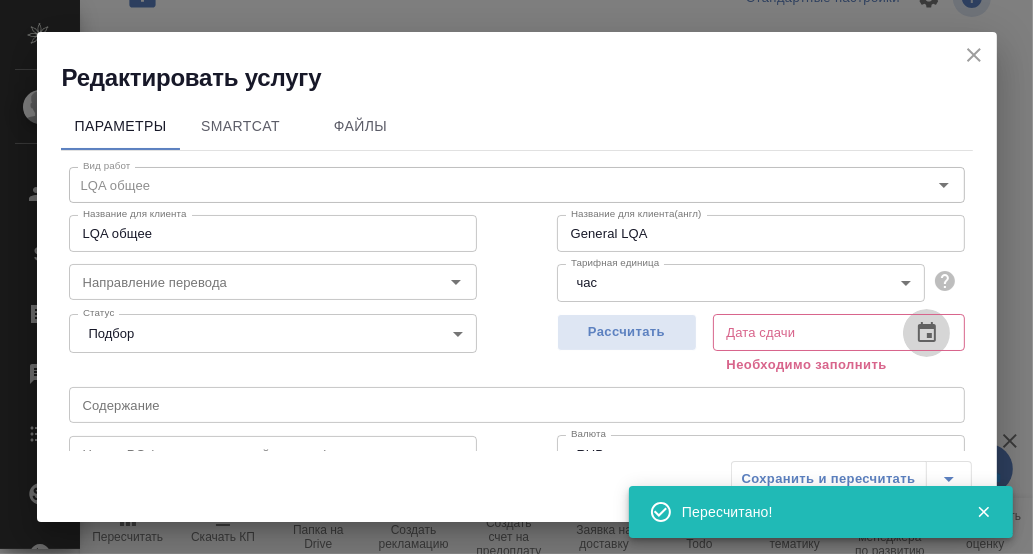 click 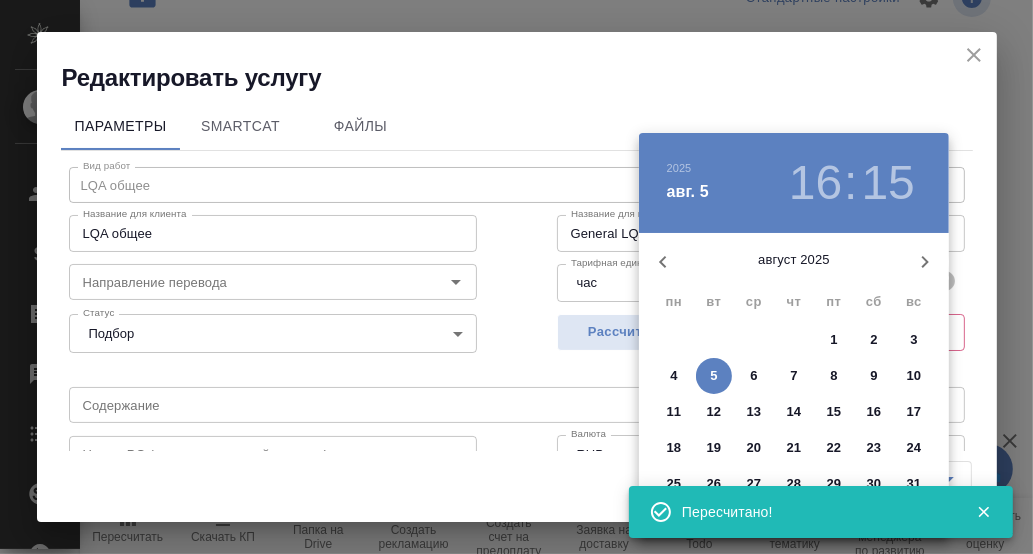 drag, startPoint x: 986, startPoint y: 515, endPoint x: 944, endPoint y: 515, distance: 42 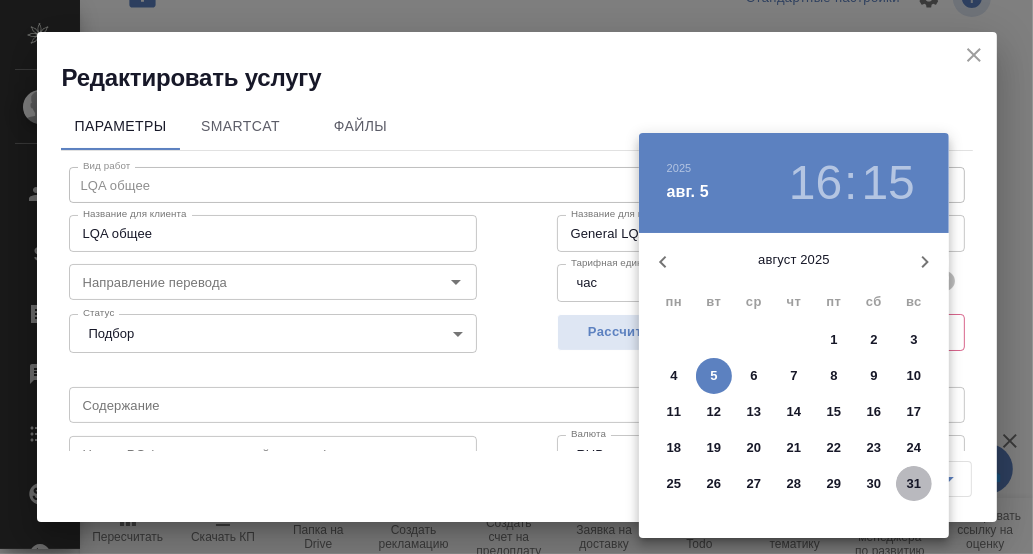 click on "31" at bounding box center (914, 484) 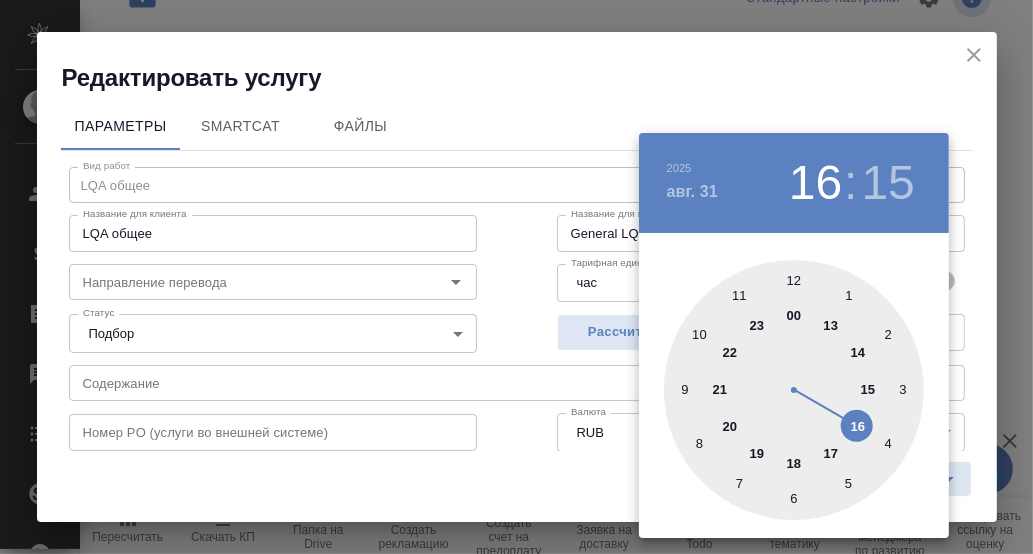 click at bounding box center (794, 390) 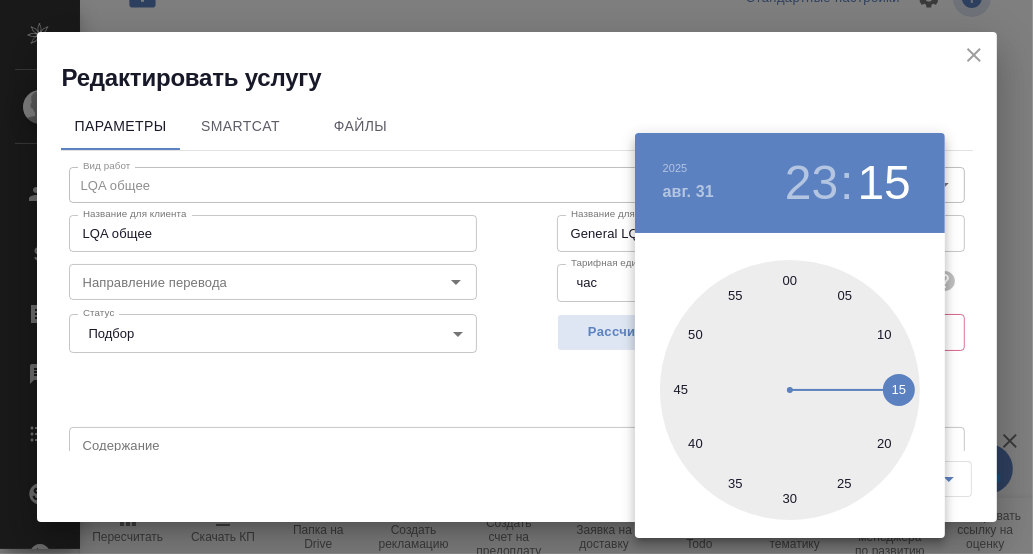 drag, startPoint x: 793, startPoint y: 280, endPoint x: 856, endPoint y: 287, distance: 63.387695 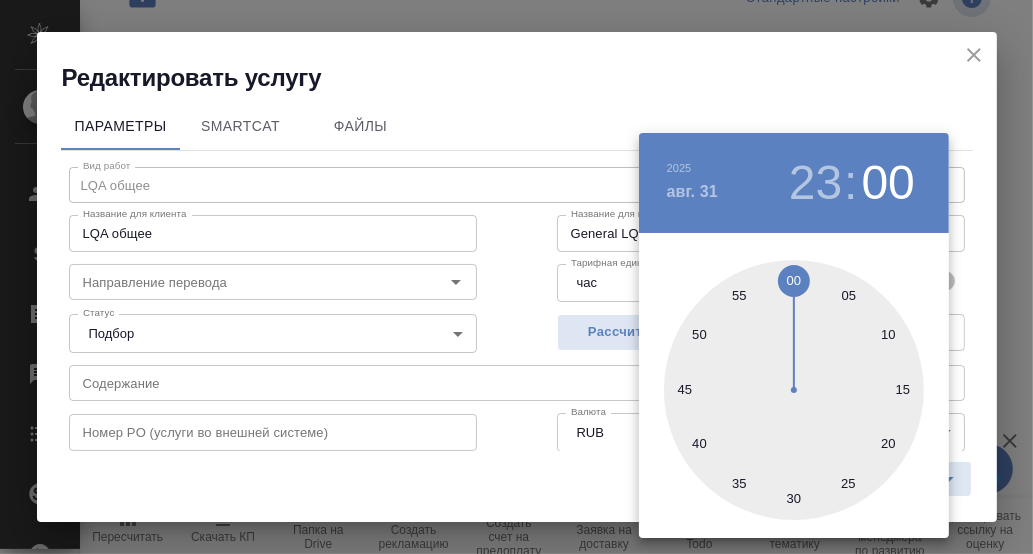 click at bounding box center (516, 277) 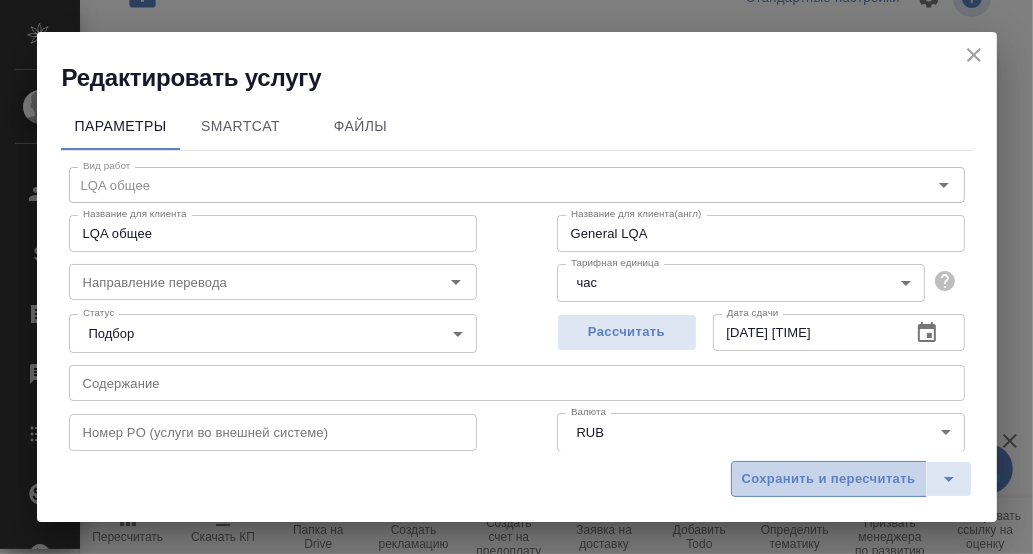 click on "Сохранить и пересчитать" at bounding box center [829, 479] 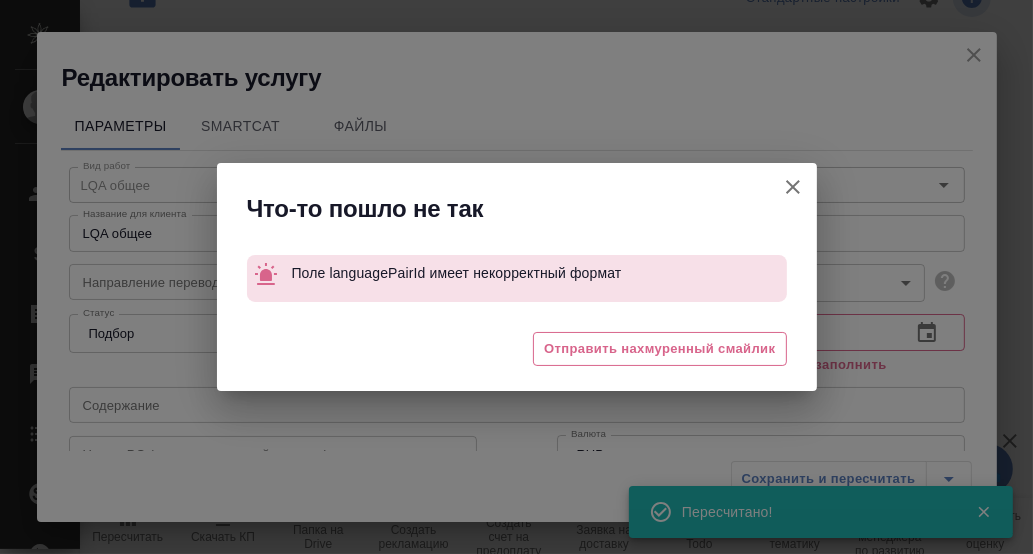 click 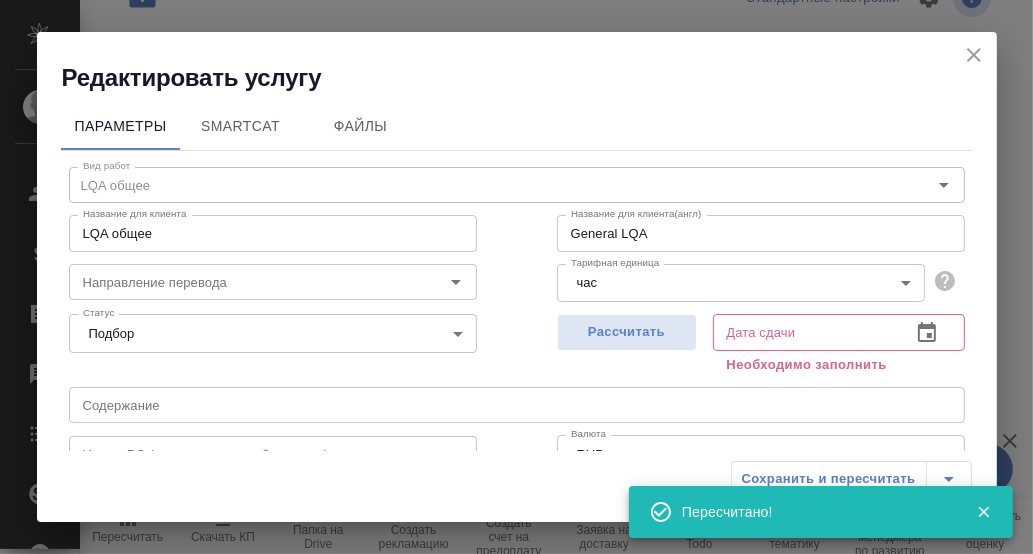 click 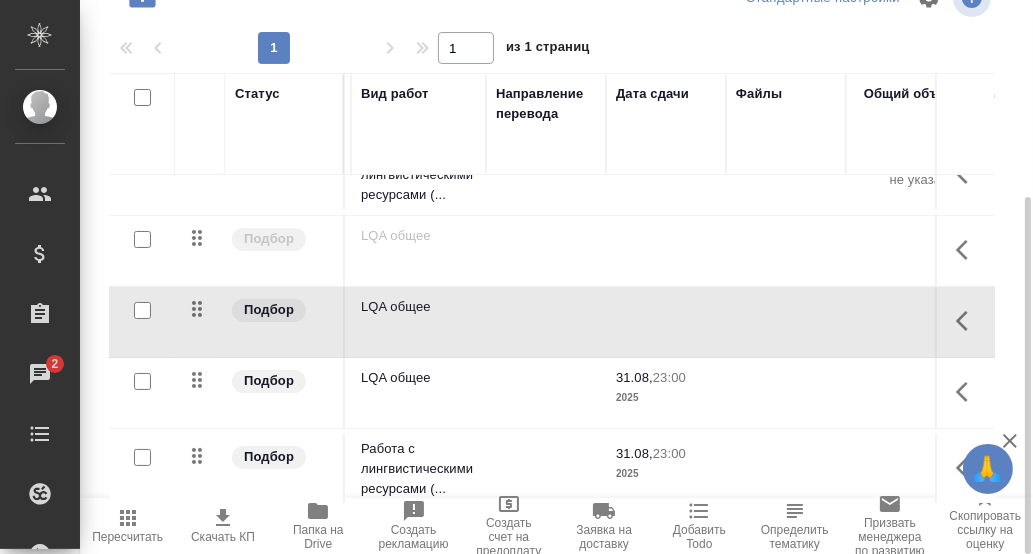 scroll, scrollTop: 41, scrollLeft: 0, axis: vertical 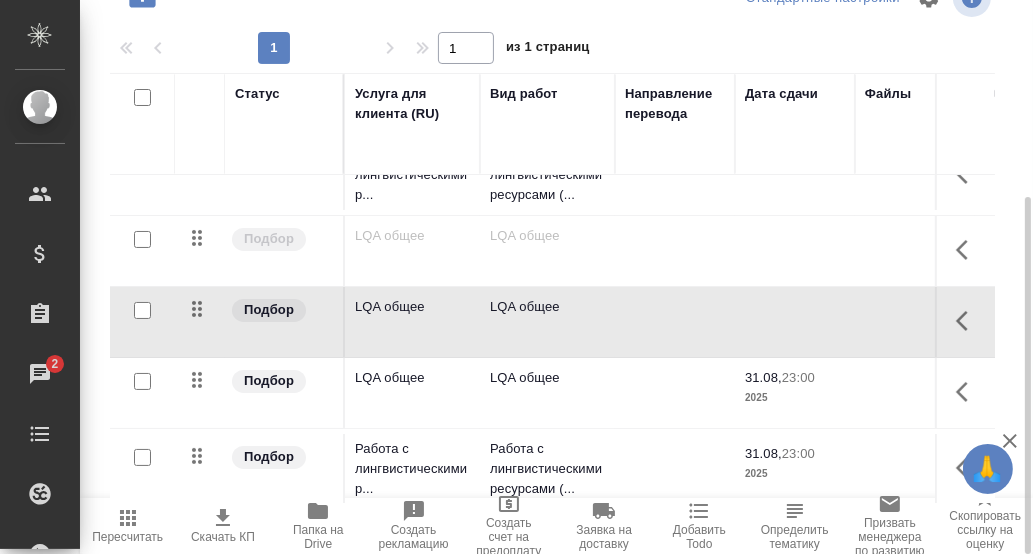 click 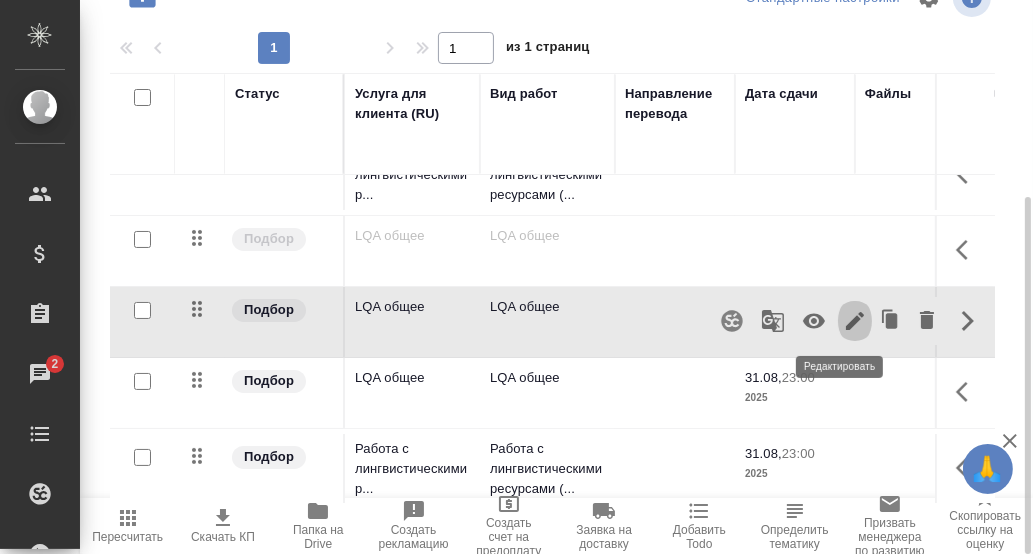click 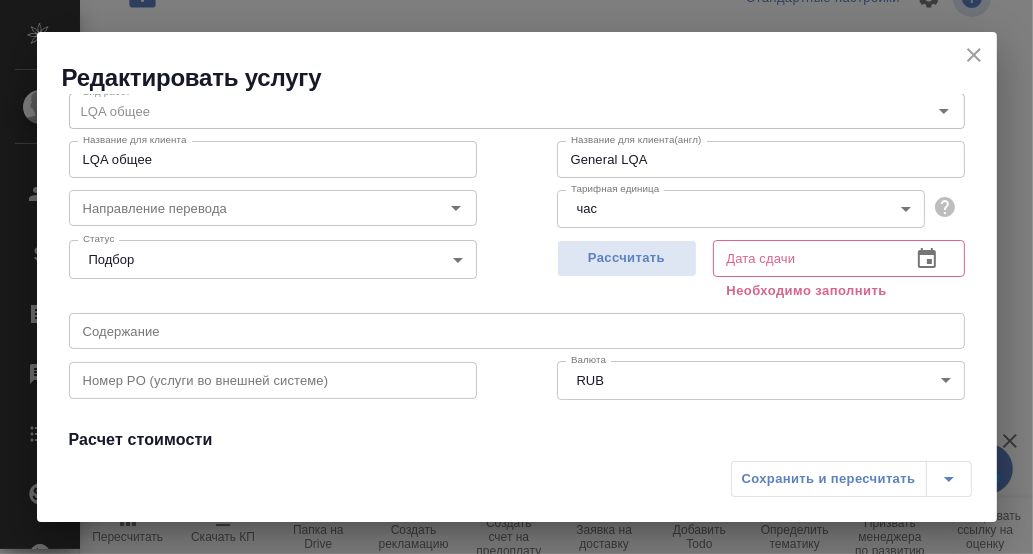 scroll, scrollTop: 99, scrollLeft: 0, axis: vertical 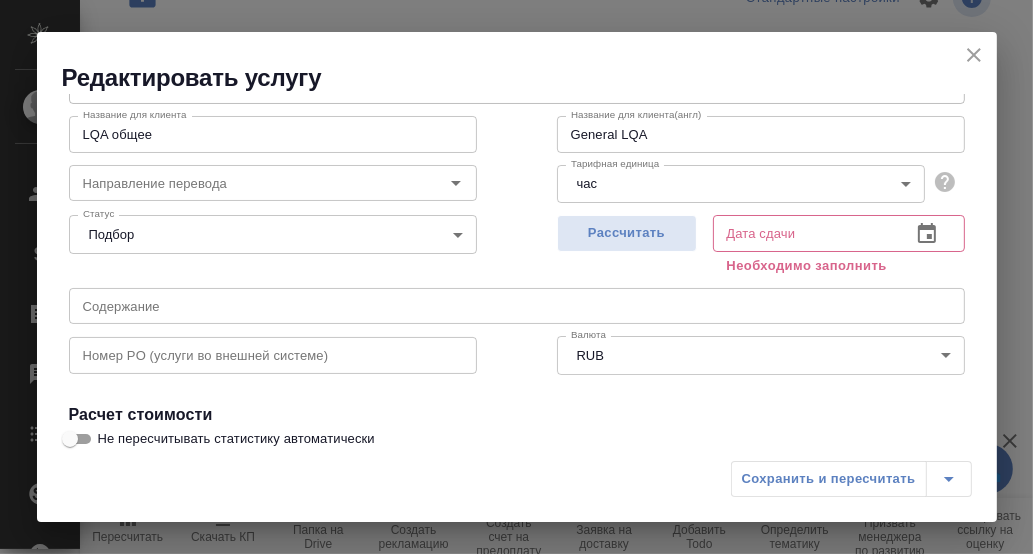 click 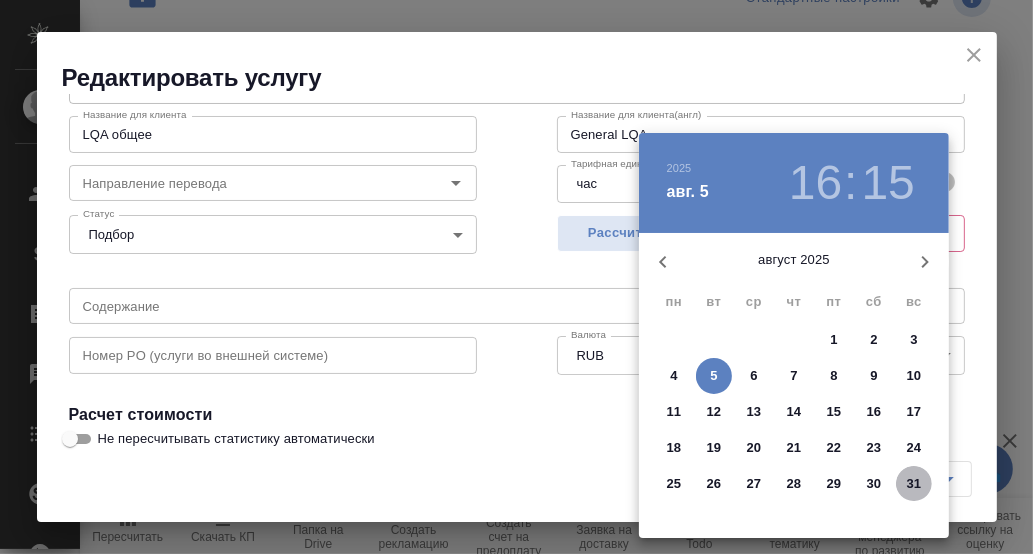 click on "31" at bounding box center [914, 484] 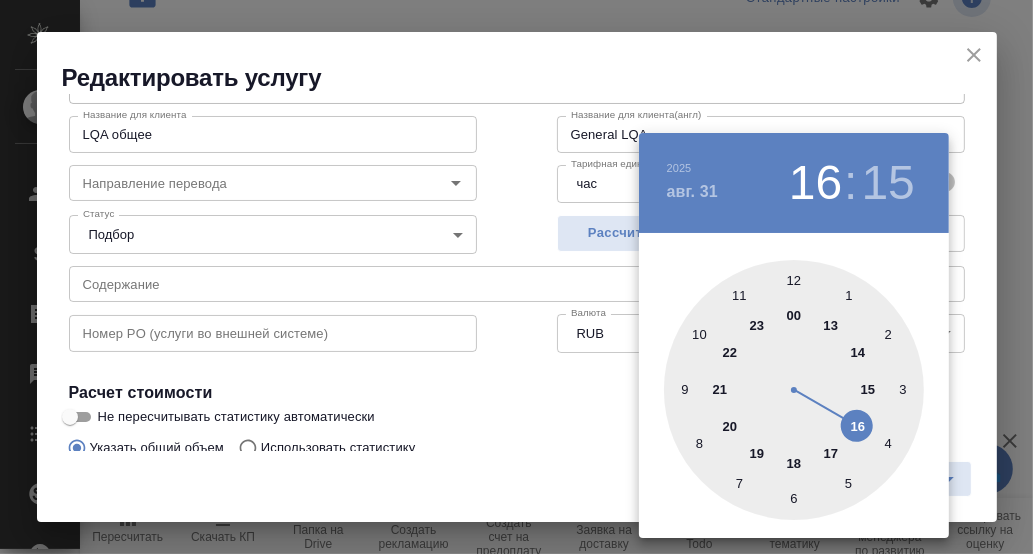 click at bounding box center (794, 390) 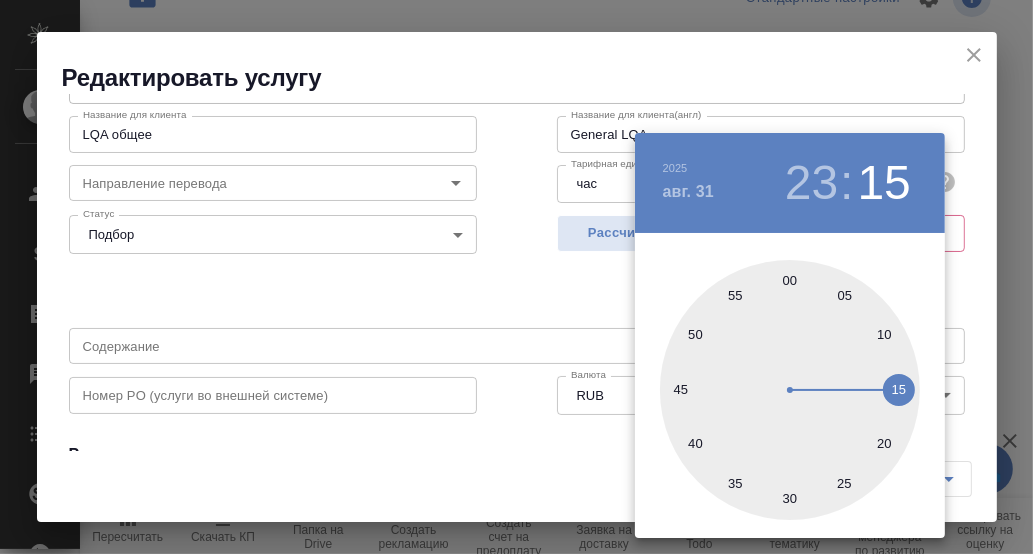 click at bounding box center [790, 390] 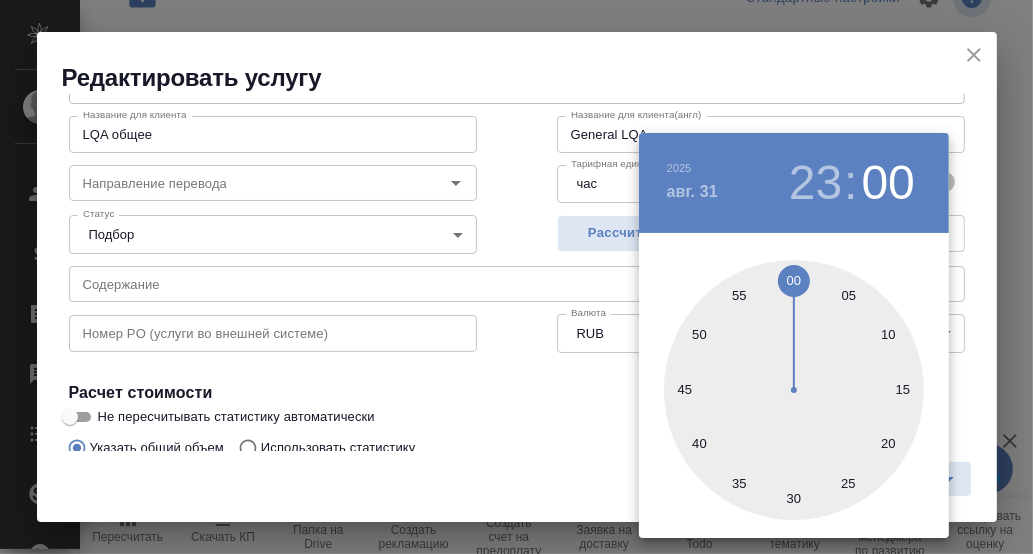 click at bounding box center (516, 277) 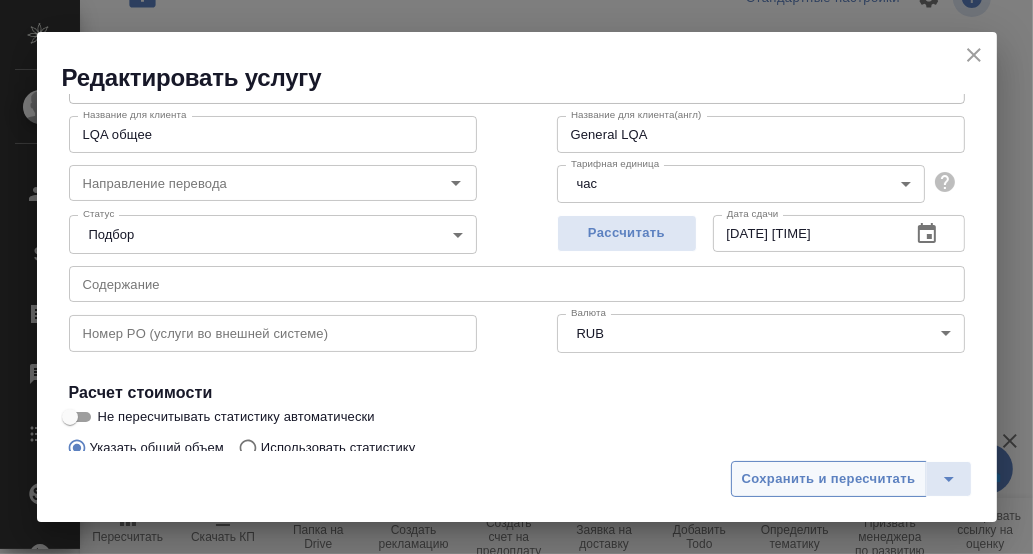 click on "Сохранить и пересчитать" at bounding box center (829, 479) 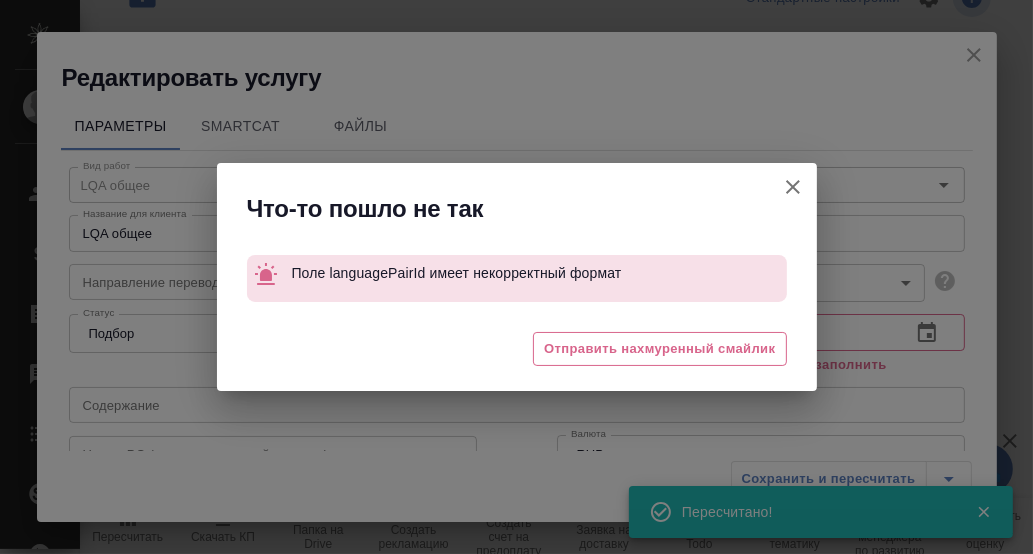 click 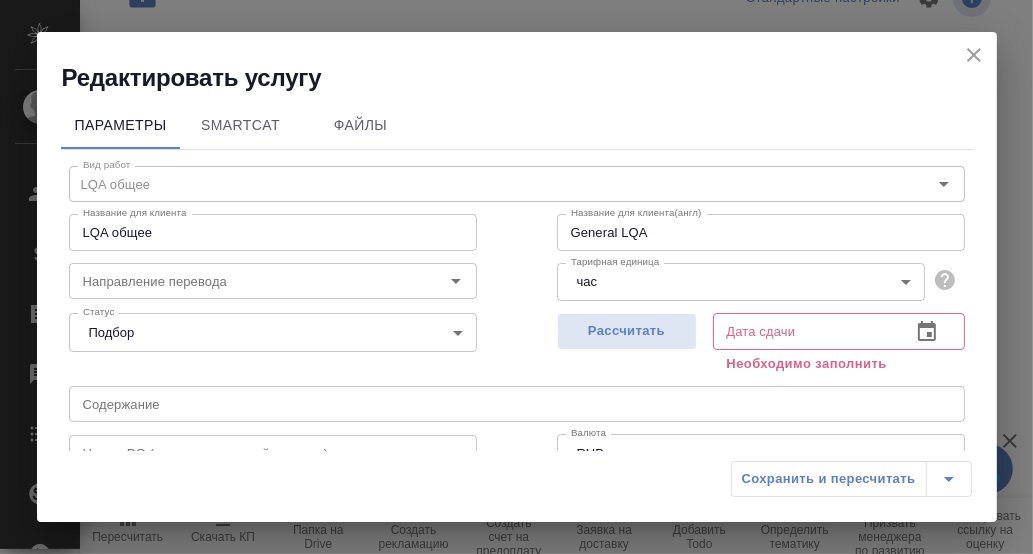scroll, scrollTop: 0, scrollLeft: 0, axis: both 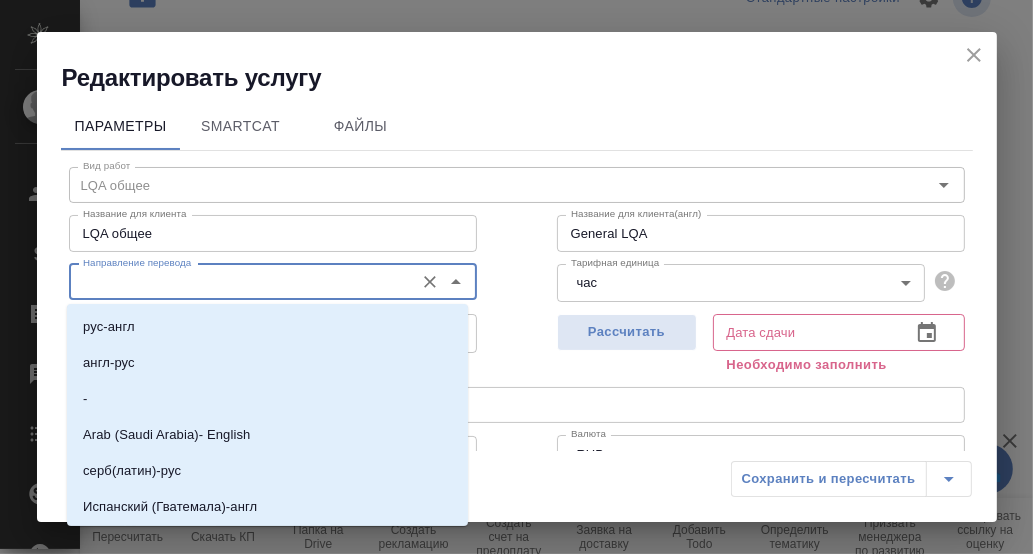 click on "Направление перевода" at bounding box center [239, 282] 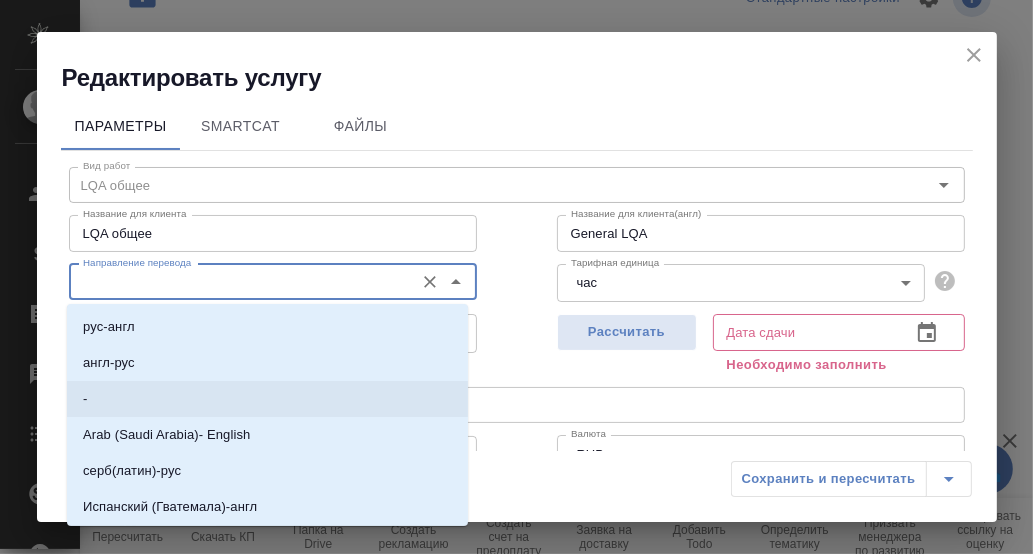 click on "-" at bounding box center [267, 399] 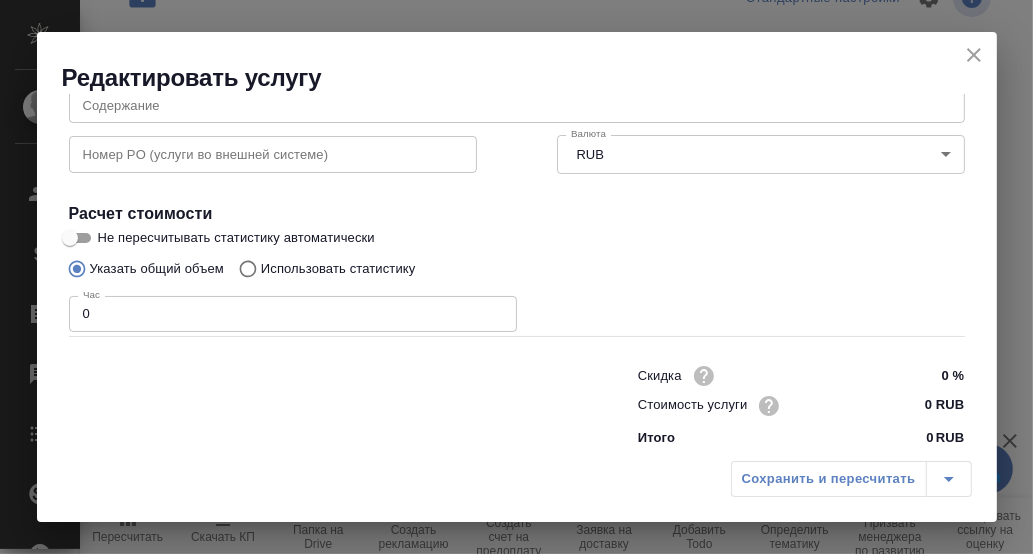 scroll, scrollTop: 0, scrollLeft: 0, axis: both 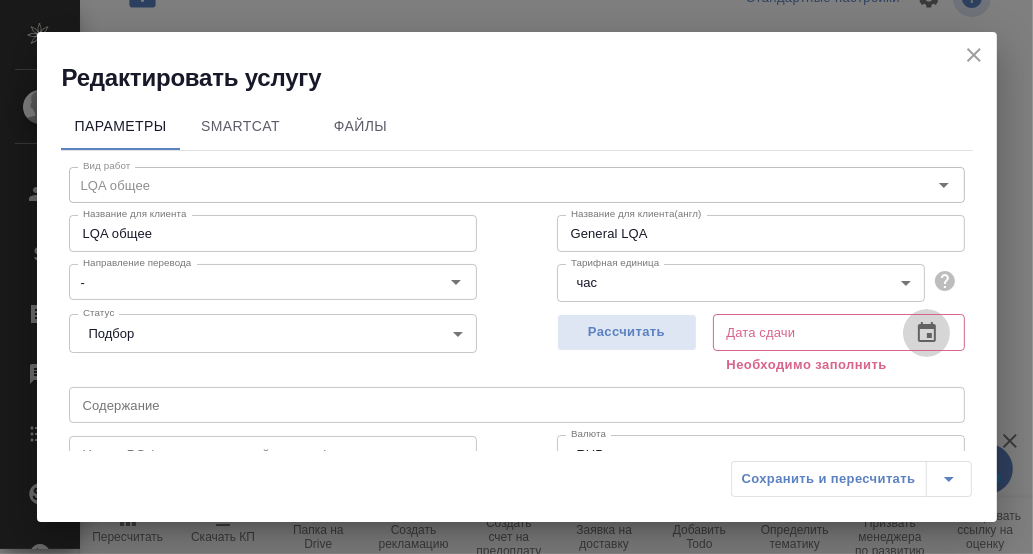 click 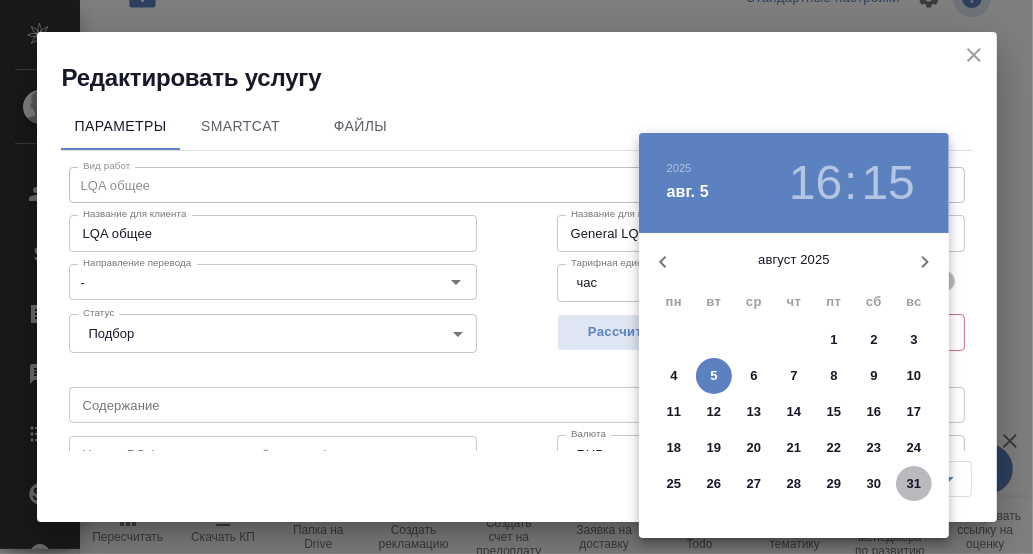 click on "31" at bounding box center [914, 484] 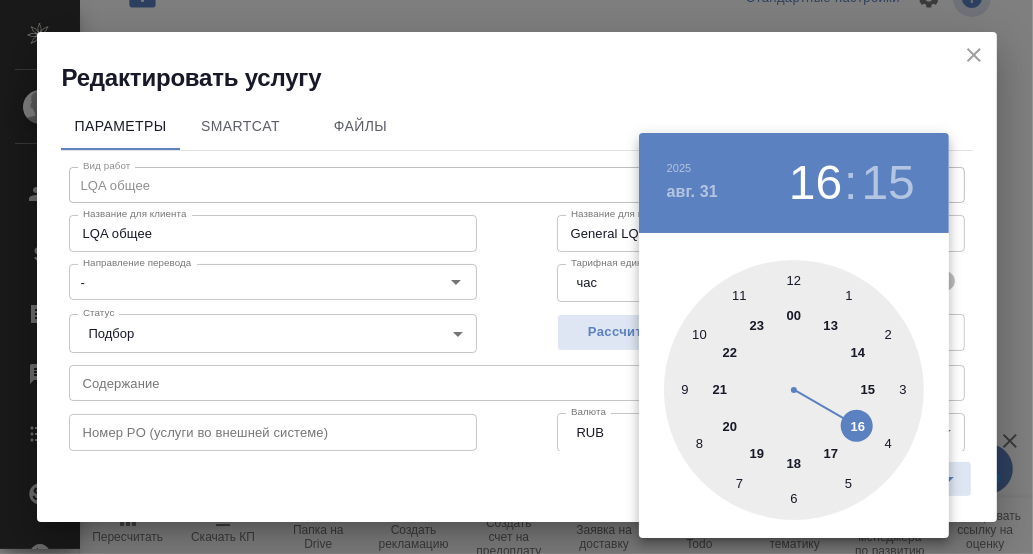 click at bounding box center (794, 390) 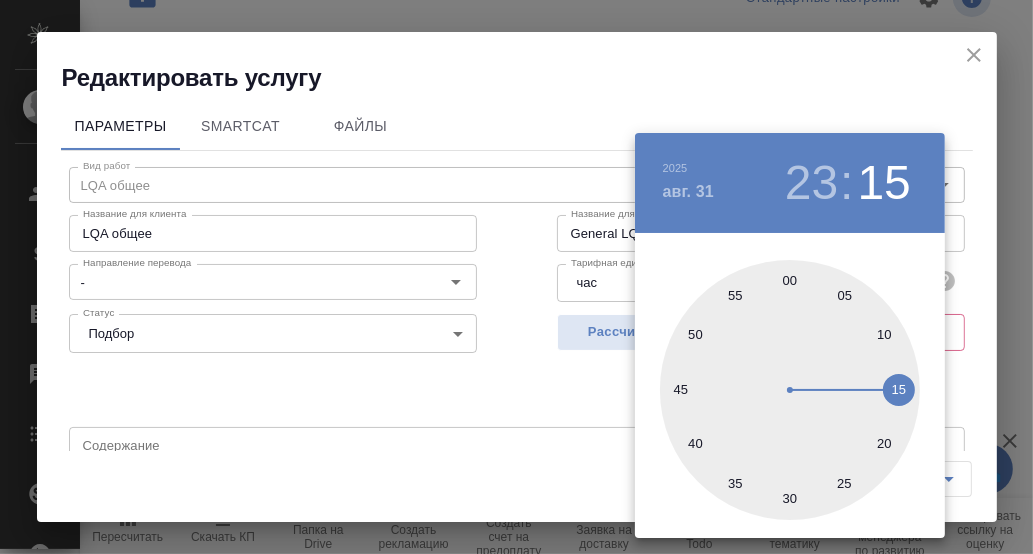 drag, startPoint x: 790, startPoint y: 275, endPoint x: 920, endPoint y: 275, distance: 130 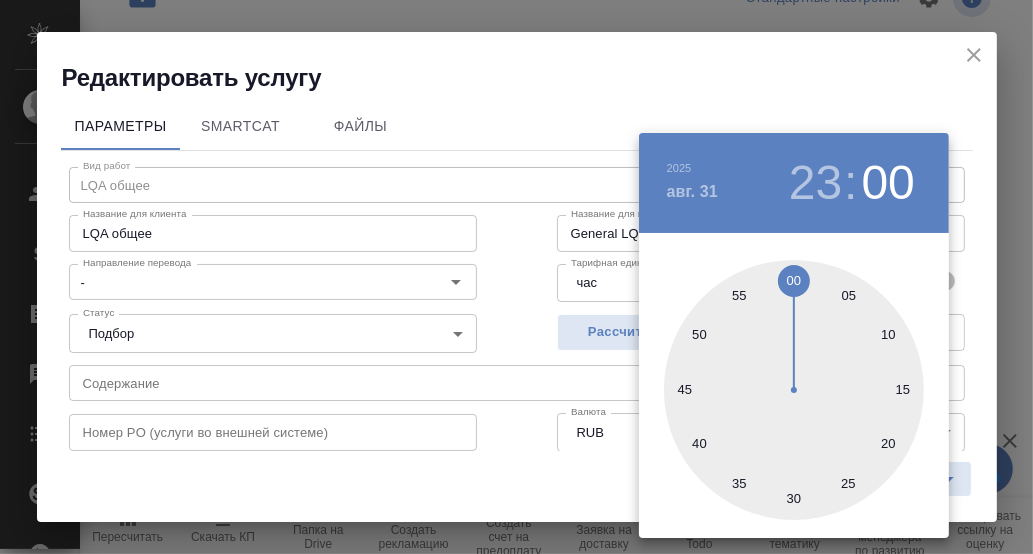 click at bounding box center (516, 277) 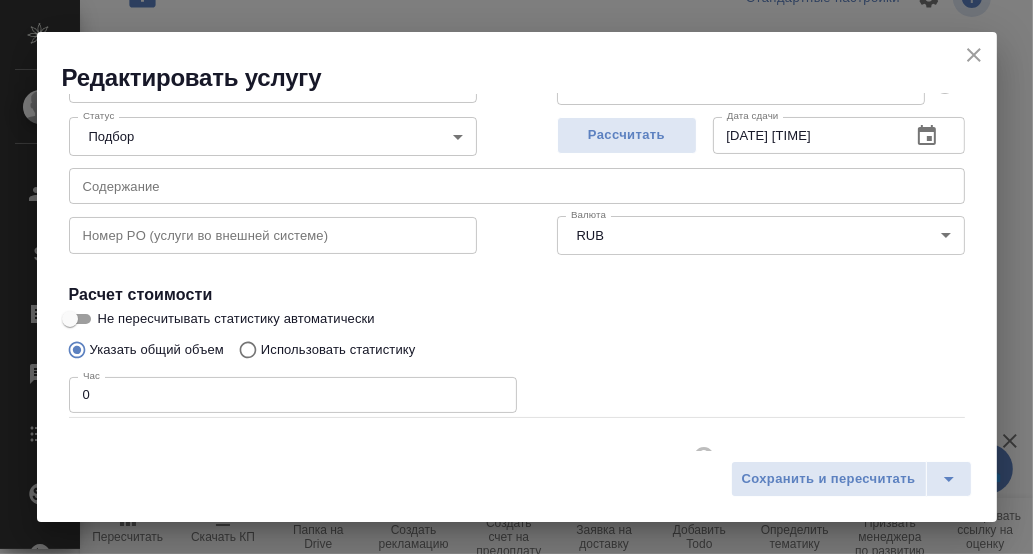 scroll, scrollTop: 200, scrollLeft: 0, axis: vertical 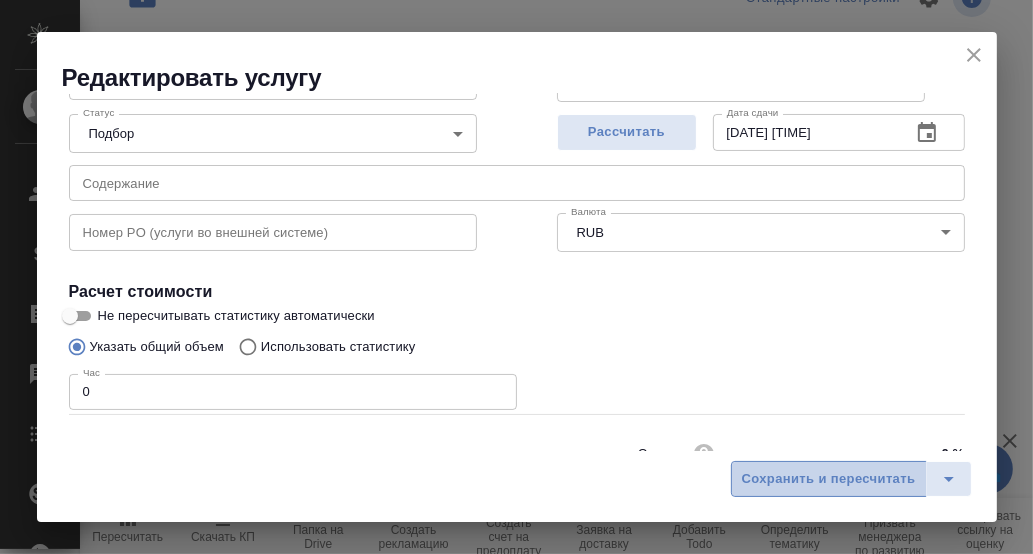 click on "Сохранить и пересчитать" at bounding box center (829, 479) 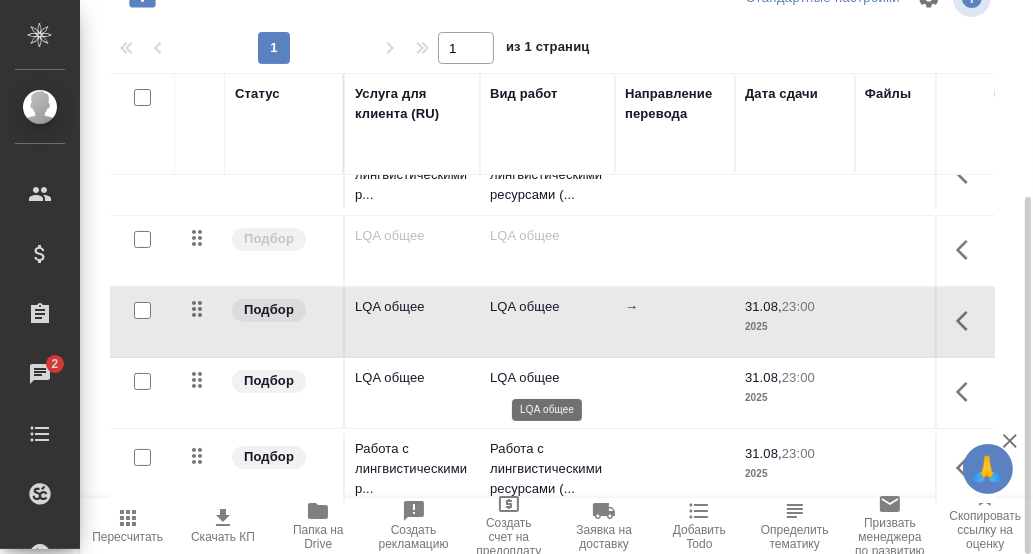 scroll, scrollTop: 0, scrollLeft: 0, axis: both 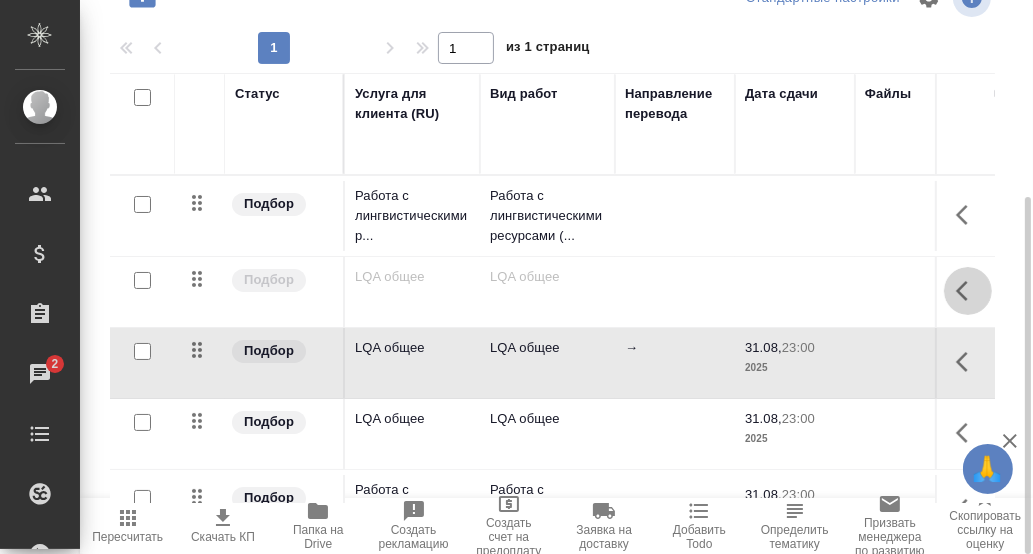 click 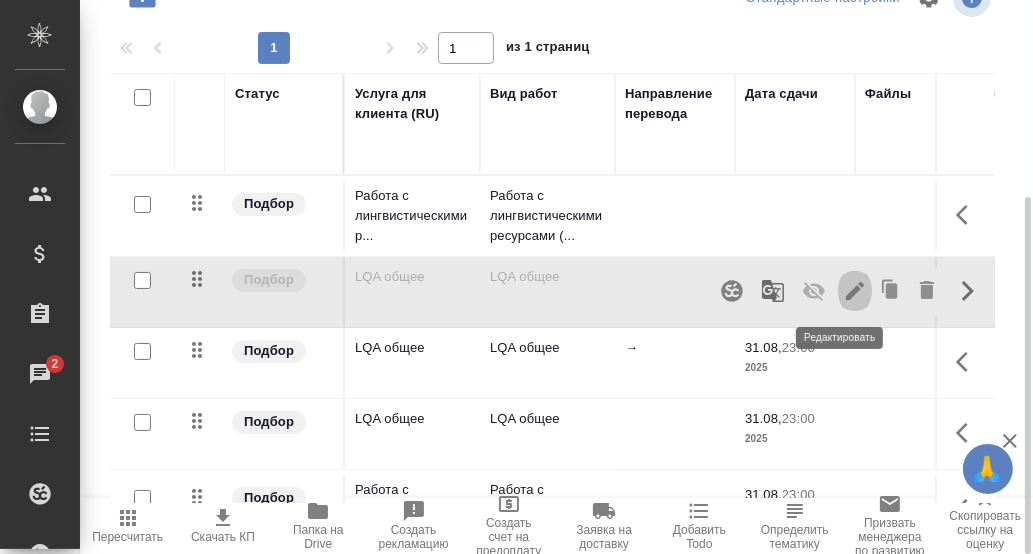 click 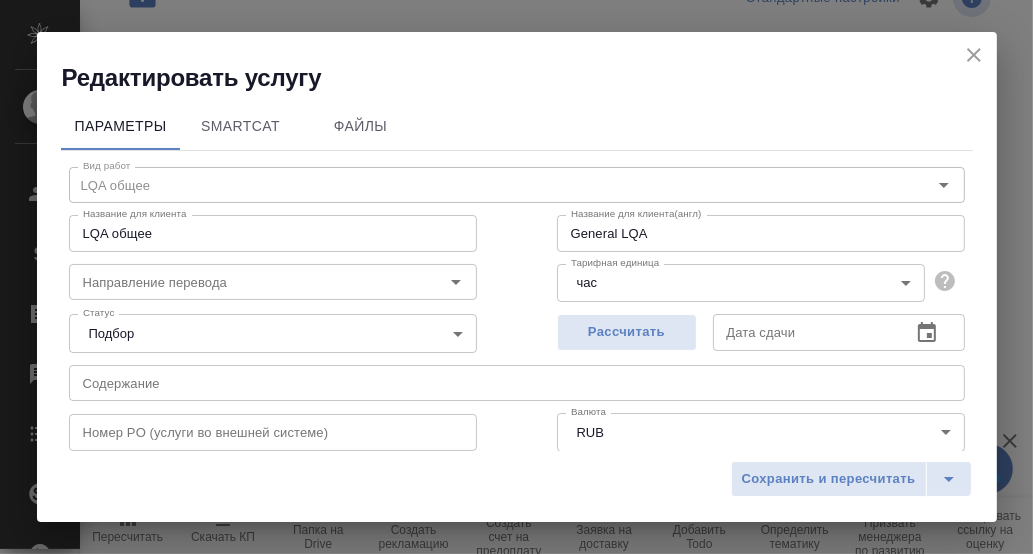 click 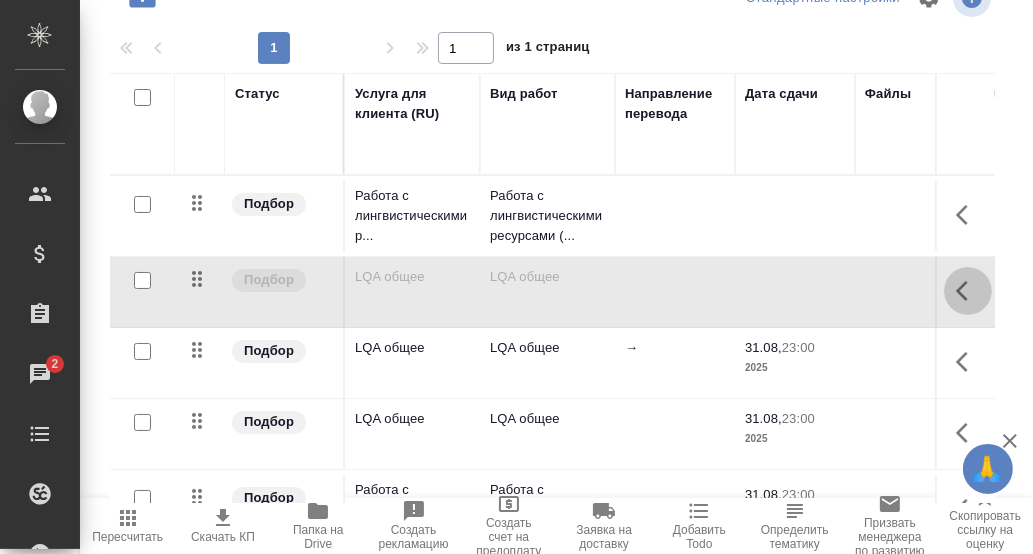 click at bounding box center [968, 291] 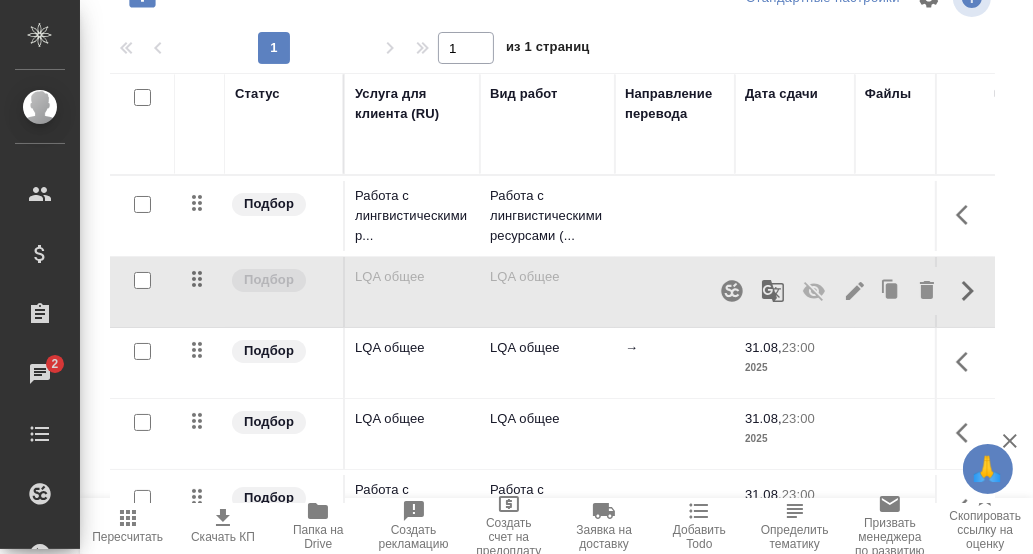 click 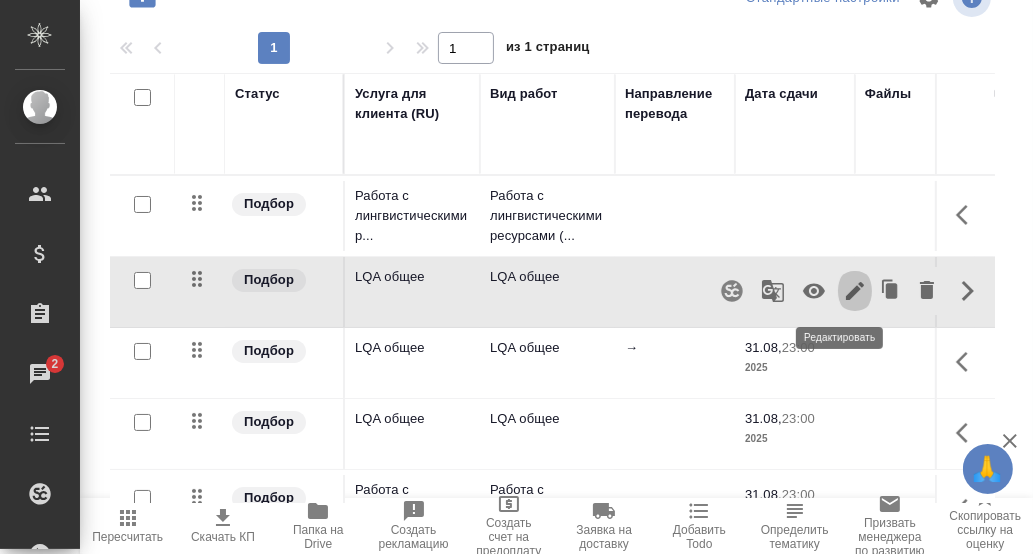 click 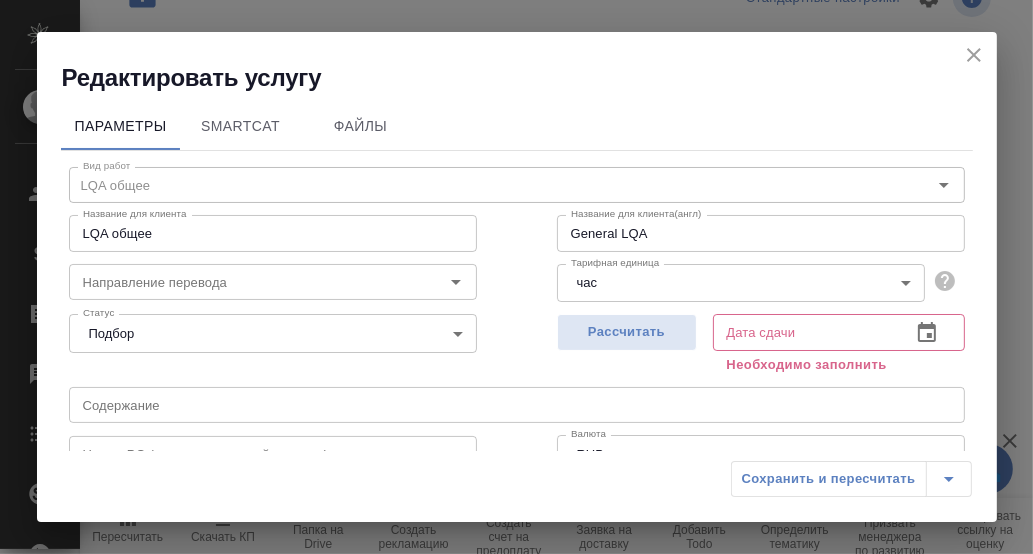 click 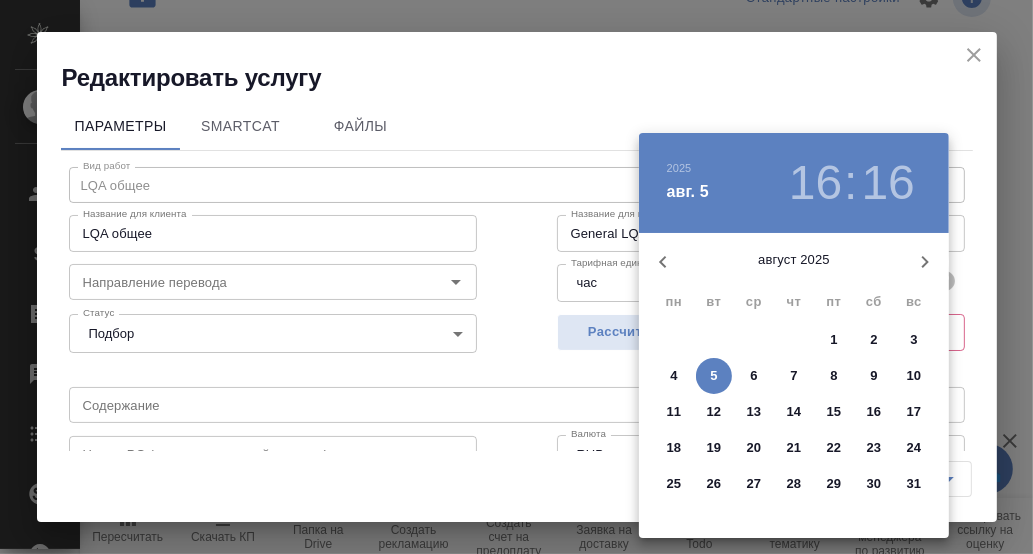 click on "31" at bounding box center [914, 484] 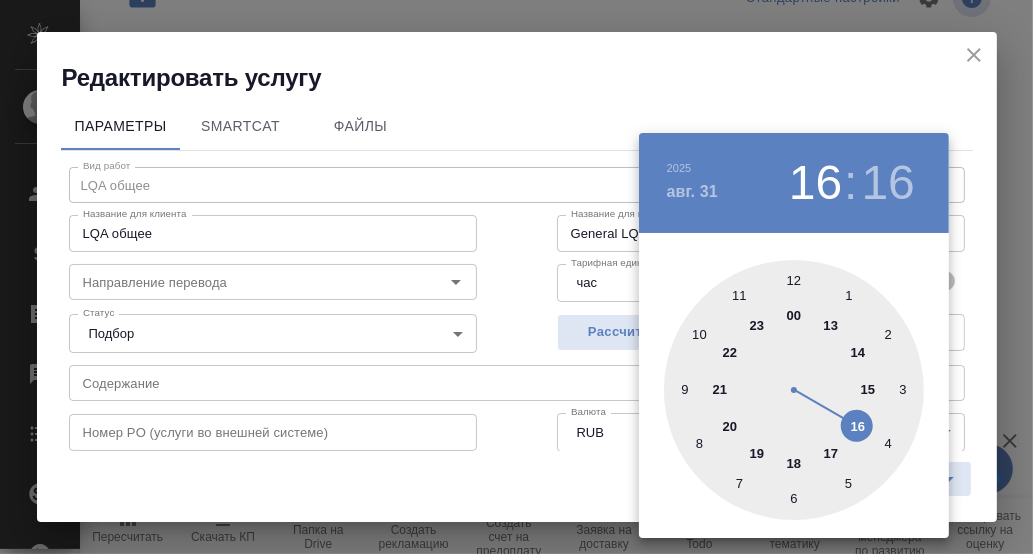 click at bounding box center [794, 390] 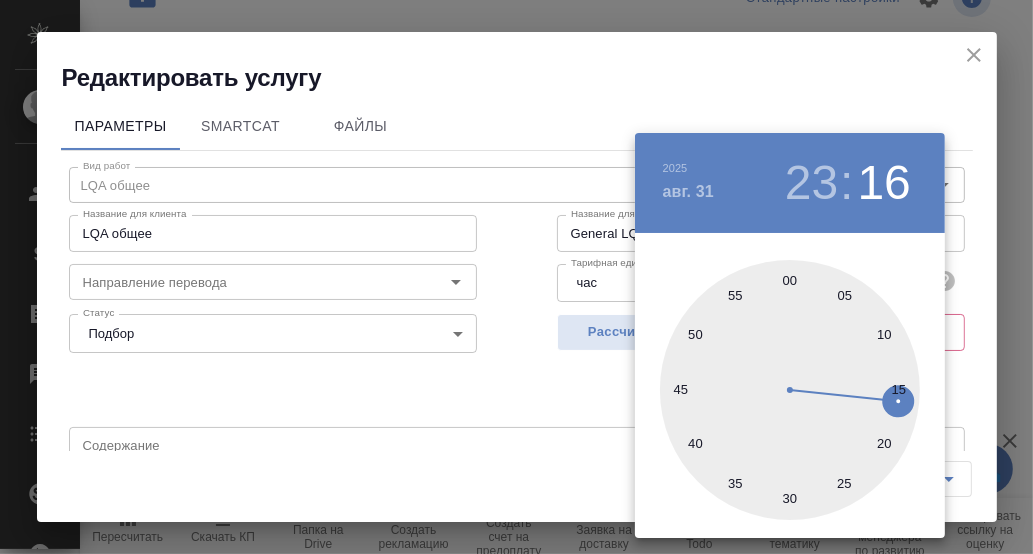 click at bounding box center [790, 390] 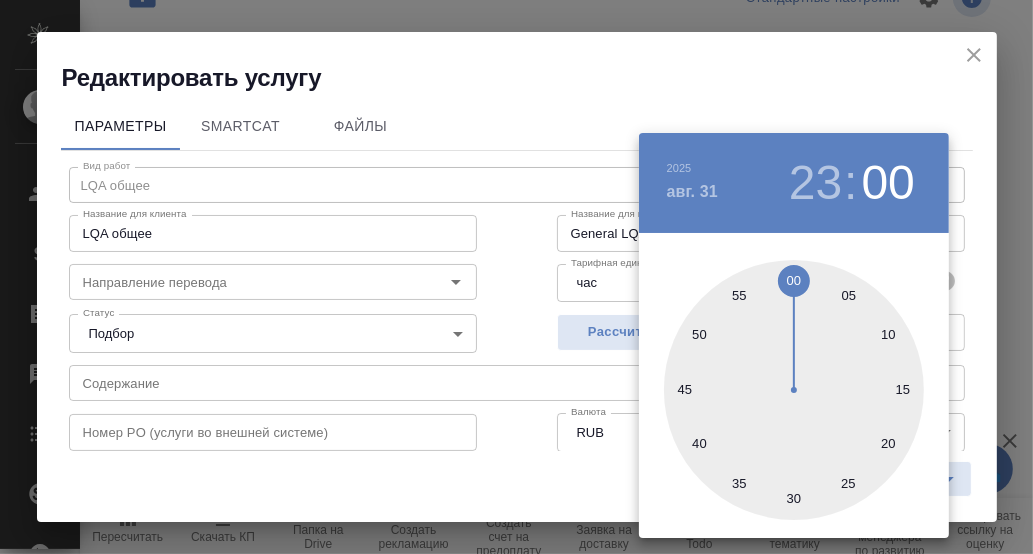 click at bounding box center (516, 277) 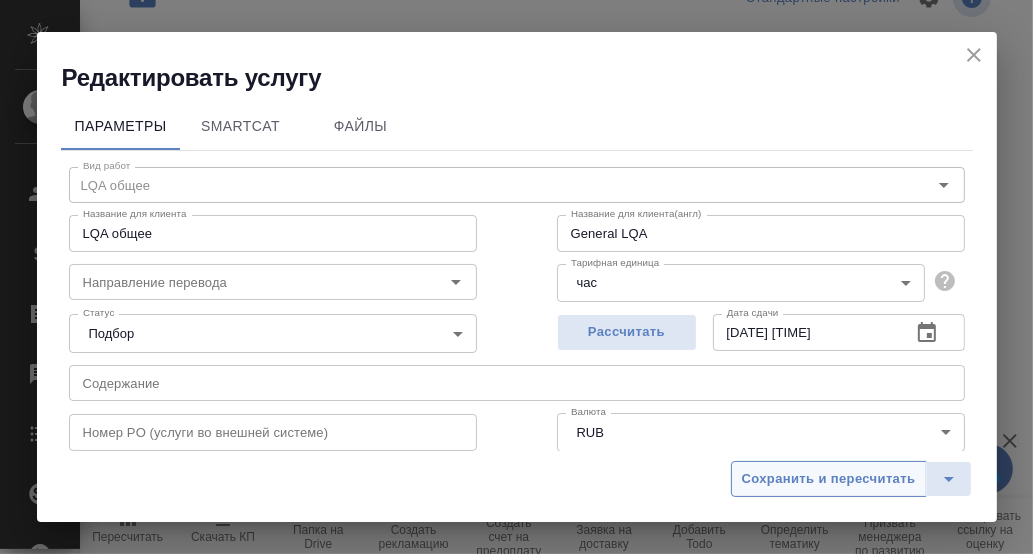 click on "Сохранить и пересчитать" at bounding box center [829, 479] 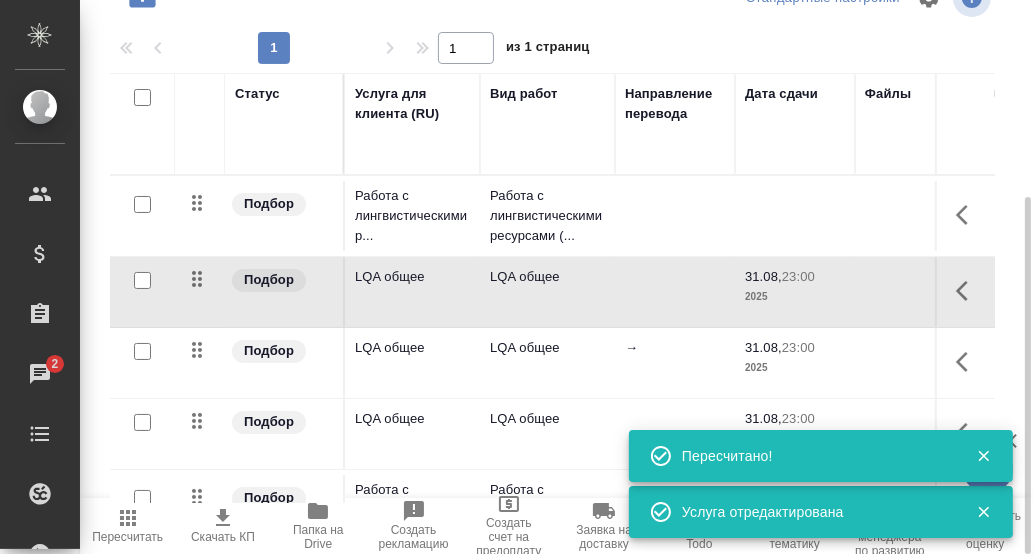click 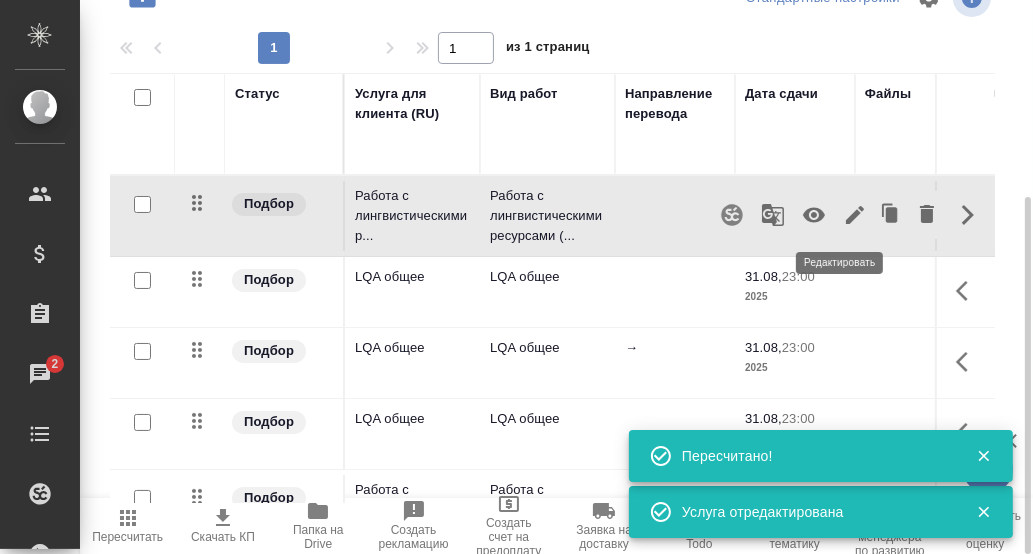 click 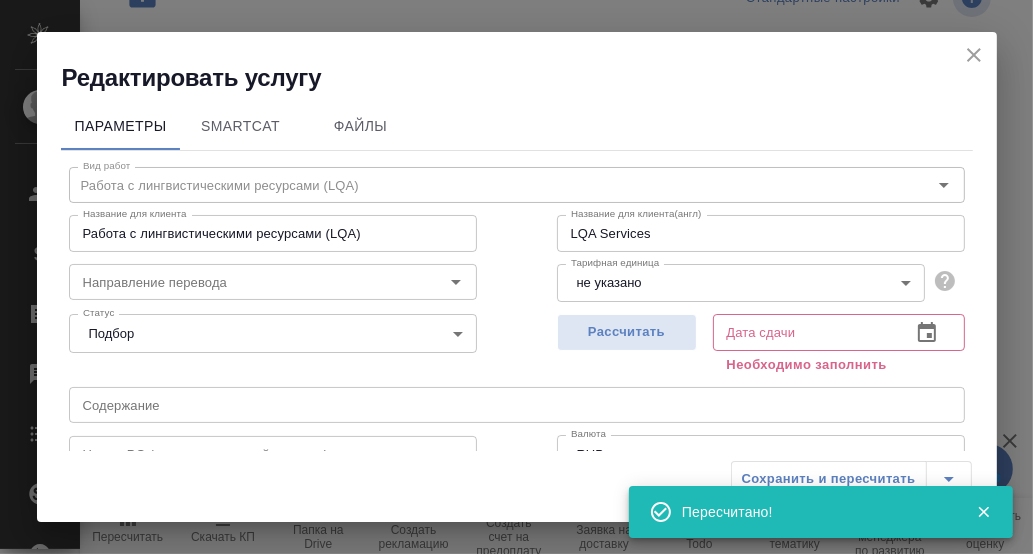 click 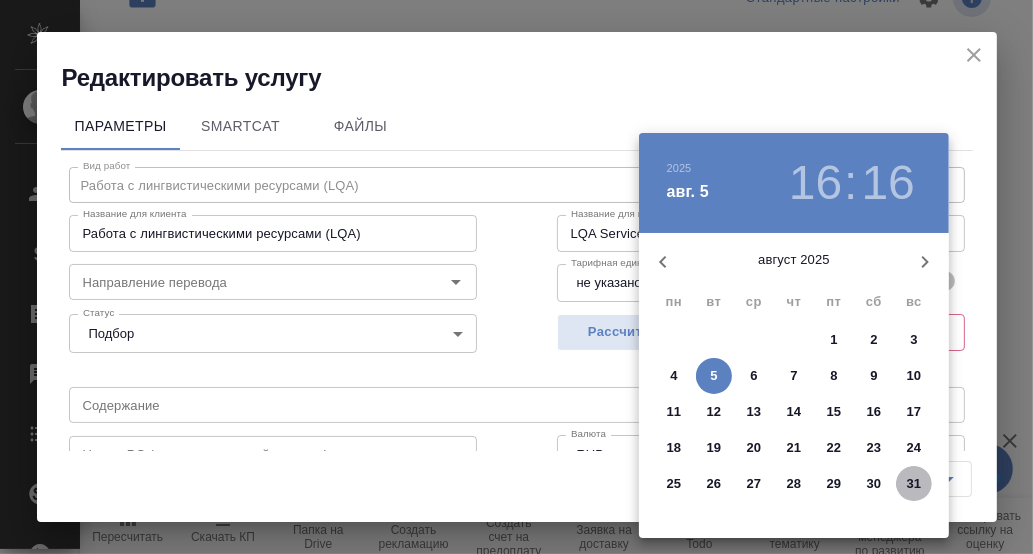 click on "31" at bounding box center [914, 484] 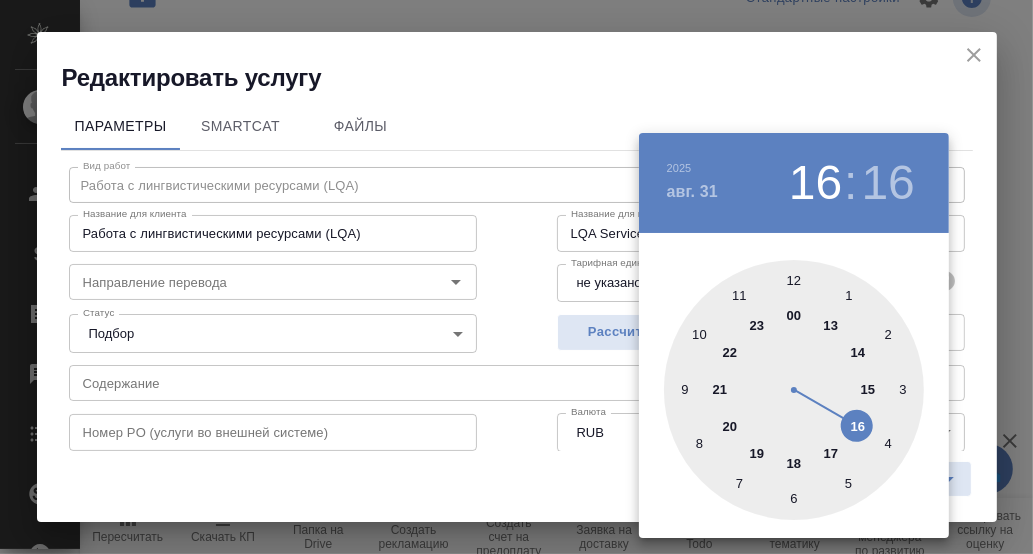 click at bounding box center [794, 390] 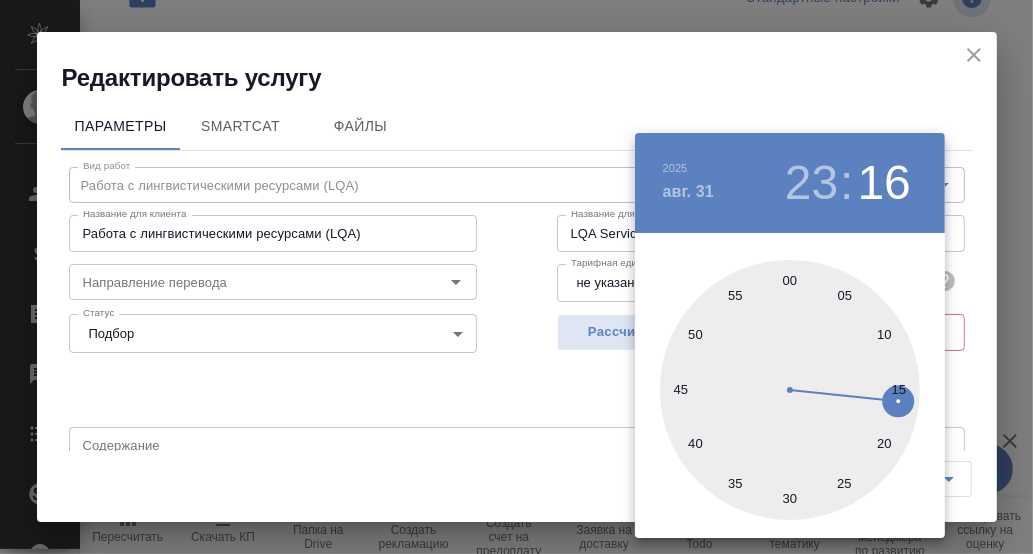 click at bounding box center [790, 390] 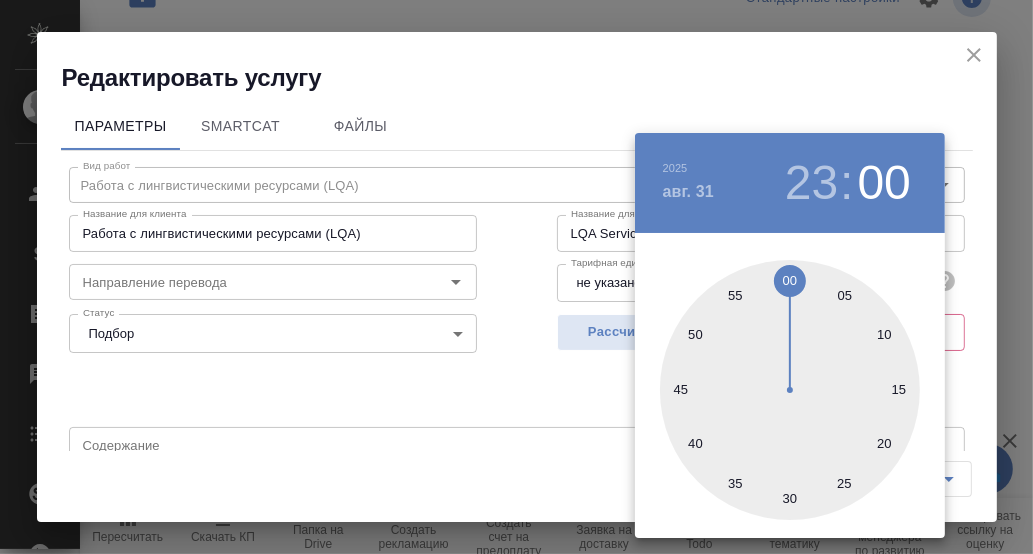 click on "[DATE] [TIME] [TIME] [TIME] [TIME] [TIME] [TIME] [TIME] [TIME] [TIME] [TIME] [TIME] [TIME] [TIME] [TIME]" at bounding box center (516, 277) 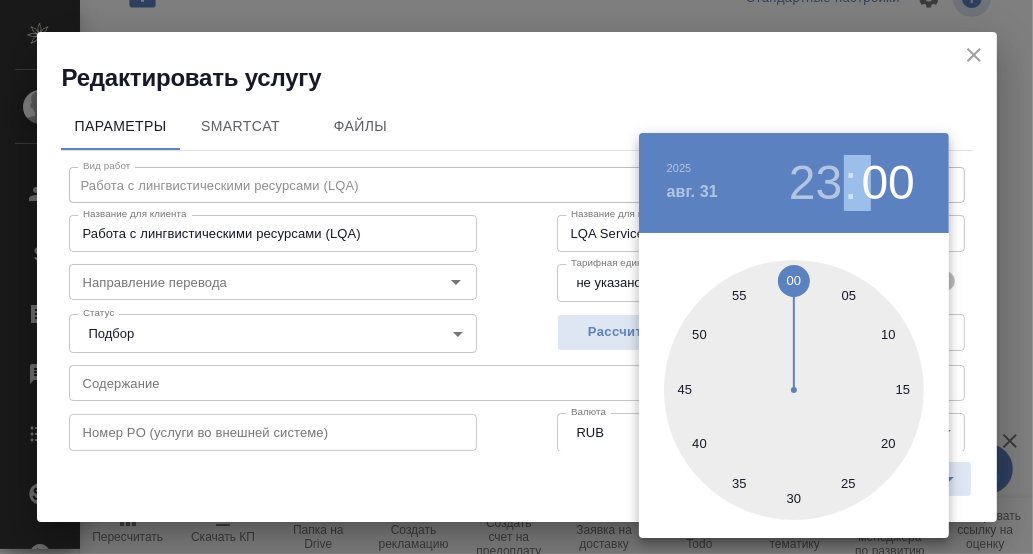 click at bounding box center [516, 277] 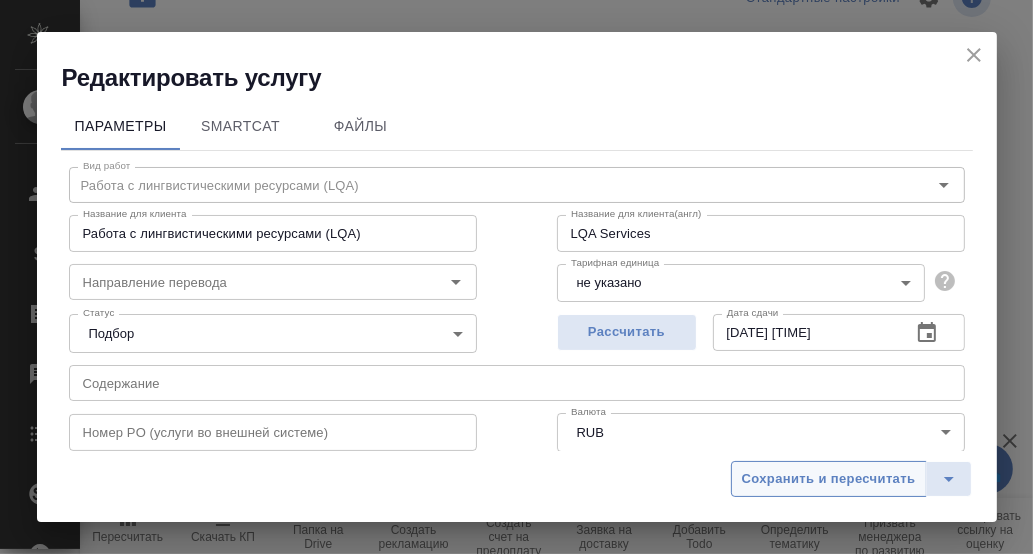 drag, startPoint x: 871, startPoint y: 478, endPoint x: 888, endPoint y: 489, distance: 20.248457 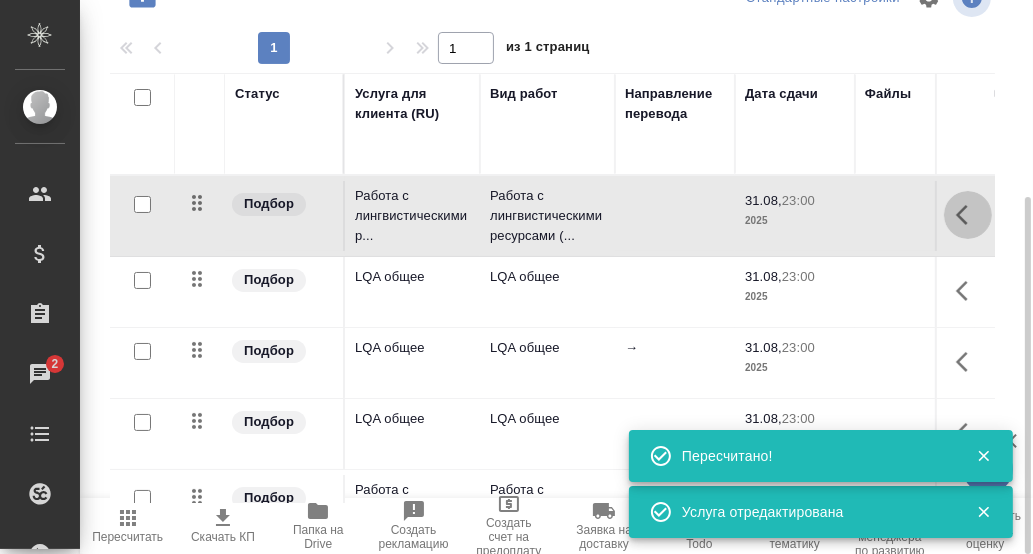 click 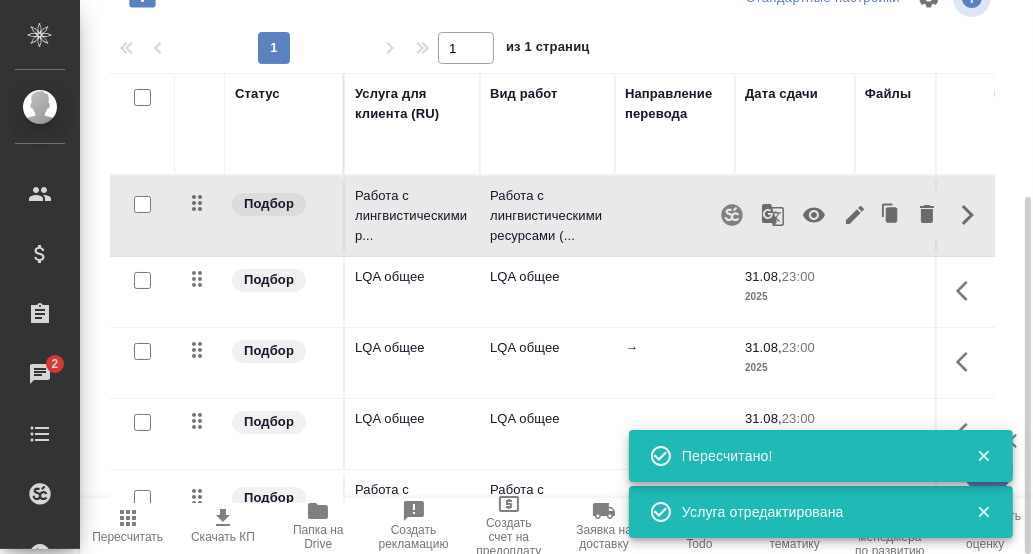 click 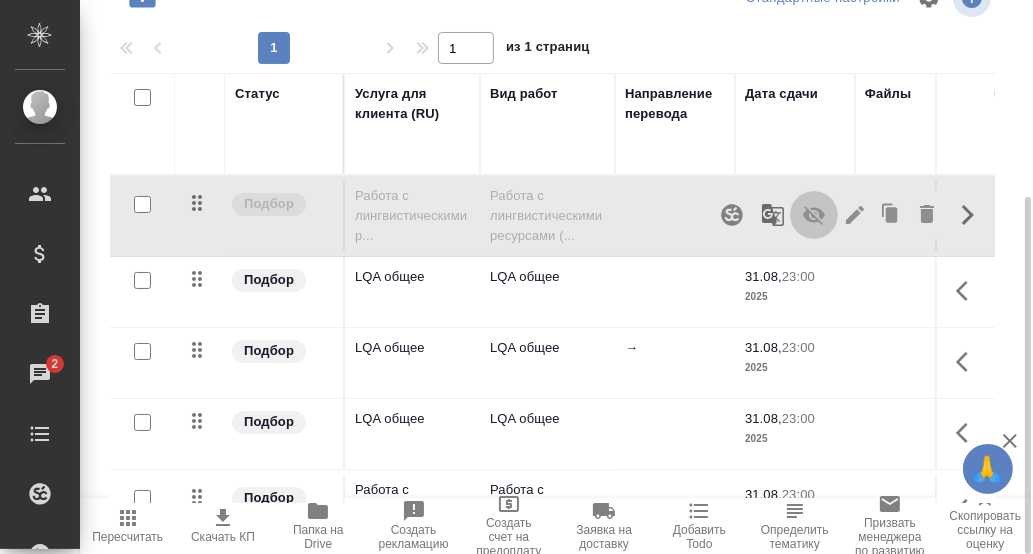 drag, startPoint x: 803, startPoint y: 208, endPoint x: 850, endPoint y: 239, distance: 56.302753 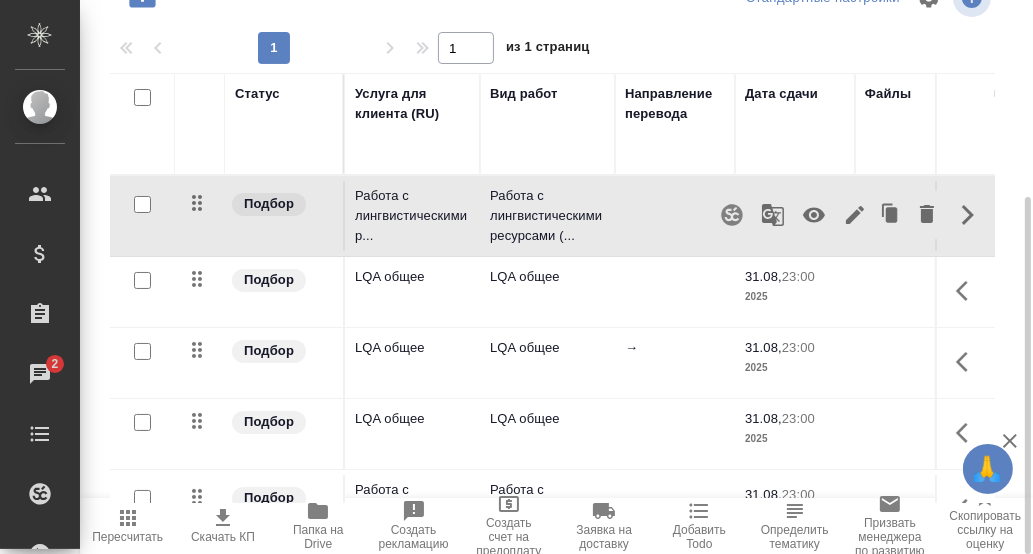 click 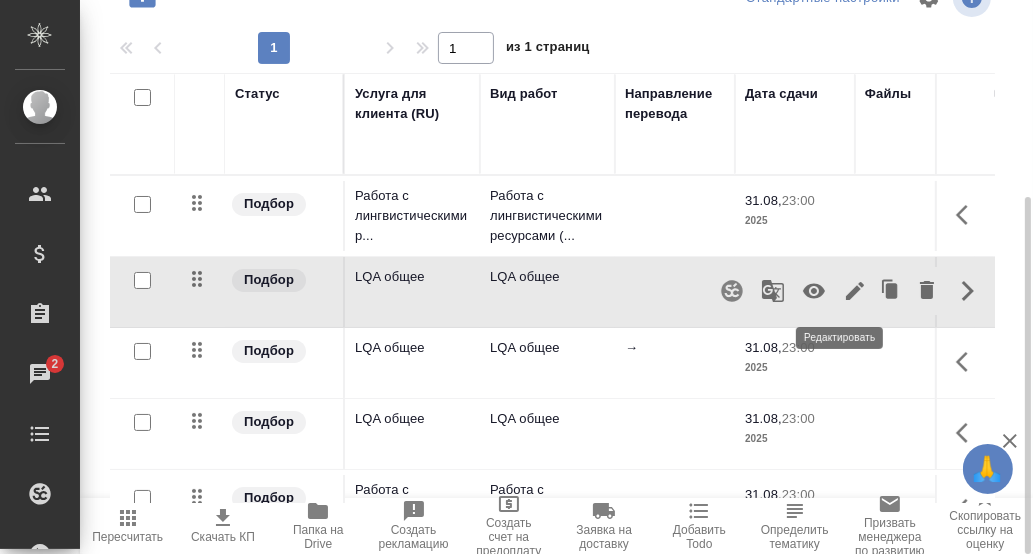 click 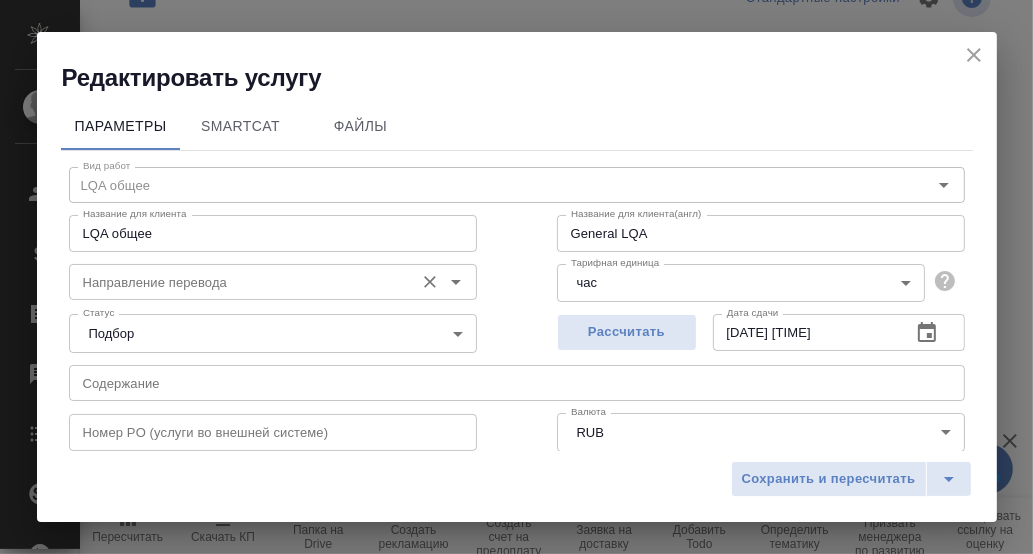 scroll, scrollTop: 99, scrollLeft: 0, axis: vertical 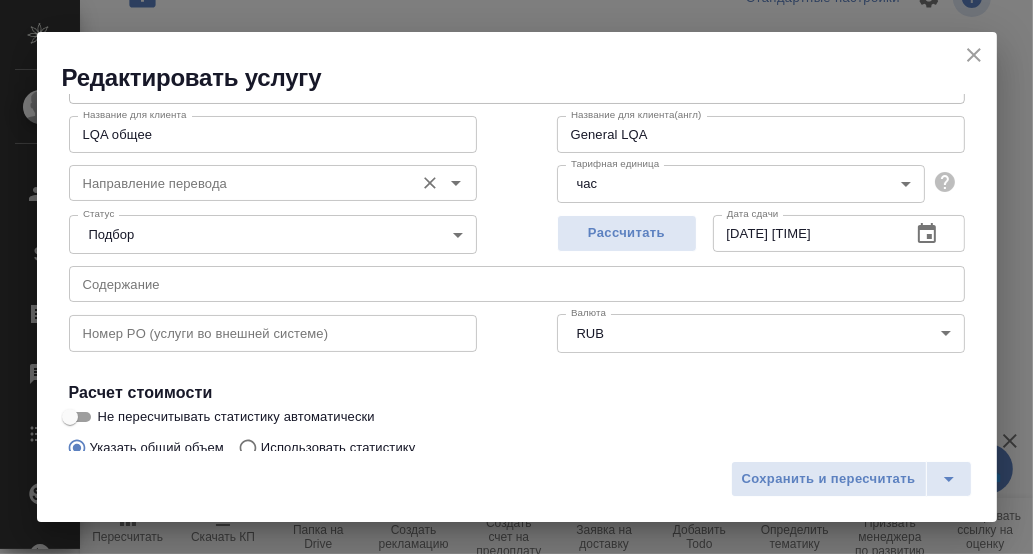 click on "Направление перевода" at bounding box center (239, 183) 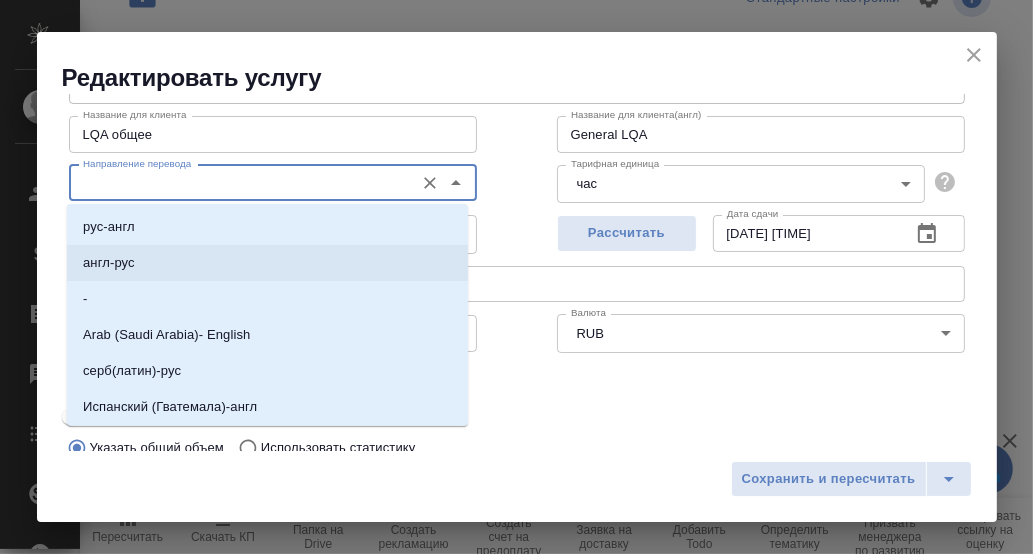 click on "англ-рус" at bounding box center (267, 263) 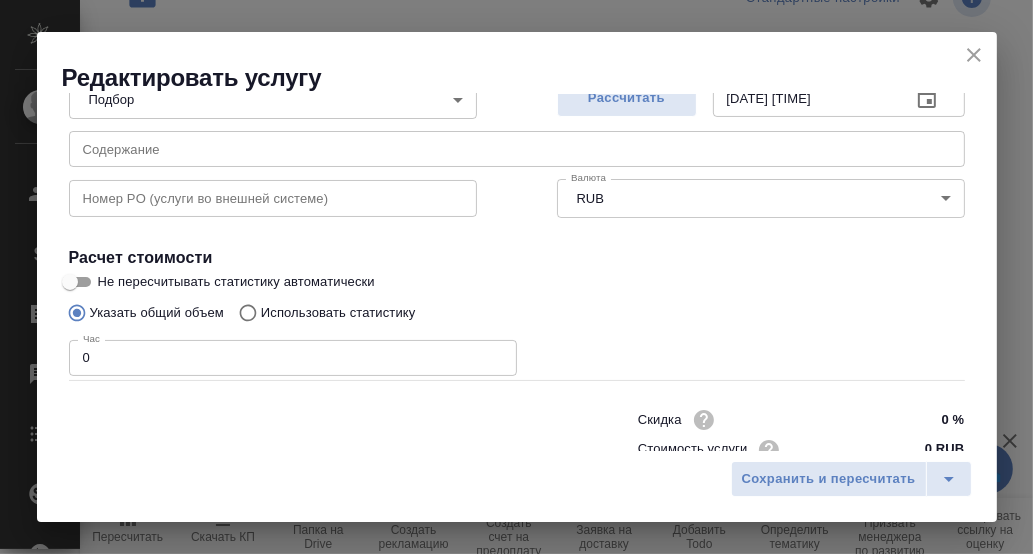 scroll, scrollTop: 289, scrollLeft: 0, axis: vertical 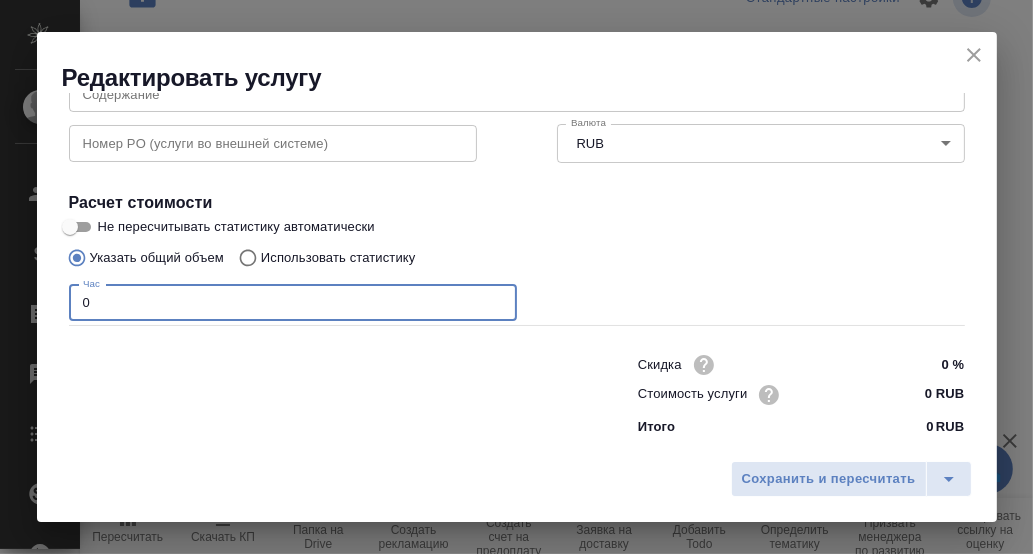 drag, startPoint x: 89, startPoint y: 304, endPoint x: 76, endPoint y: 303, distance: 13.038404 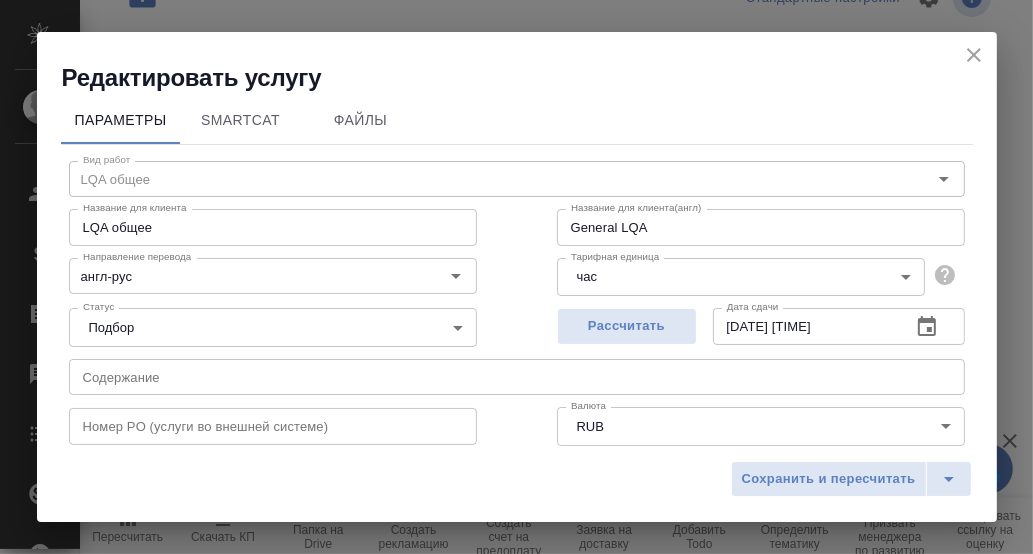 scroll, scrollTop: 0, scrollLeft: 0, axis: both 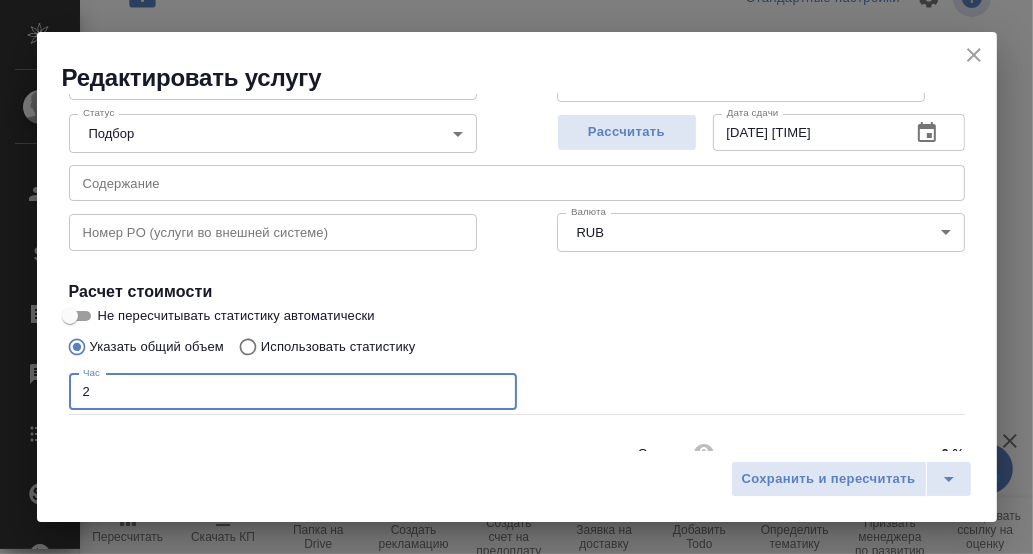 type on "2" 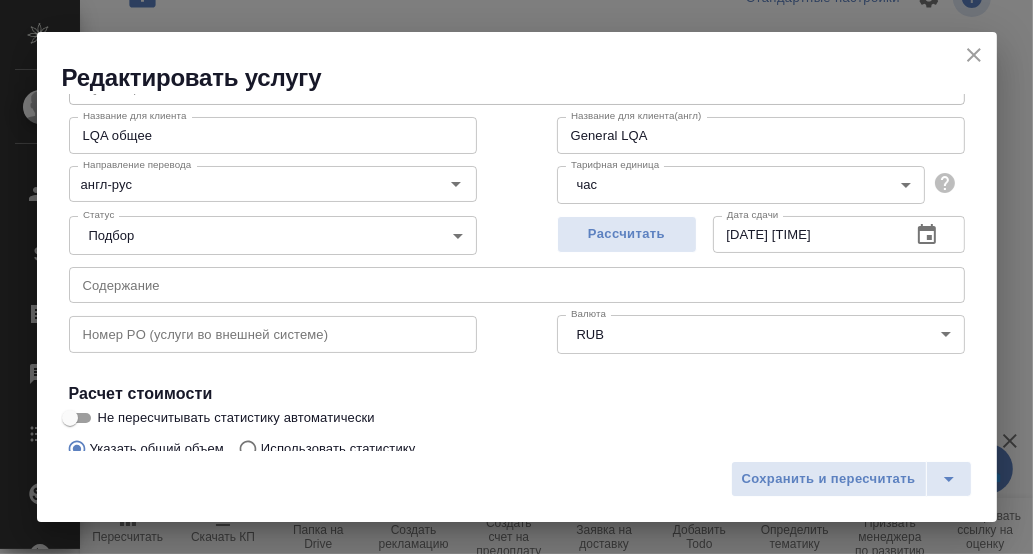 scroll, scrollTop: 89, scrollLeft: 0, axis: vertical 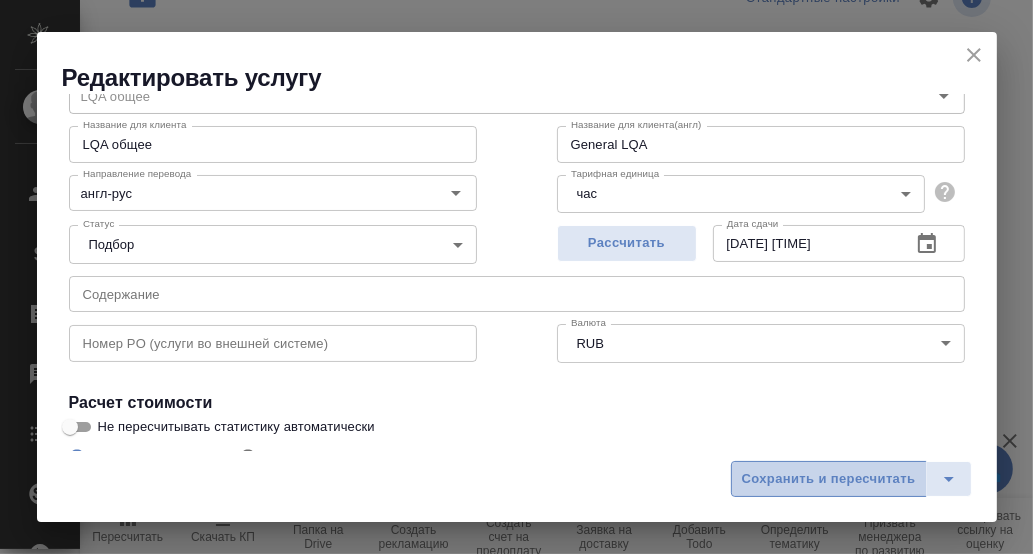 click on "Сохранить и пересчитать" at bounding box center (829, 479) 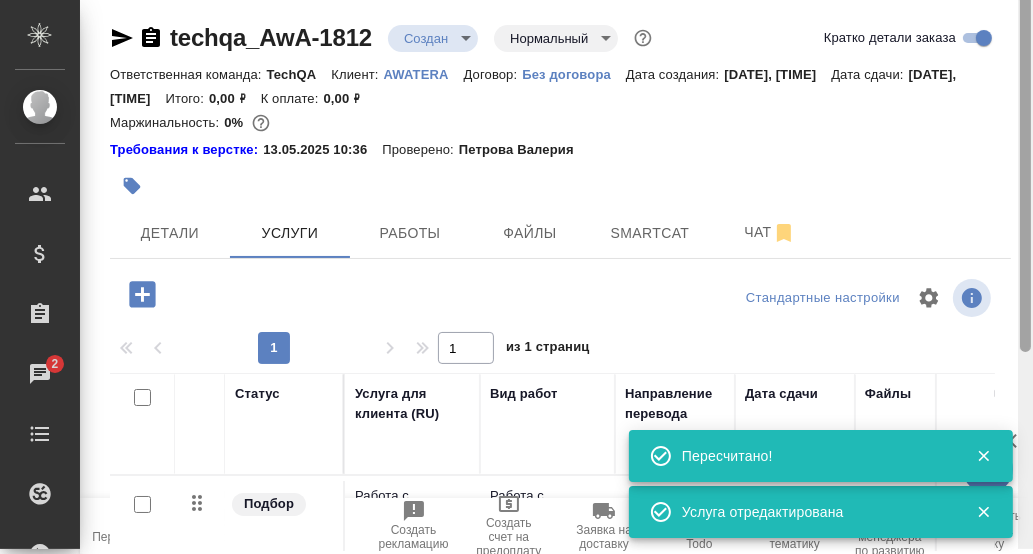 scroll, scrollTop: 0, scrollLeft: 0, axis: both 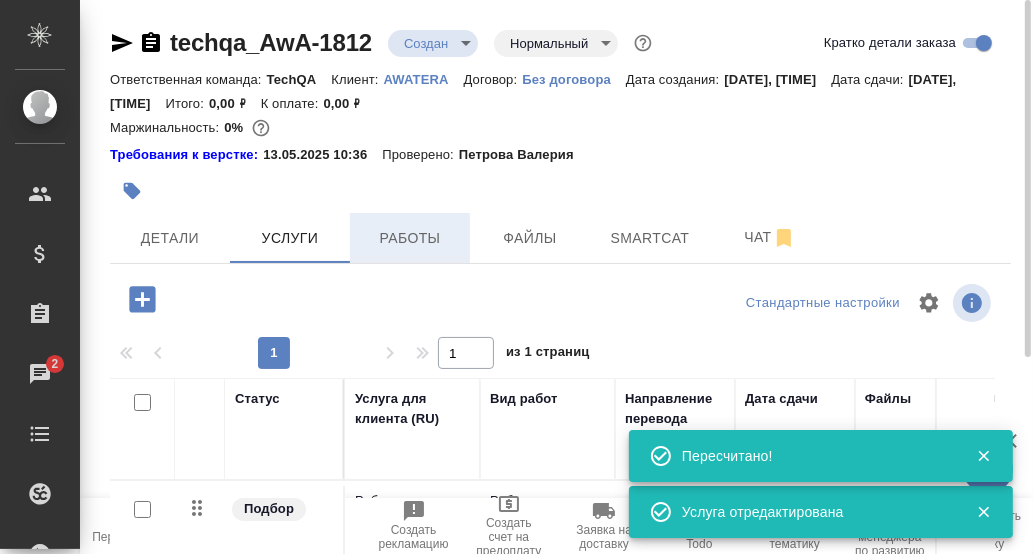 click on "Работы" at bounding box center (410, 238) 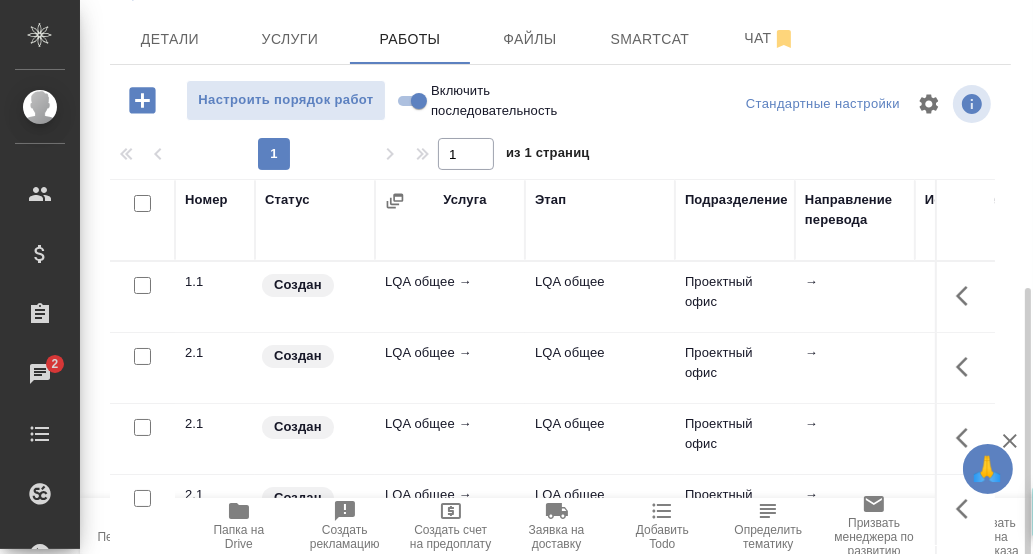 scroll, scrollTop: 299, scrollLeft: 0, axis: vertical 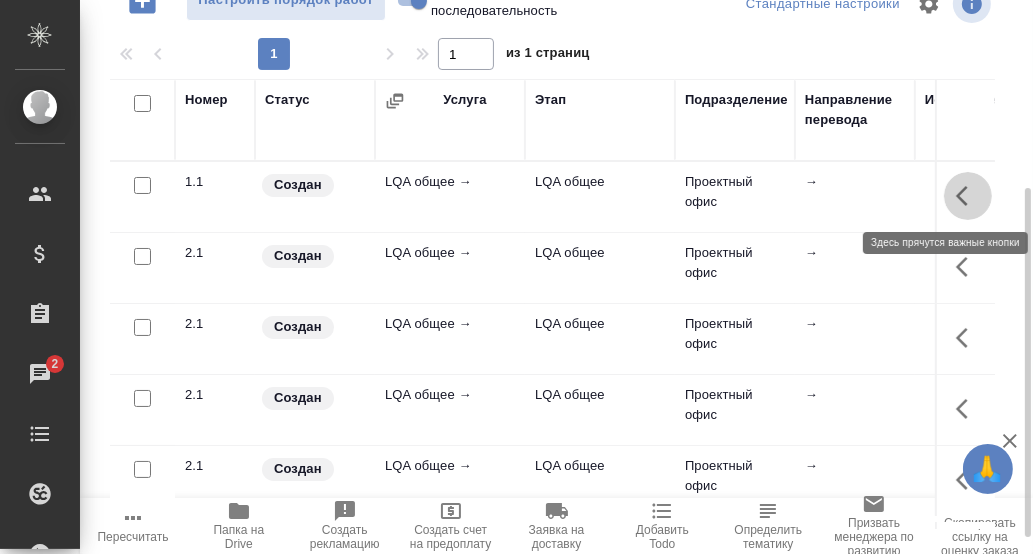 click 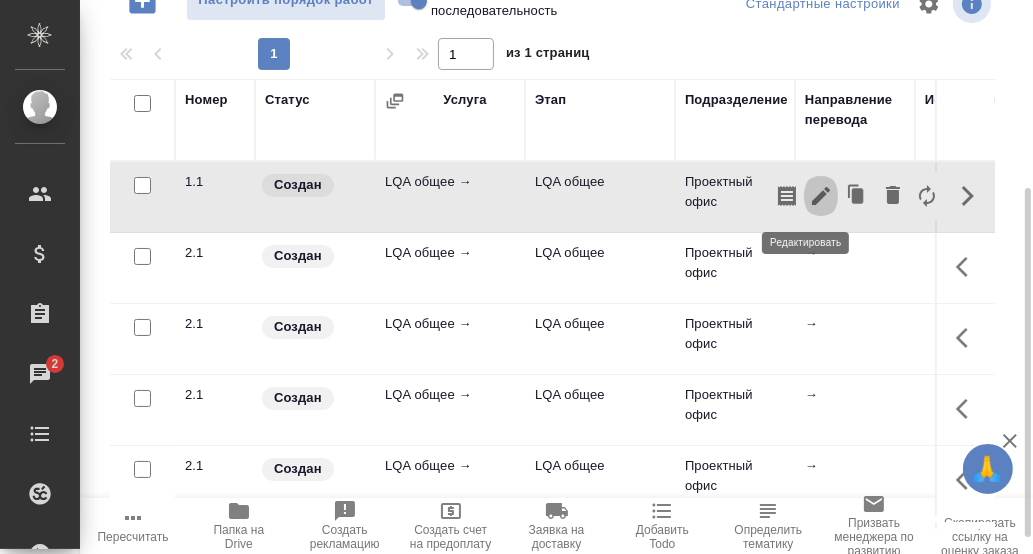 click 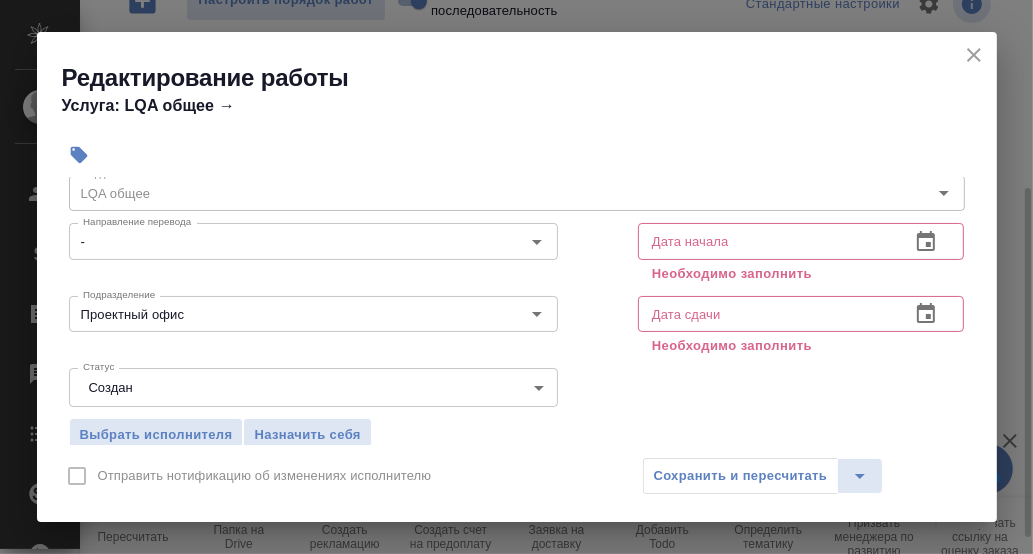scroll, scrollTop: 99, scrollLeft: 0, axis: vertical 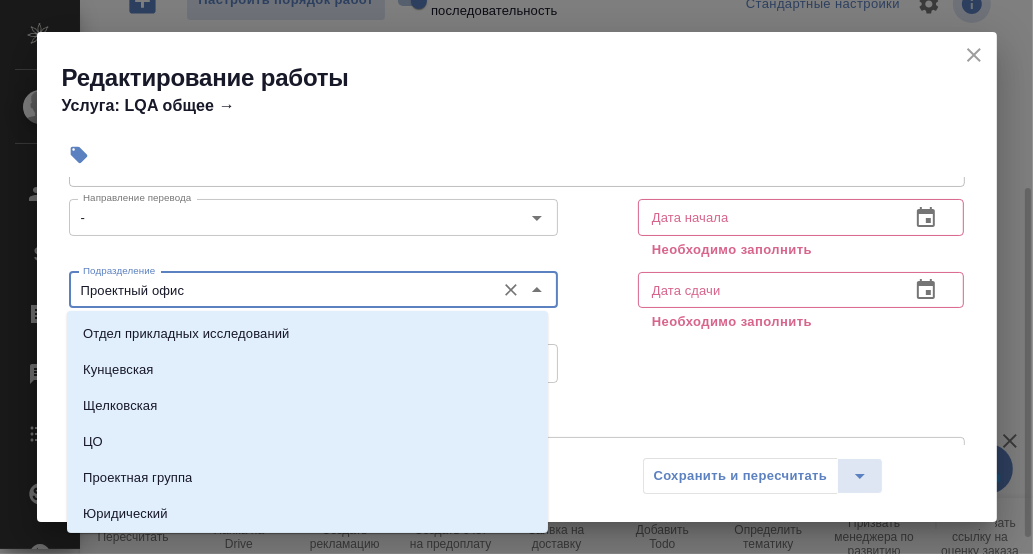 click on "Проектный офис" at bounding box center [280, 290] 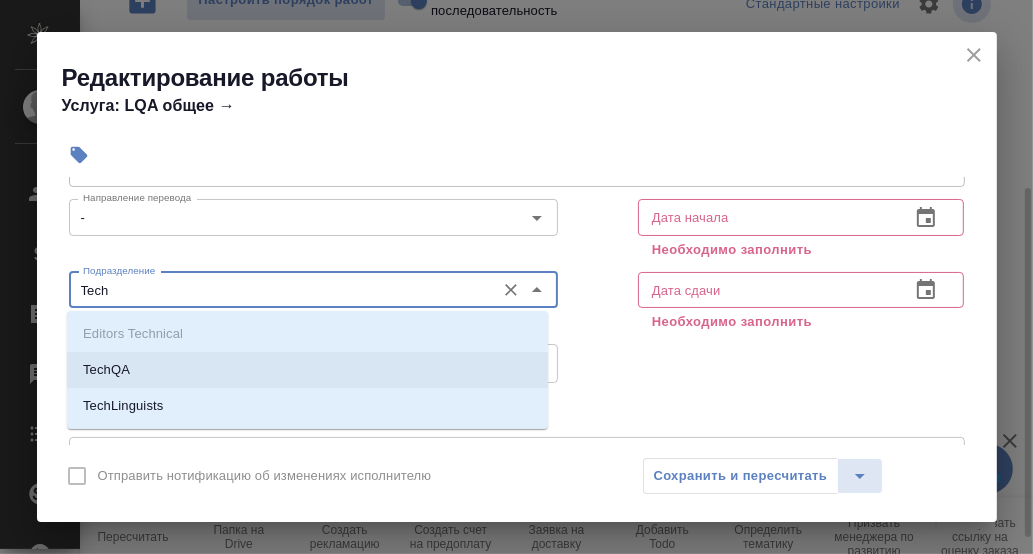 click on "TechQA" at bounding box center [307, 370] 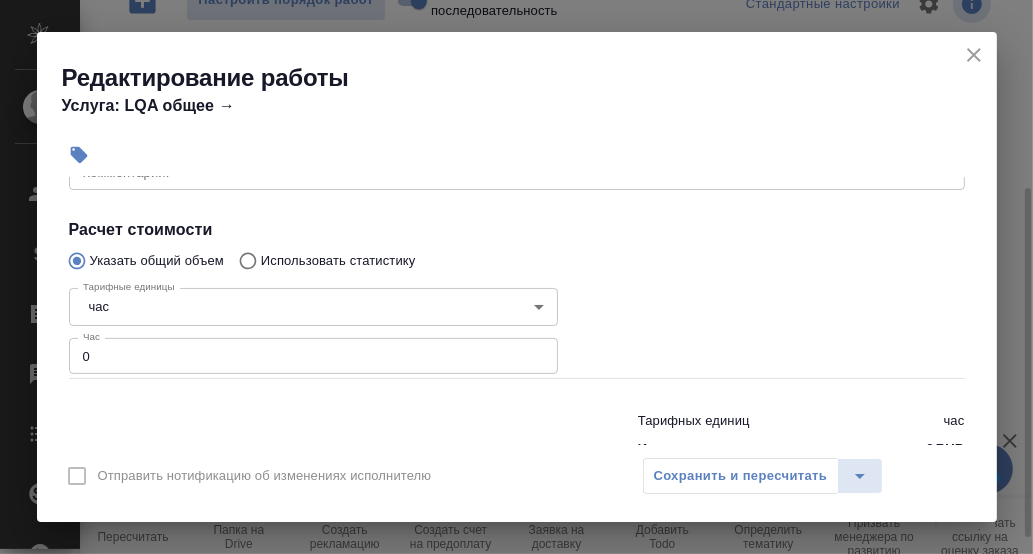 scroll, scrollTop: 400, scrollLeft: 0, axis: vertical 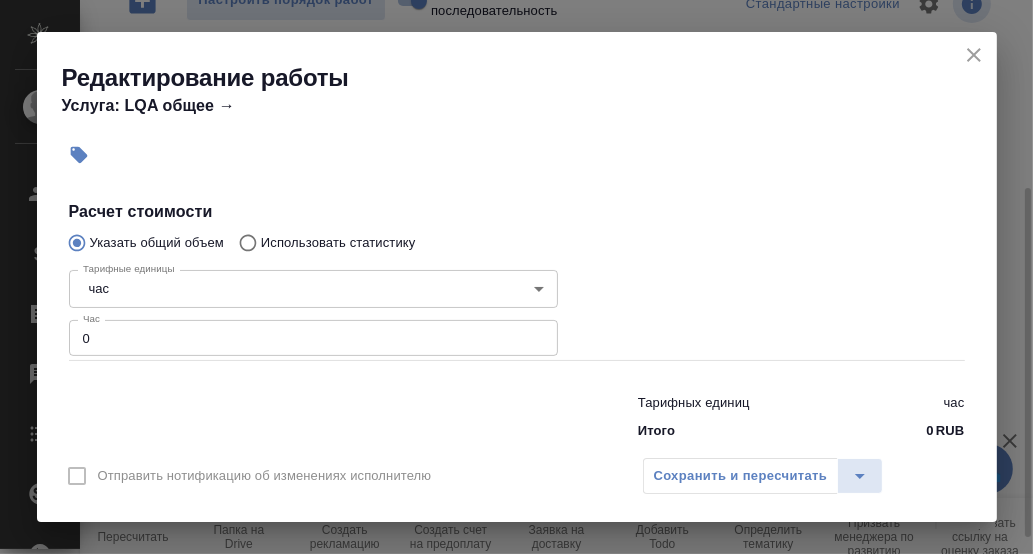 type on "TechQA" 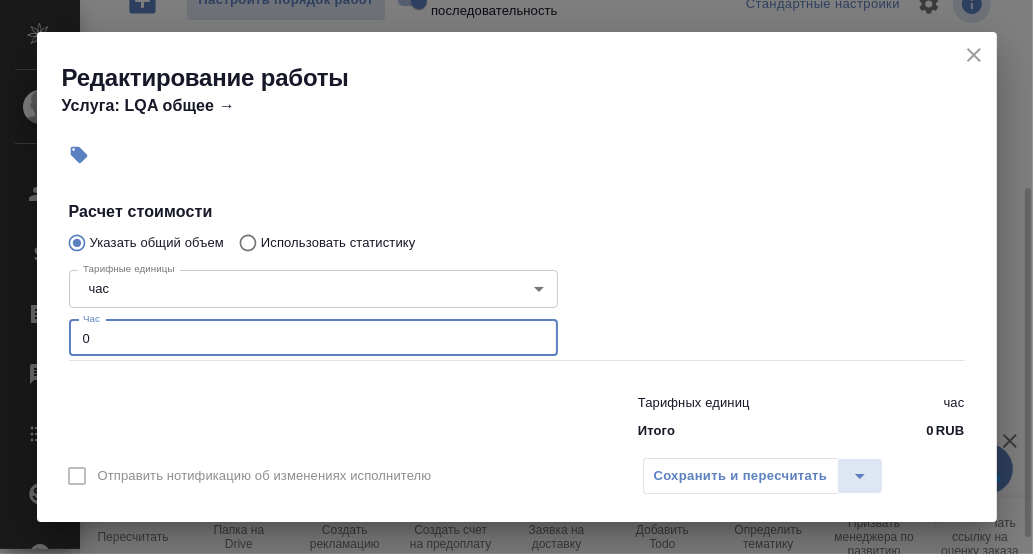 drag, startPoint x: 113, startPoint y: 341, endPoint x: 40, endPoint y: 334, distance: 73.33485 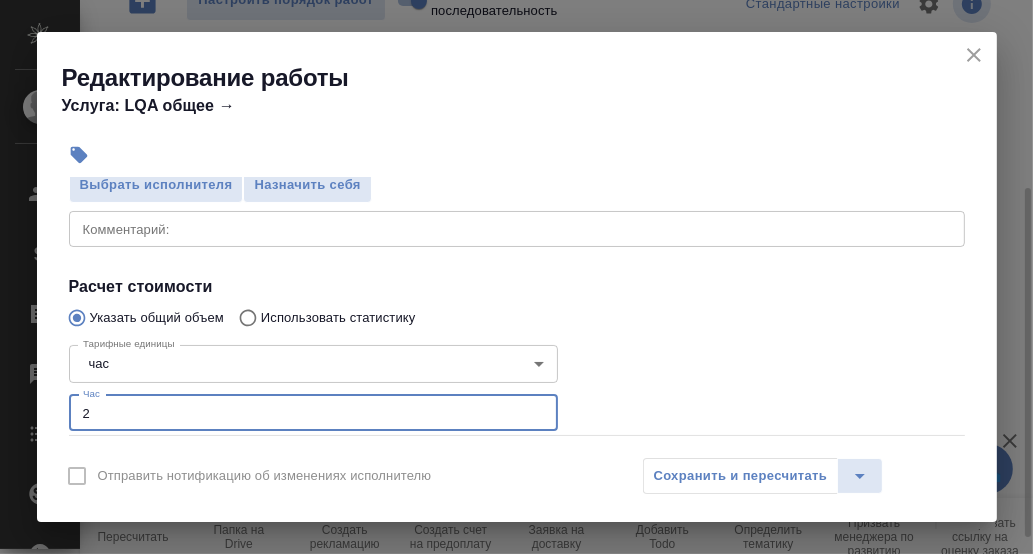 scroll, scrollTop: 300, scrollLeft: 0, axis: vertical 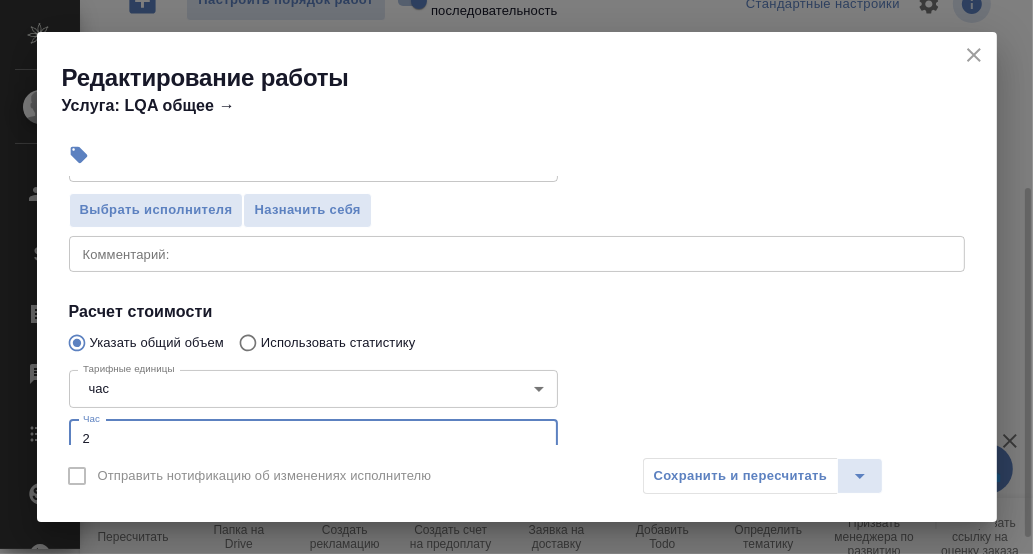 type on "2" 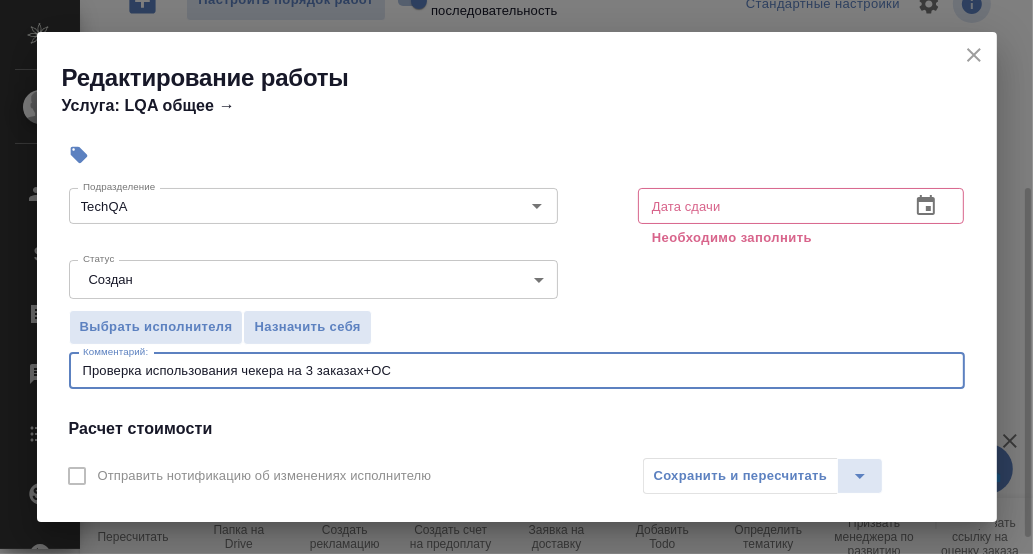 scroll, scrollTop: 99, scrollLeft: 0, axis: vertical 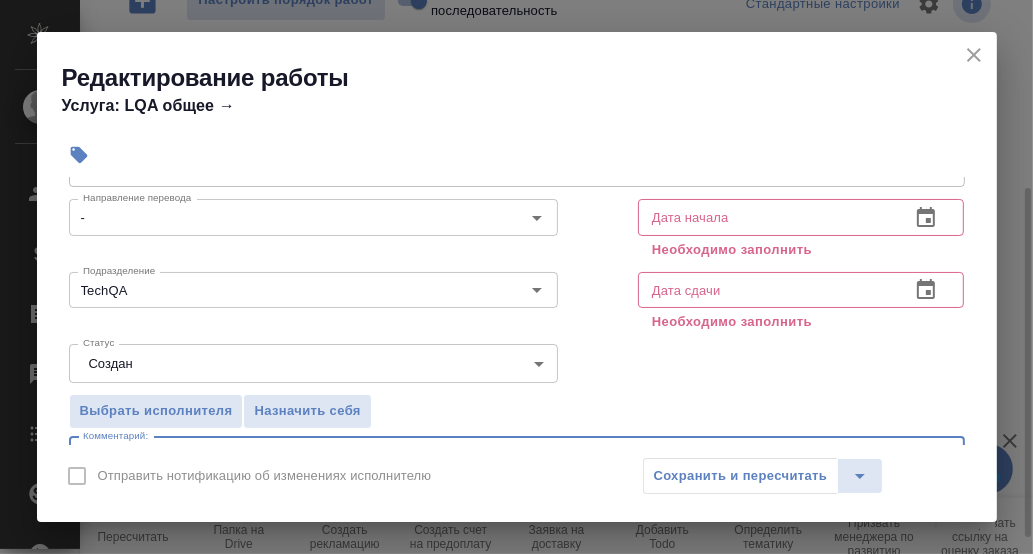 type on "Проверка использования чекера на 3 заказах+ОС" 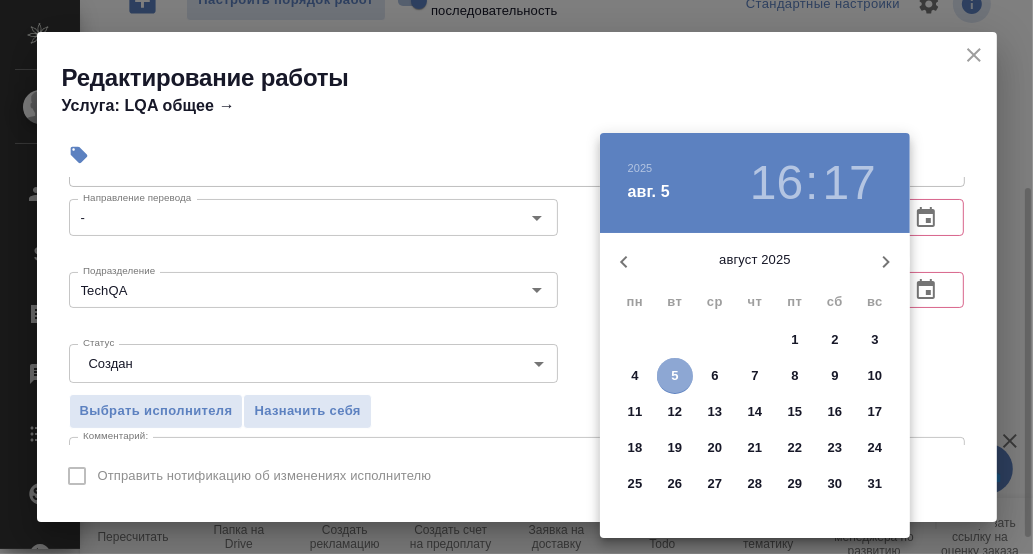 click on "5" at bounding box center [675, 376] 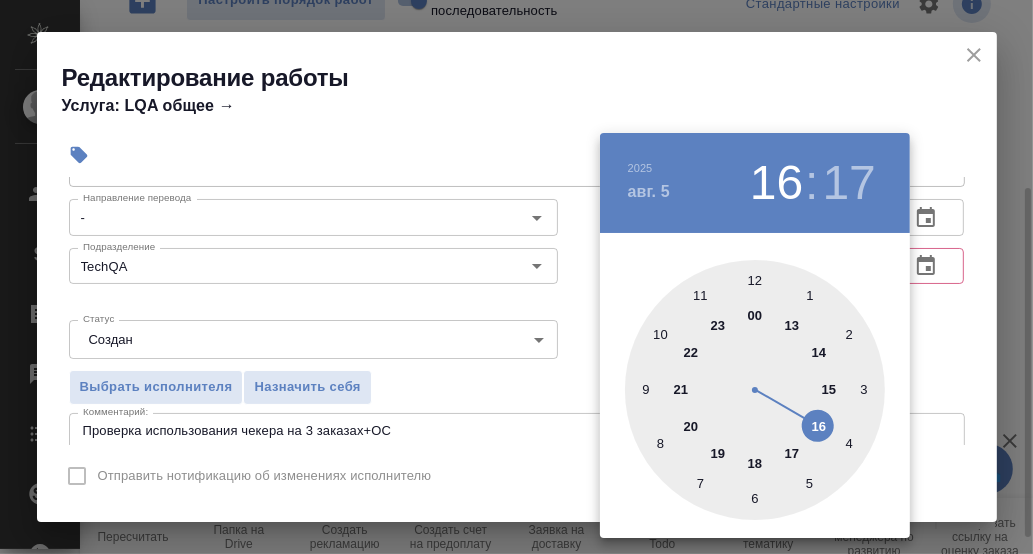 click at bounding box center [755, 390] 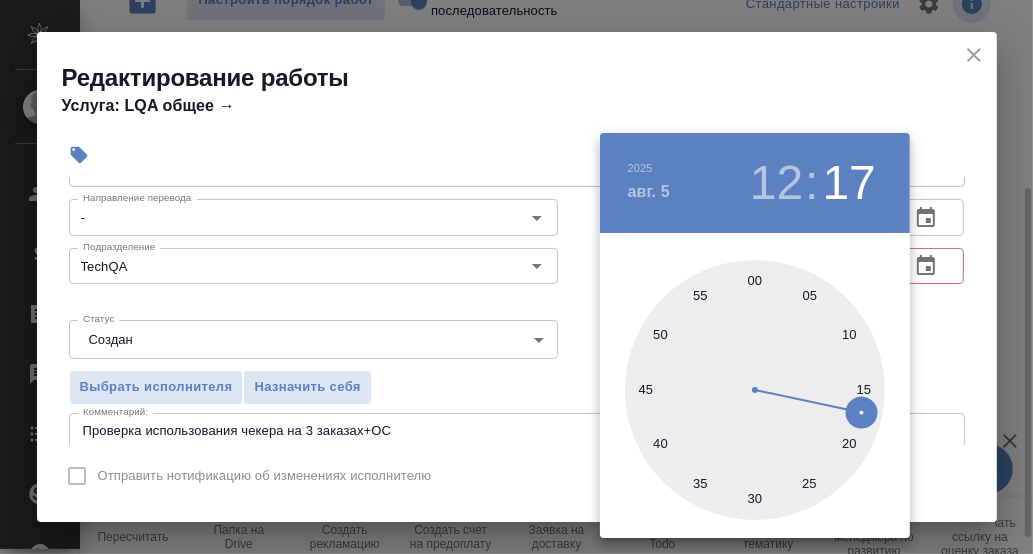 click at bounding box center [755, 390] 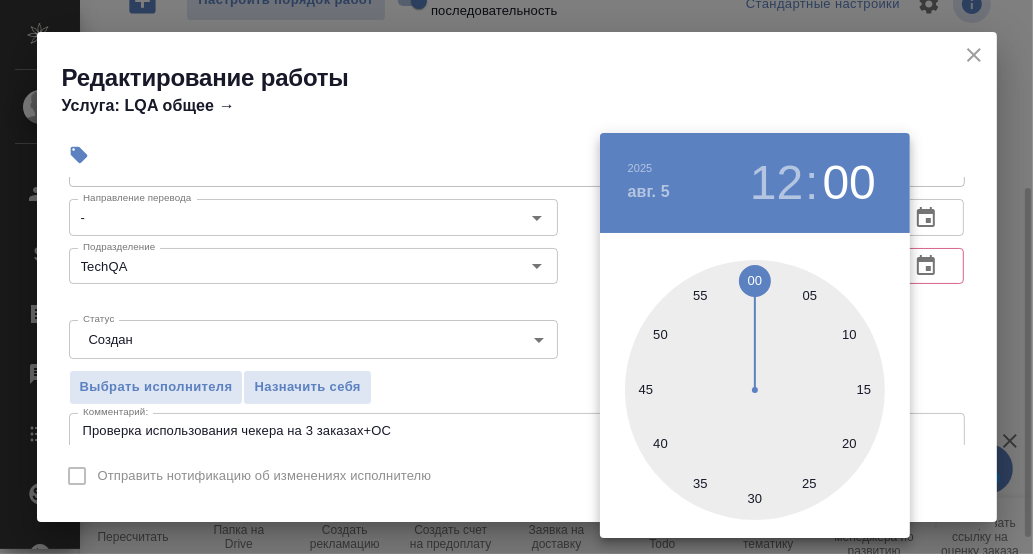 click at bounding box center [516, 277] 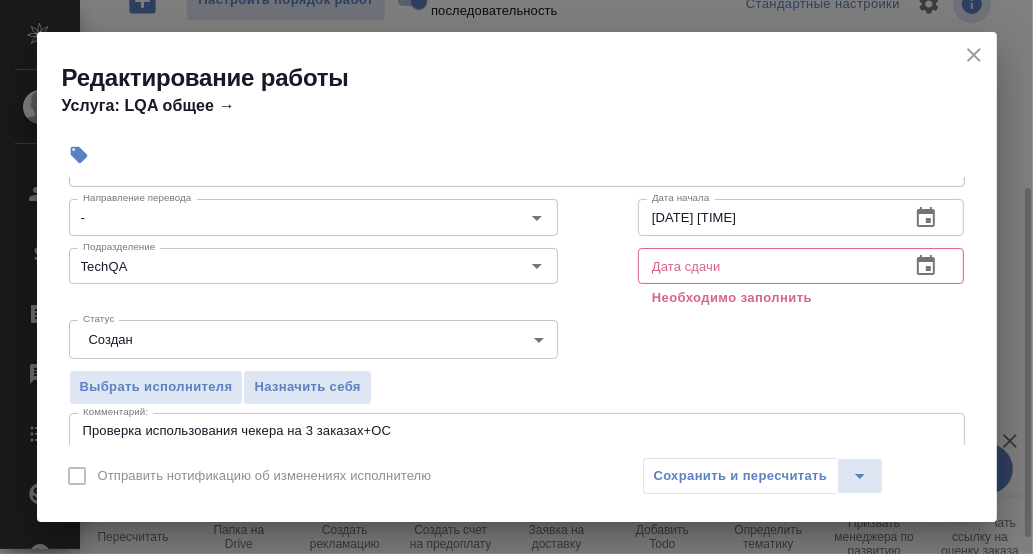 click 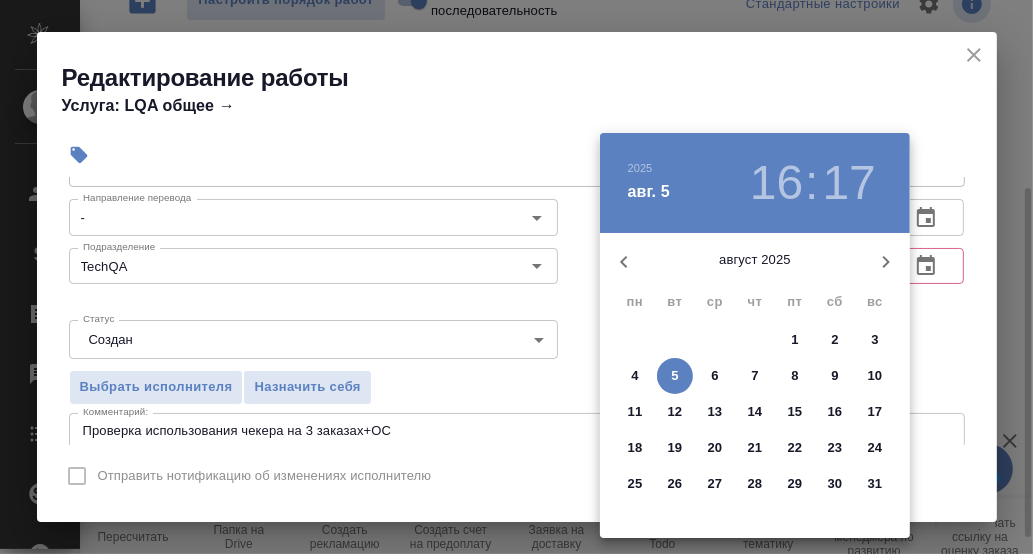 click on "5" at bounding box center [675, 376] 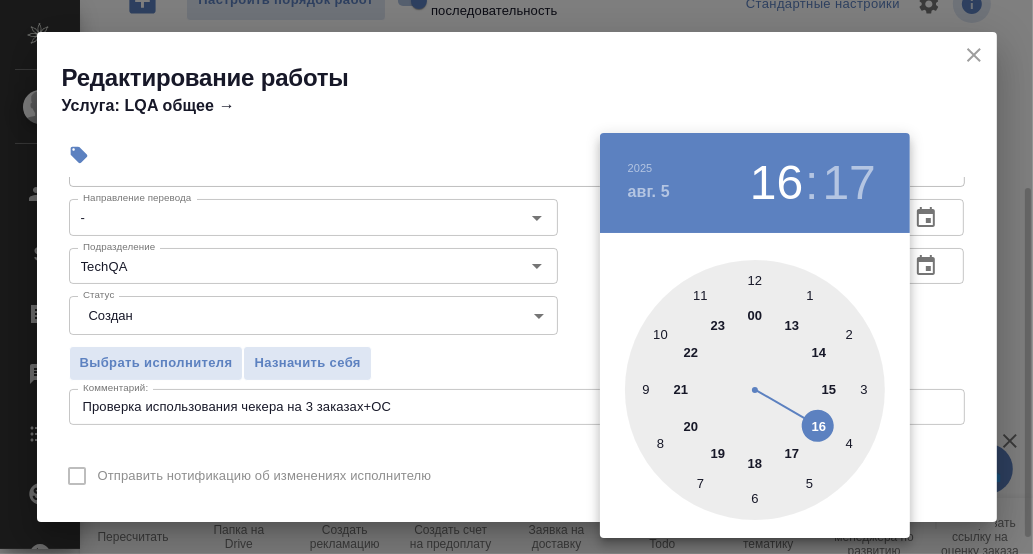 click at bounding box center [755, 390] 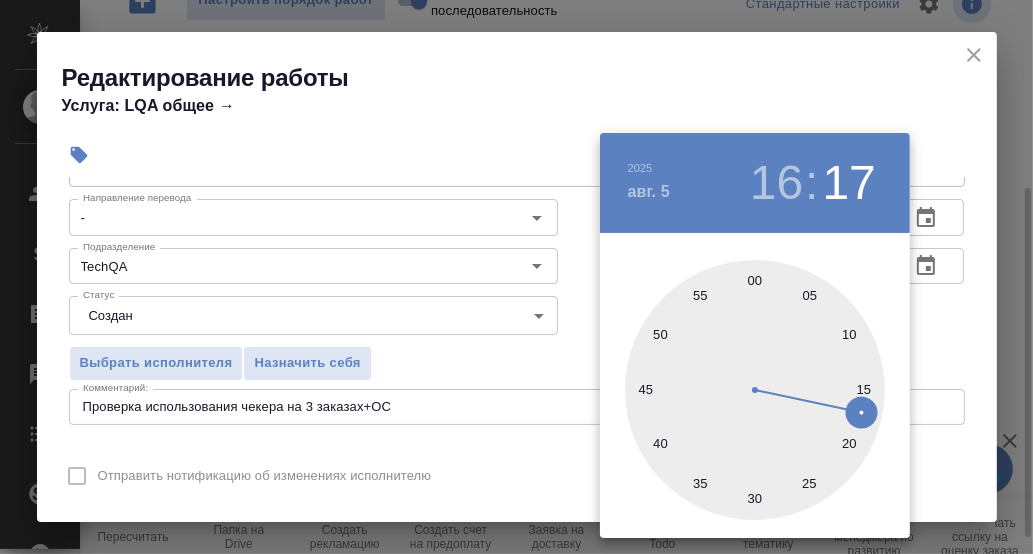 click at bounding box center [755, 390] 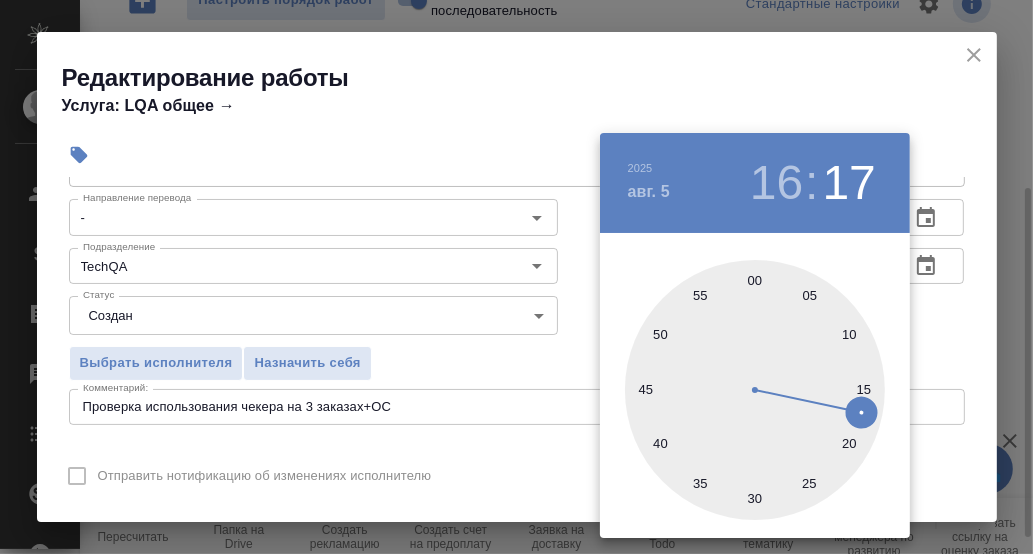 type on "05.08.2025 16:00" 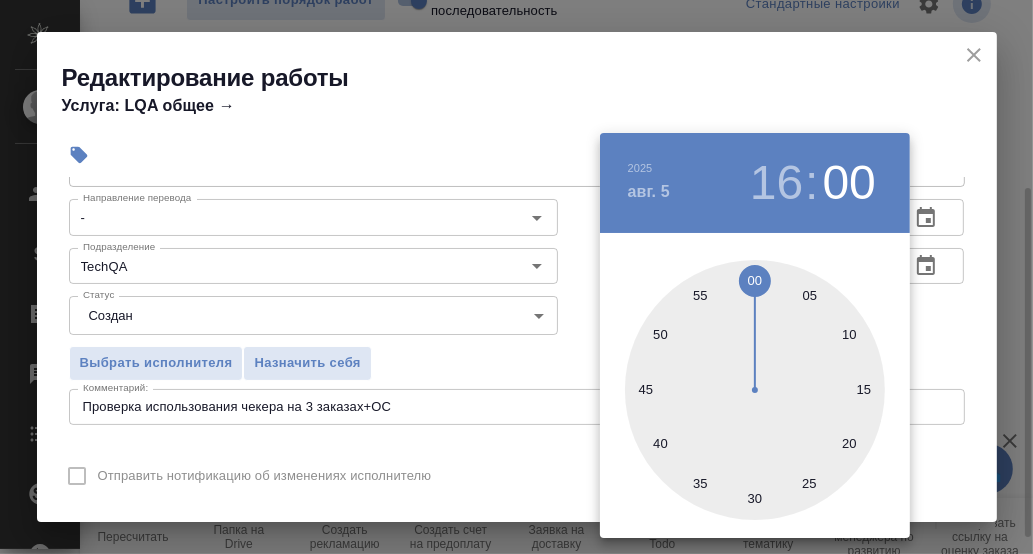 click at bounding box center [516, 277] 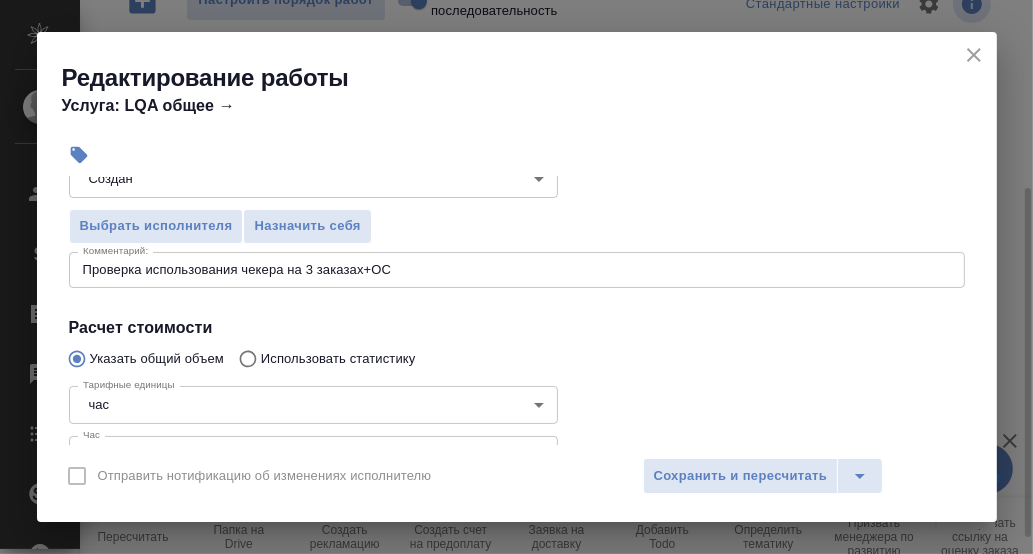 scroll, scrollTop: 386, scrollLeft: 0, axis: vertical 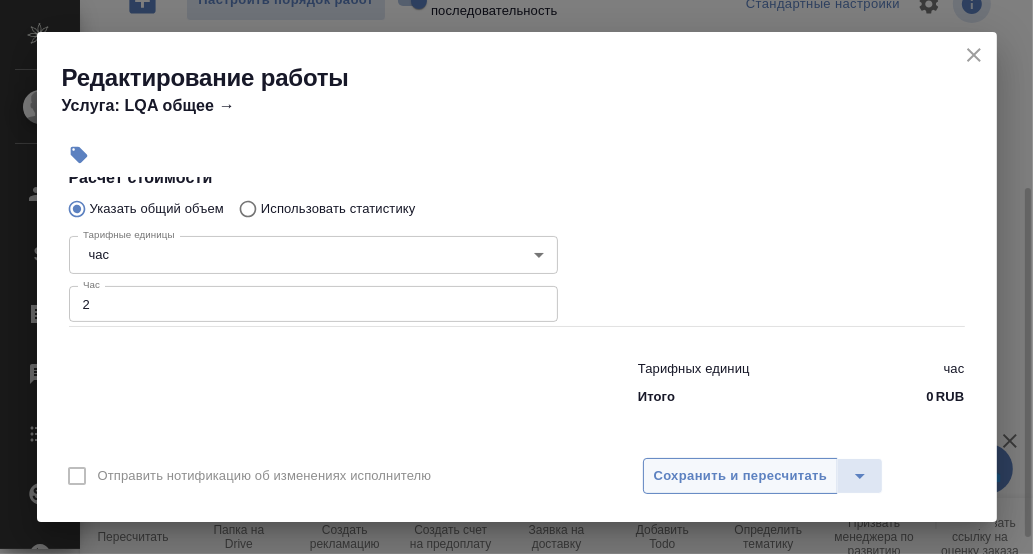 click on "Сохранить и пересчитать" at bounding box center [741, 476] 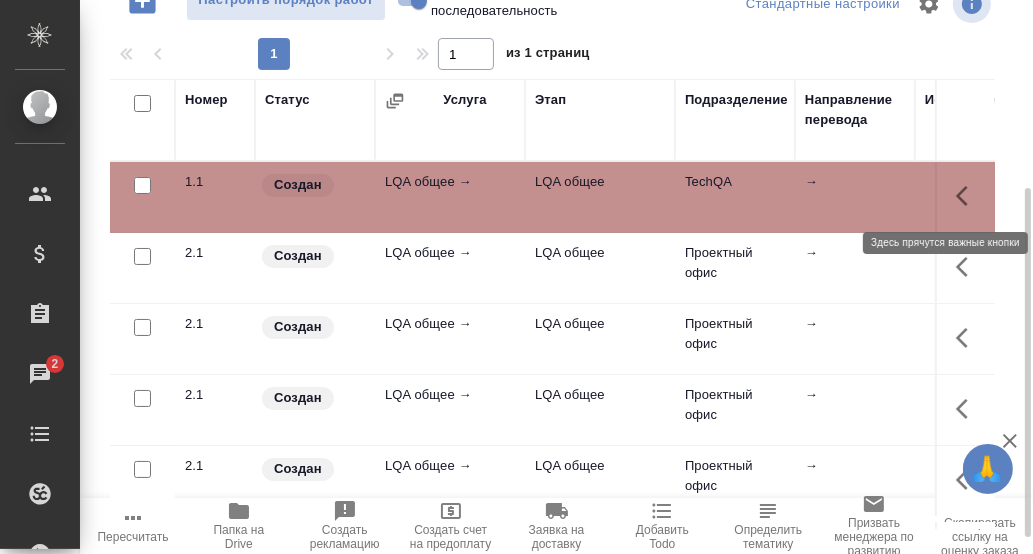 click at bounding box center [968, 196] 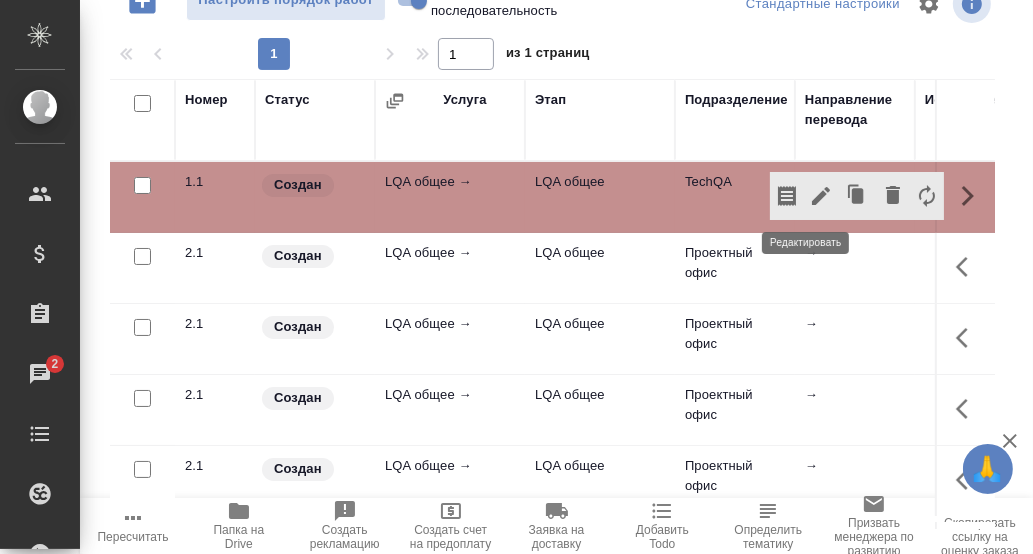 click 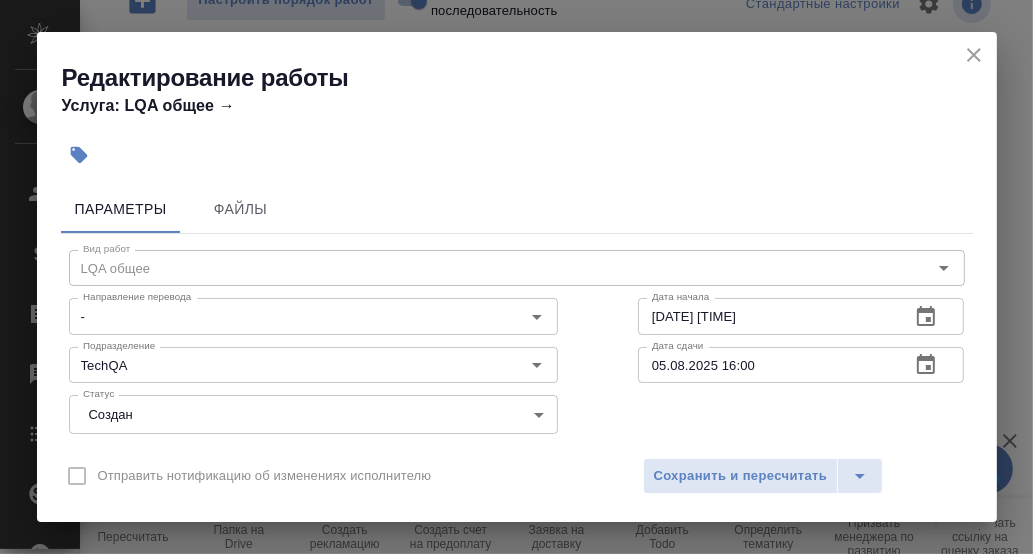 scroll, scrollTop: 99, scrollLeft: 0, axis: vertical 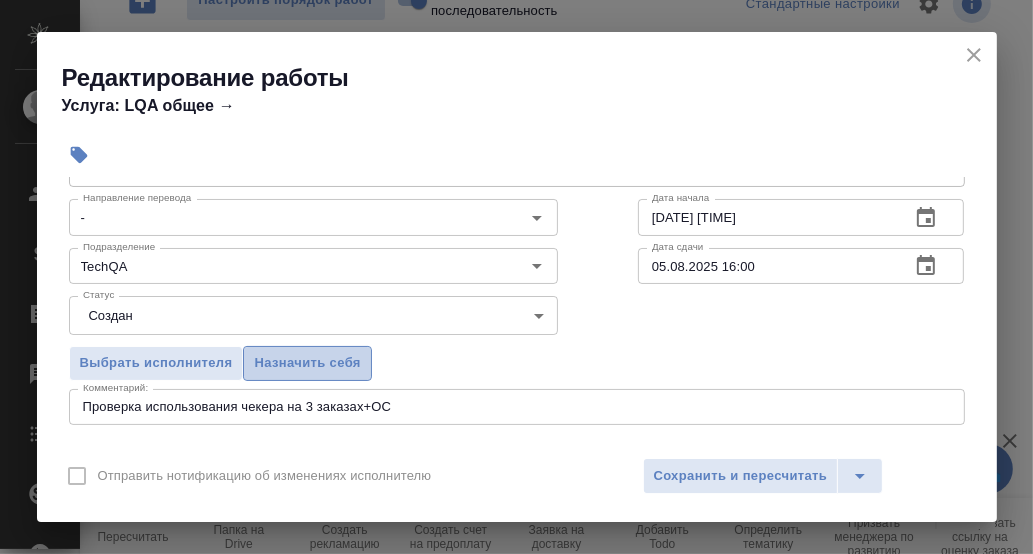 click on "Назначить себя" at bounding box center [307, 363] 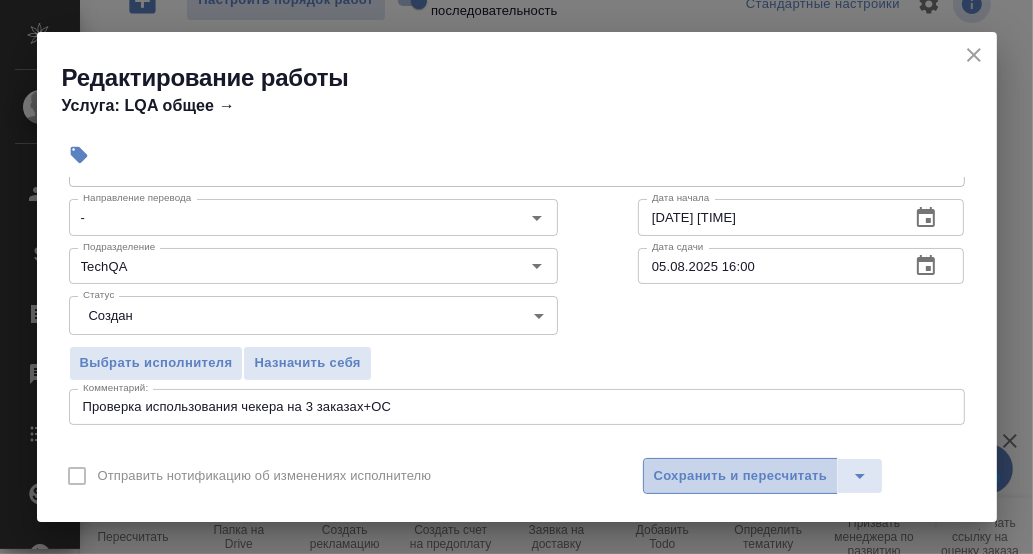 click on "Сохранить и пересчитать" at bounding box center [741, 476] 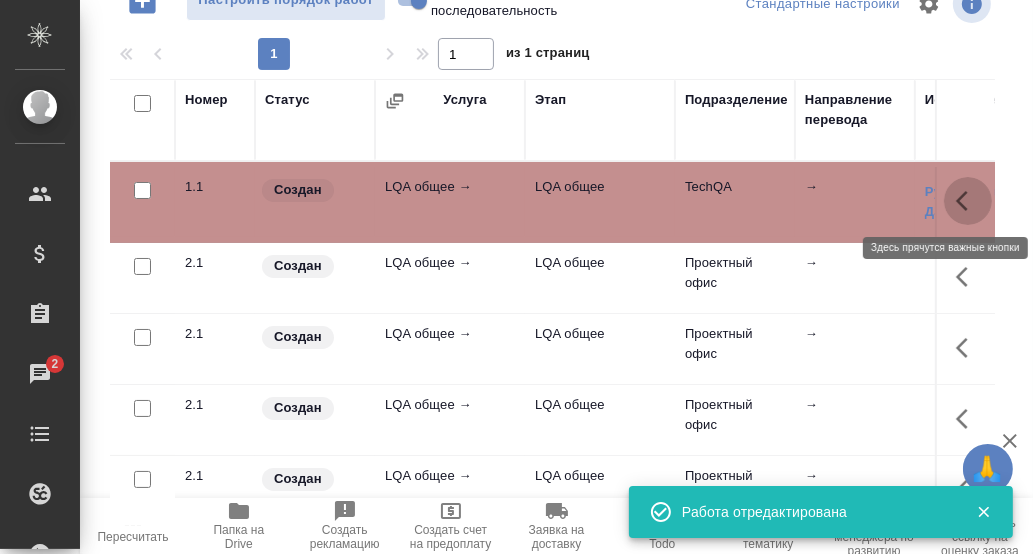 click 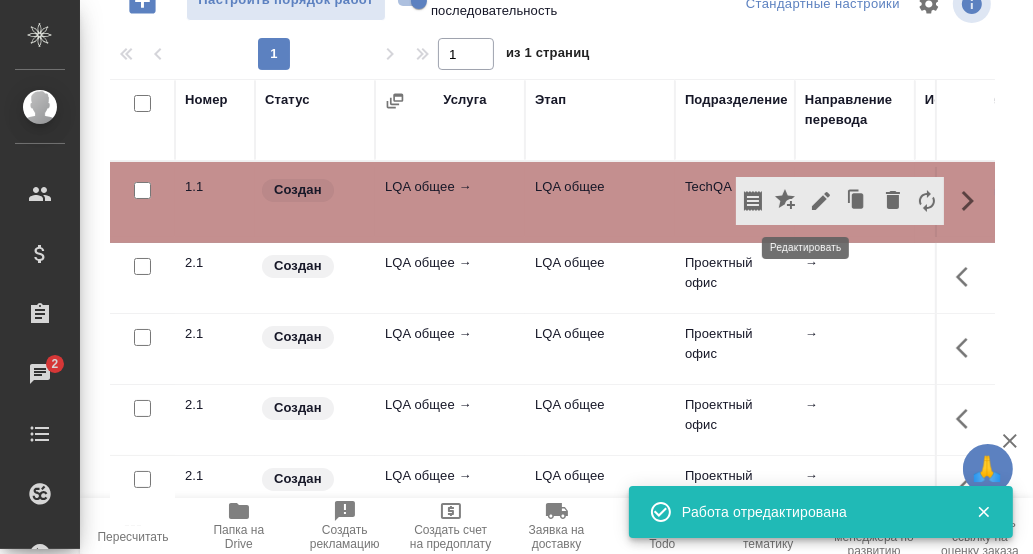 click 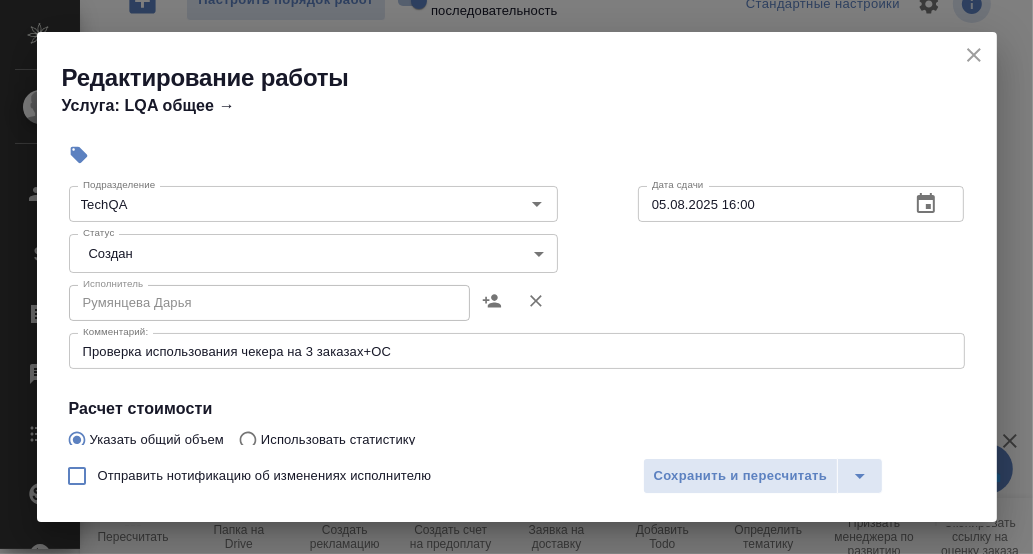 scroll, scrollTop: 200, scrollLeft: 0, axis: vertical 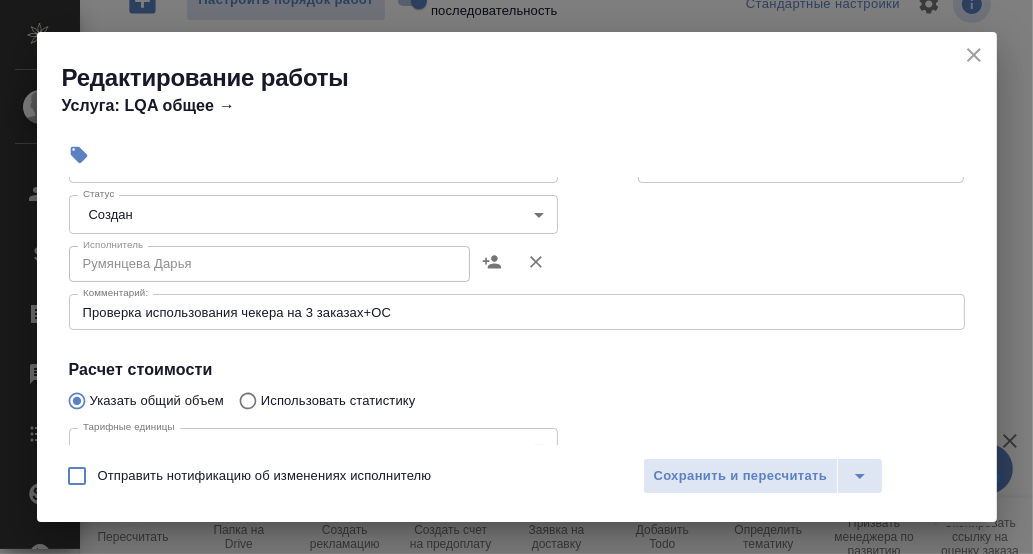 click on "🙏 .cls-1
fill:#fff;
AWATERA [LAST_NAME] [FIRST_NAME] [INITIALS] Клиенты Спецификации Заказы 2 Чаты Todo Проекты SC Исполнители Кандидаты Работы Входящие заявки Заявки на доставку Рекламации Проекты процессинга Конференции Выйти techqa_AwA-1812 Создан new Нормальный normal Кратко детали заказа Ответственная команда: TechQA Клиент: AWATERA Договор: Без договора Дата создания: [DATE], [TIME] Дата сдачи: [DATE], [TIME] Итого: 0,00 ₽ К оплате: 0,00 ₽ Маржинальность: 0% Требования к верстке: [DATE] [TIME] Проверено: [LAST_NAME] [FIRST_NAME] Детали Услуги Работы Файлы Smartcat Чат Настроить порядок работ 1 1 Номер Этап" at bounding box center [516, 277] 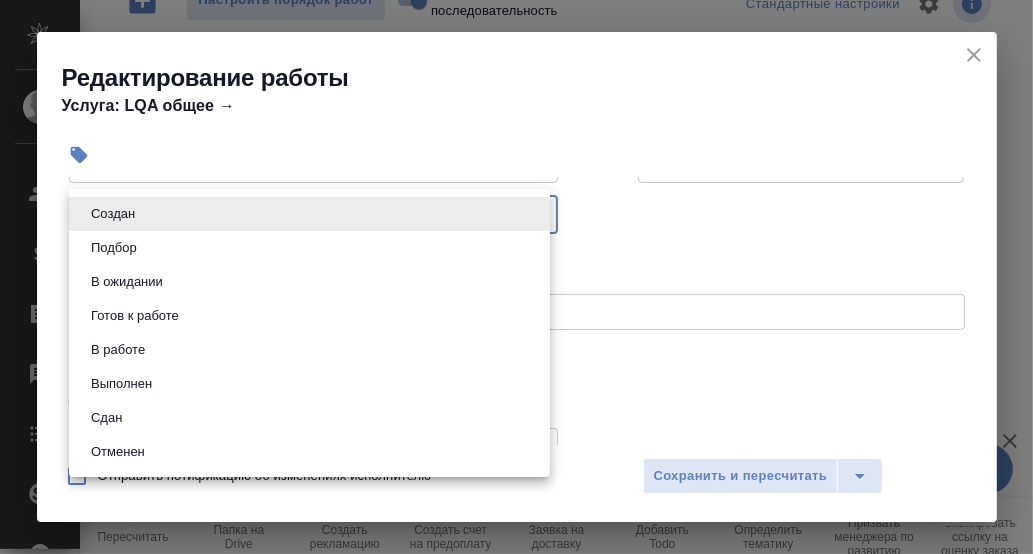 drag, startPoint x: 134, startPoint y: 424, endPoint x: 199, endPoint y: 427, distance: 65.06919 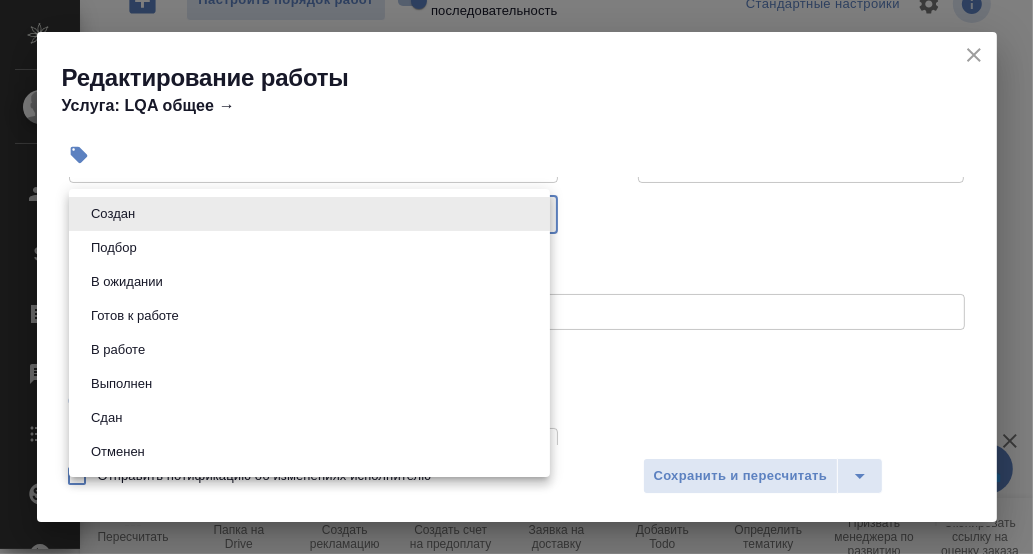 type on "closed" 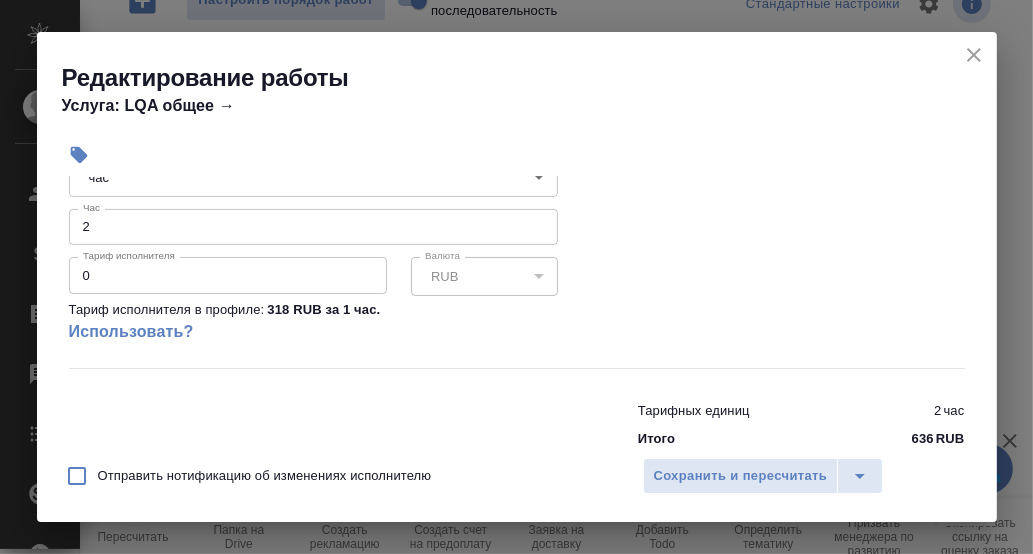 scroll, scrollTop: 512, scrollLeft: 0, axis: vertical 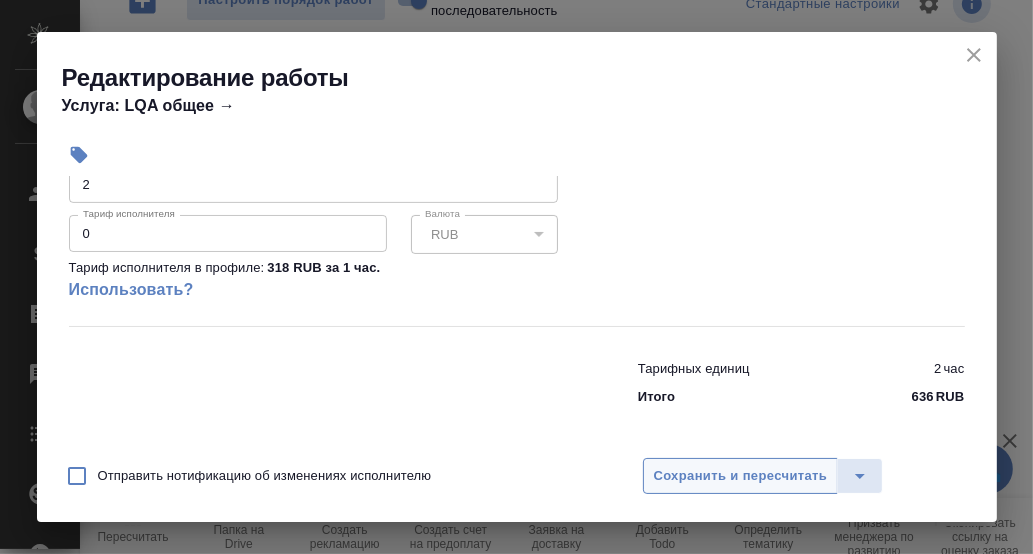 click on "Сохранить и пересчитать" at bounding box center (741, 476) 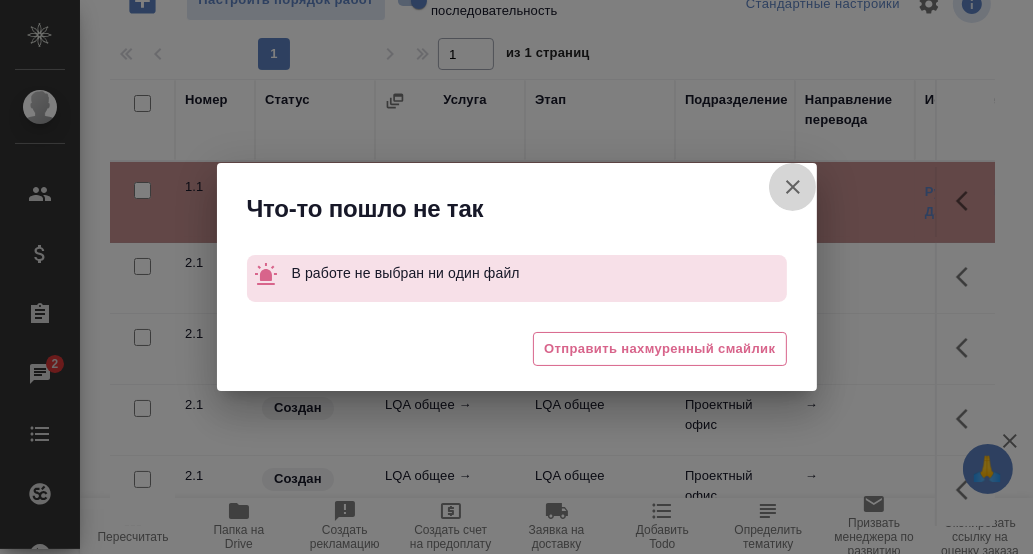 click 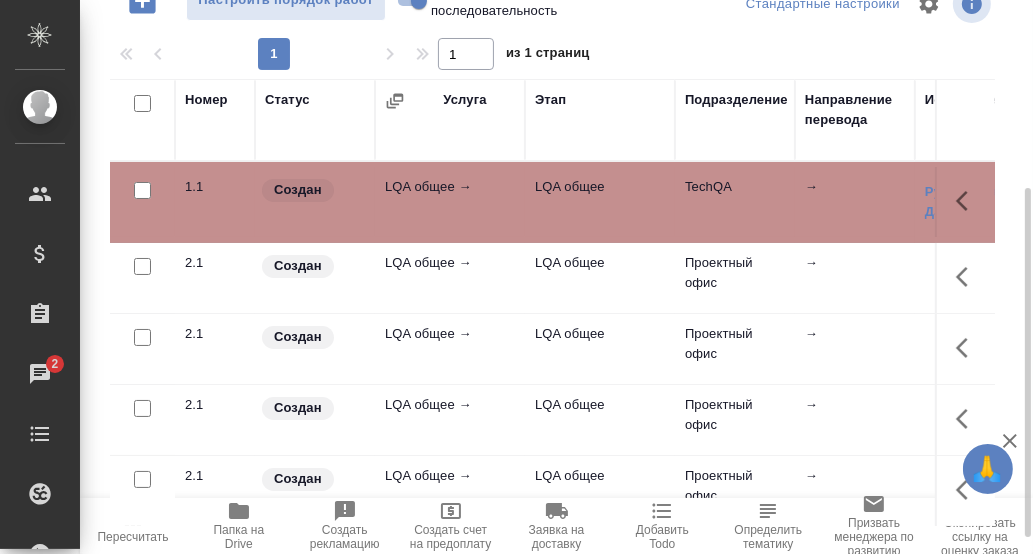 scroll, scrollTop: 0, scrollLeft: 0, axis: both 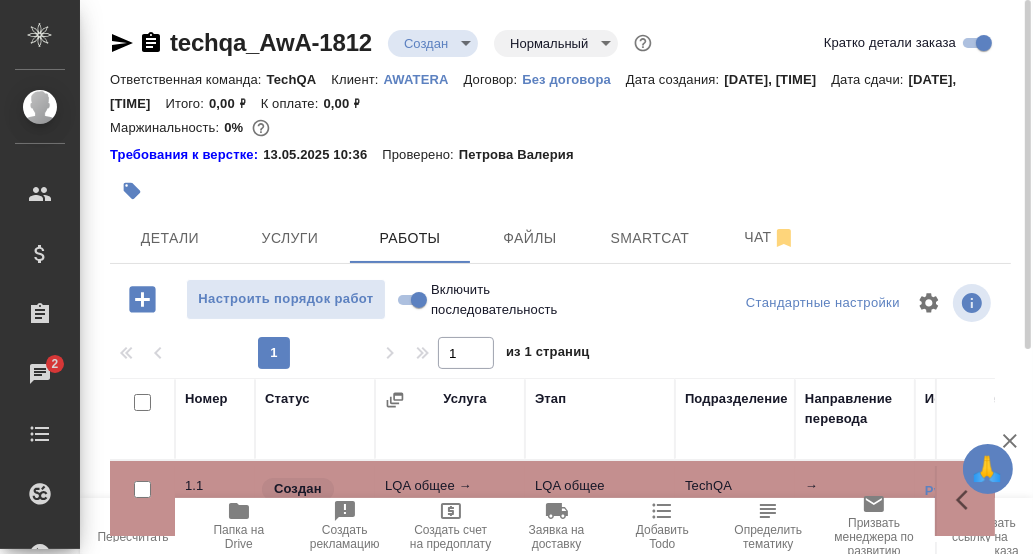 click on "Включить последовательность" at bounding box center [419, 300] 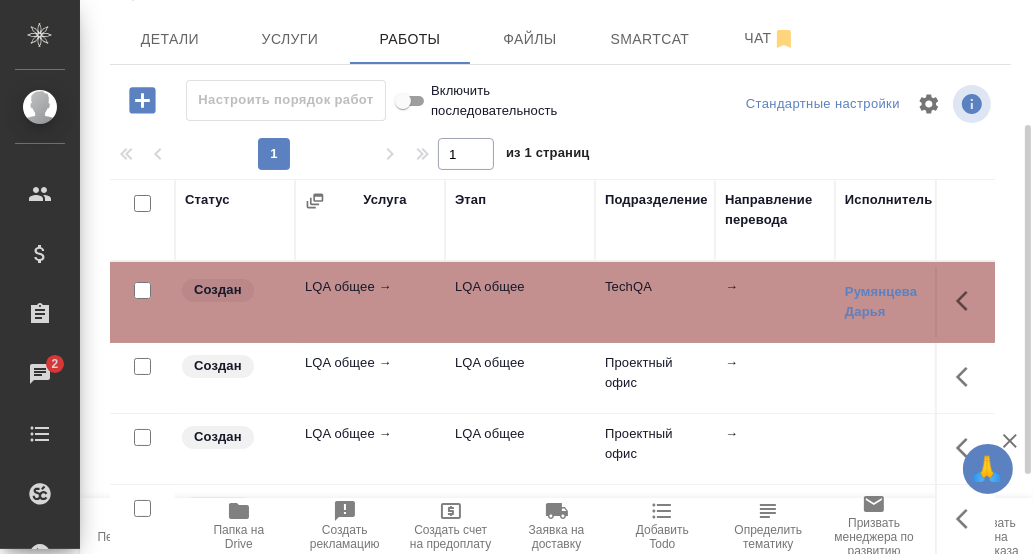 scroll, scrollTop: 299, scrollLeft: 0, axis: vertical 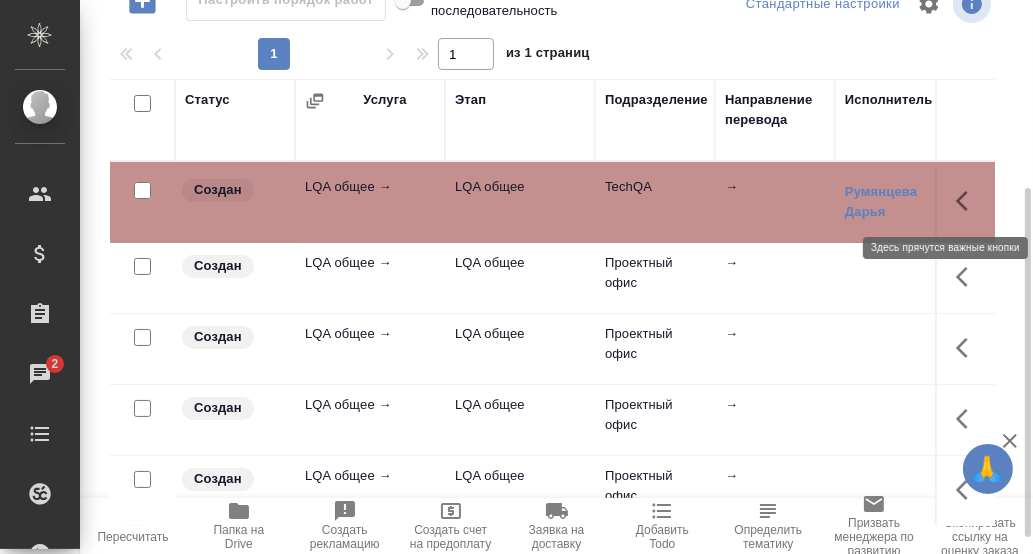 click 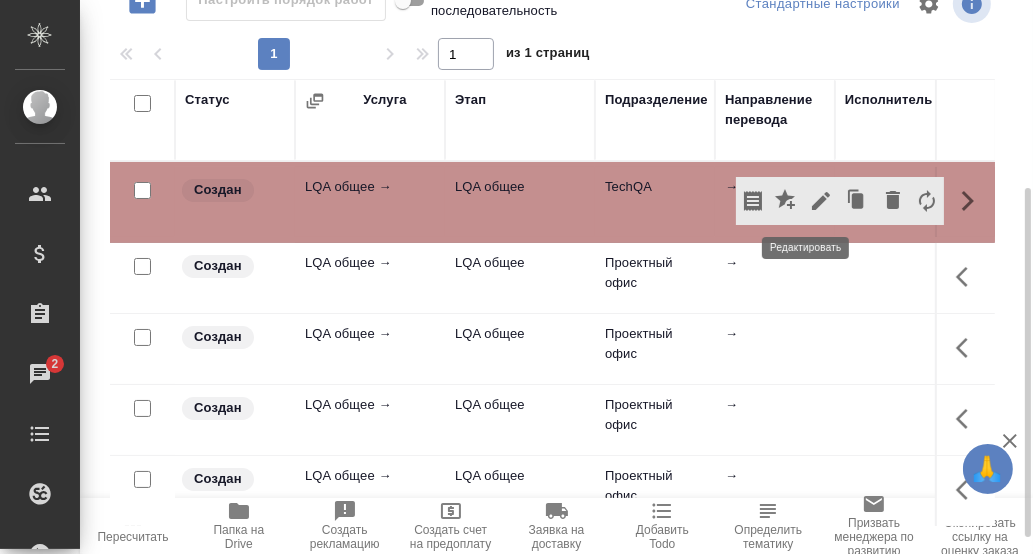 click 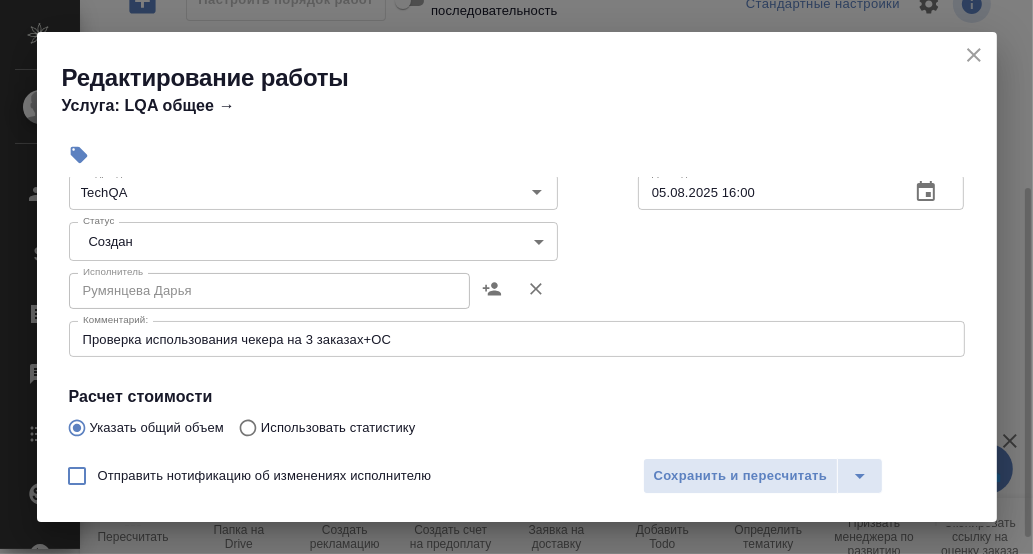 scroll, scrollTop: 200, scrollLeft: 0, axis: vertical 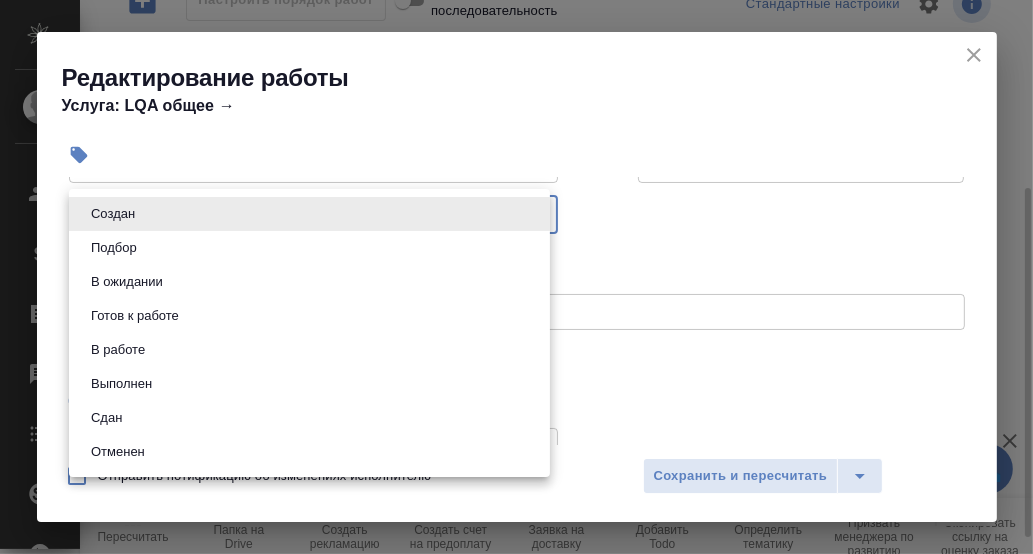 click on "🙏 .cls-1
fill:#fff;
AWATERA [LAST_NAME] [FIRST_NAME] [INITIALS] Клиенты Спецификации Заказы 2 Чаты Todo Проекты SC Исполнители Кандидаты Работы Входящие заявки Заявки на доставку Рекламации Проекты процессинга Конференции Выйти techqa_AwA-1812 Создан new Нормальный normal Кратко детали заказа Ответственная команда: TechQA Клиент: AWATERA Договор: Без договора Дата создания: [DATE], [TIME] Дата сдачи: [DATE], [TIME] Итого: 0,00 ₽ К оплате: 0,00 ₽ Маржинальность: 0% Требования к верстке: [DATE] [TIME] Проверено: [LAST_NAME] [FIRST_NAME] Детали Услуги Работы Файлы Smartcat Чат Настроить порядок работ 1 1 Статус   [YEAR]" at bounding box center [516, 277] 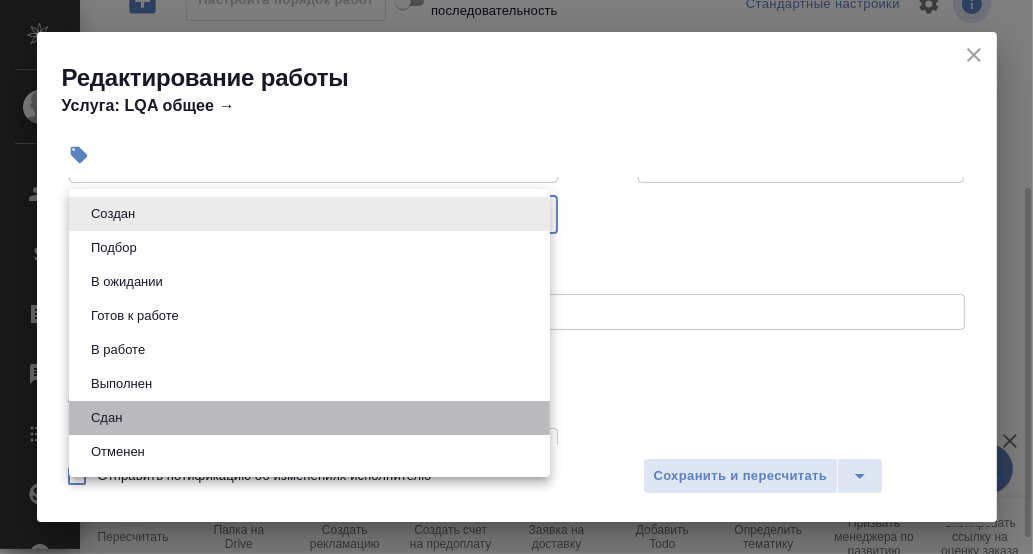 click on "Сдан" at bounding box center [309, 418] 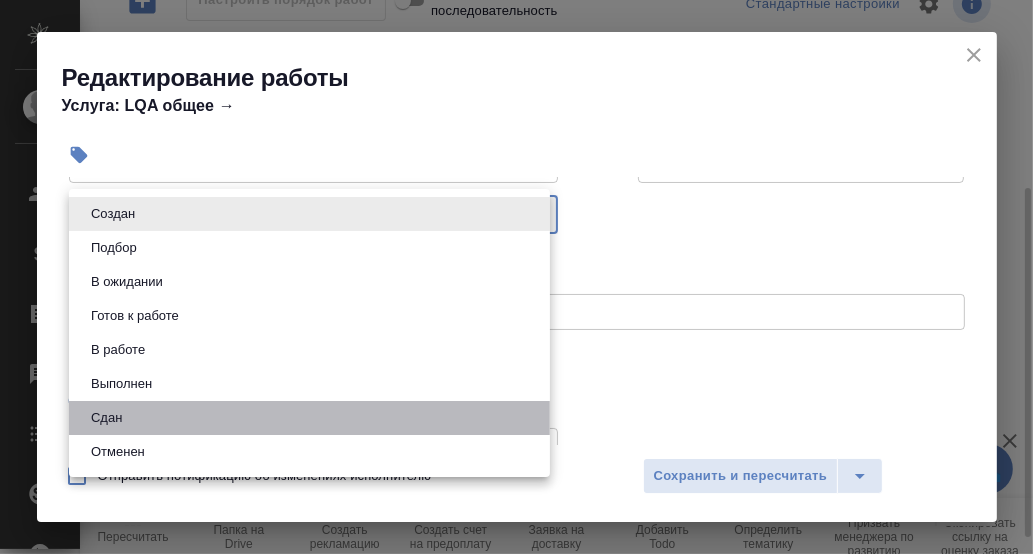 type on "closed" 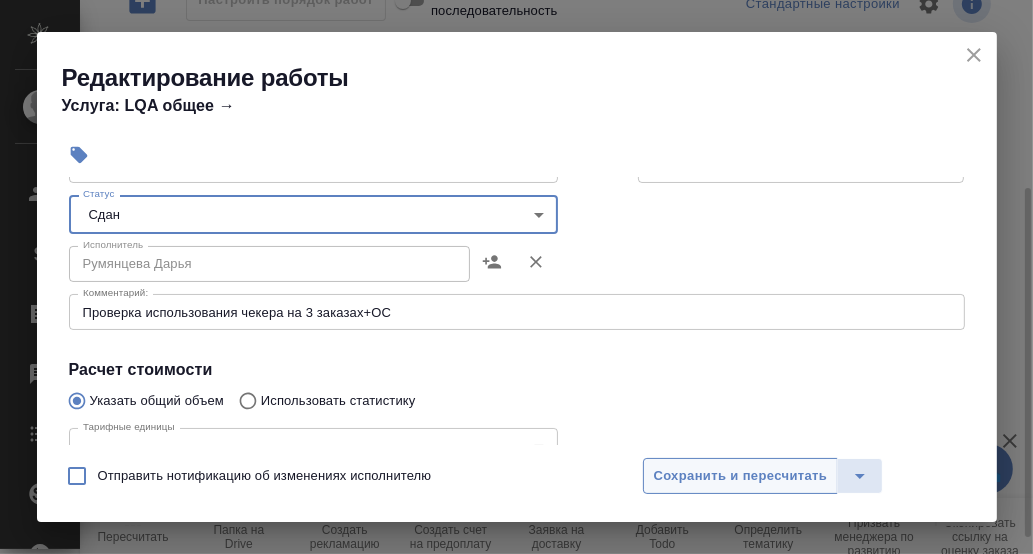 click on "Сохранить и пересчитать" at bounding box center [741, 476] 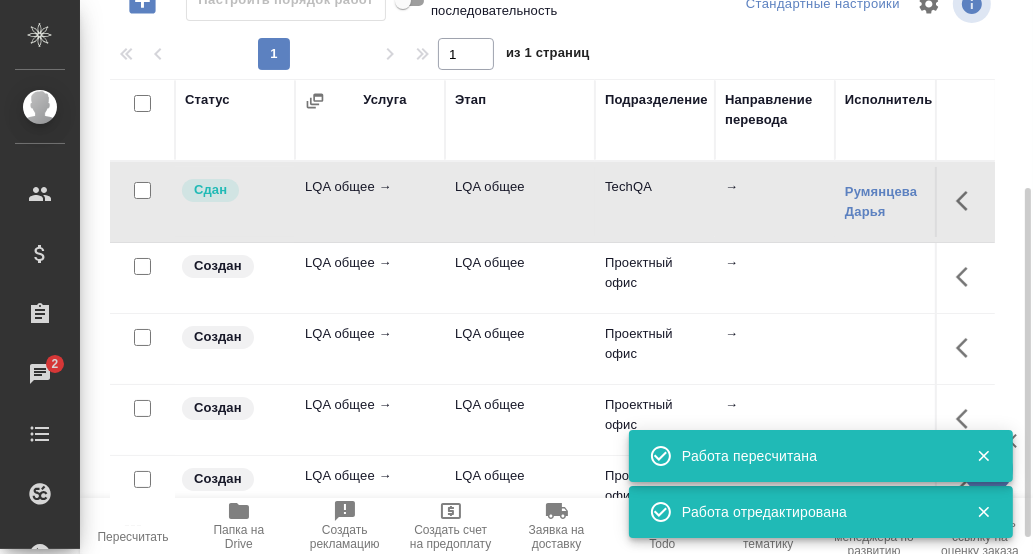scroll, scrollTop: 0, scrollLeft: 0, axis: both 